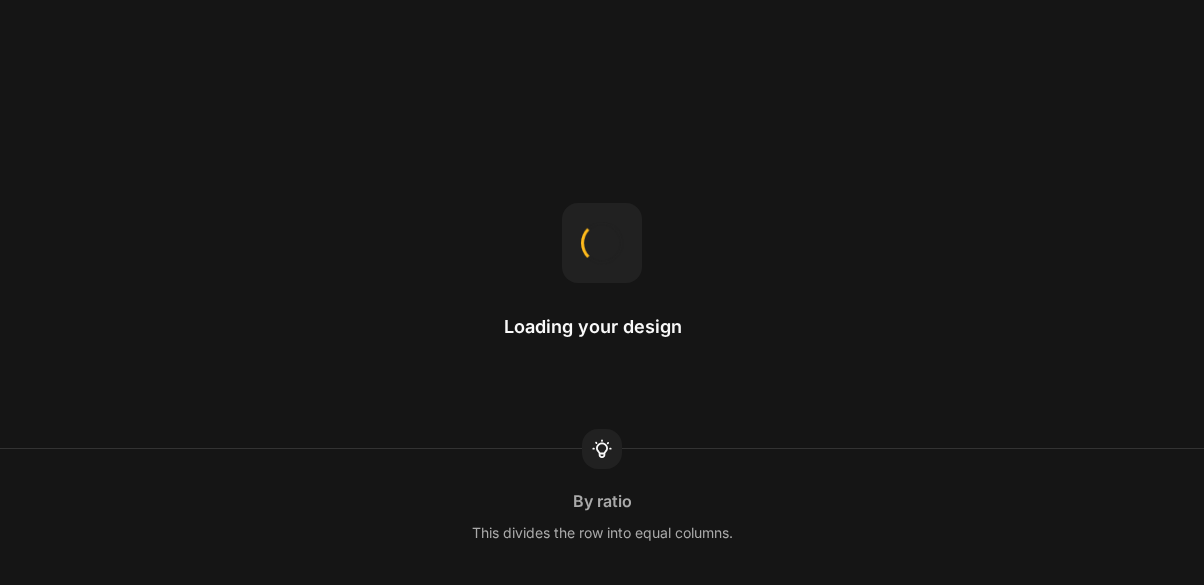scroll, scrollTop: 0, scrollLeft: 0, axis: both 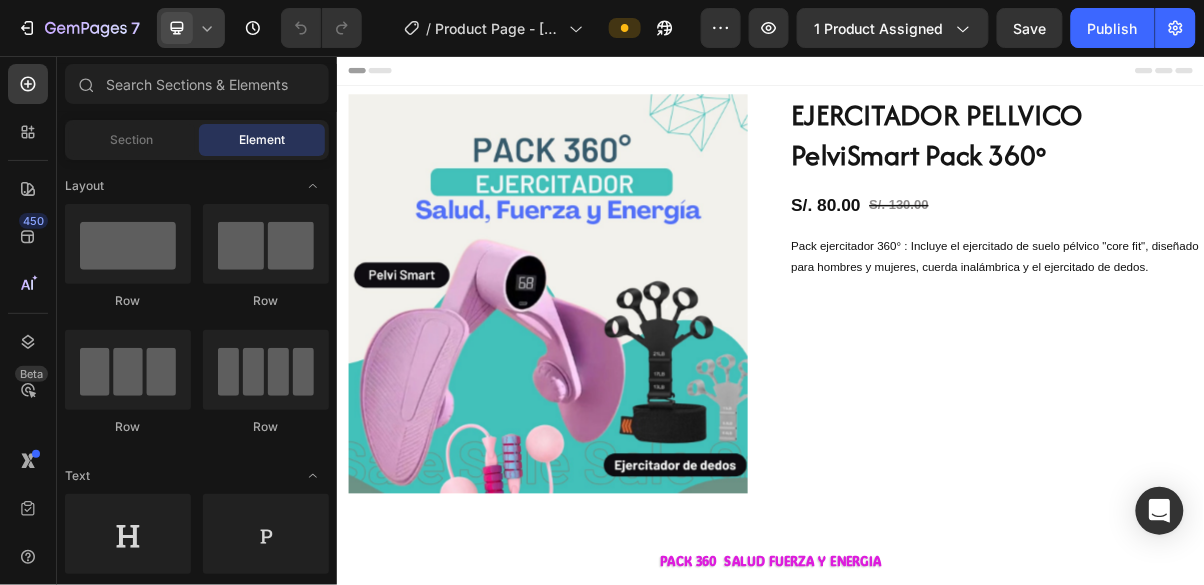 click 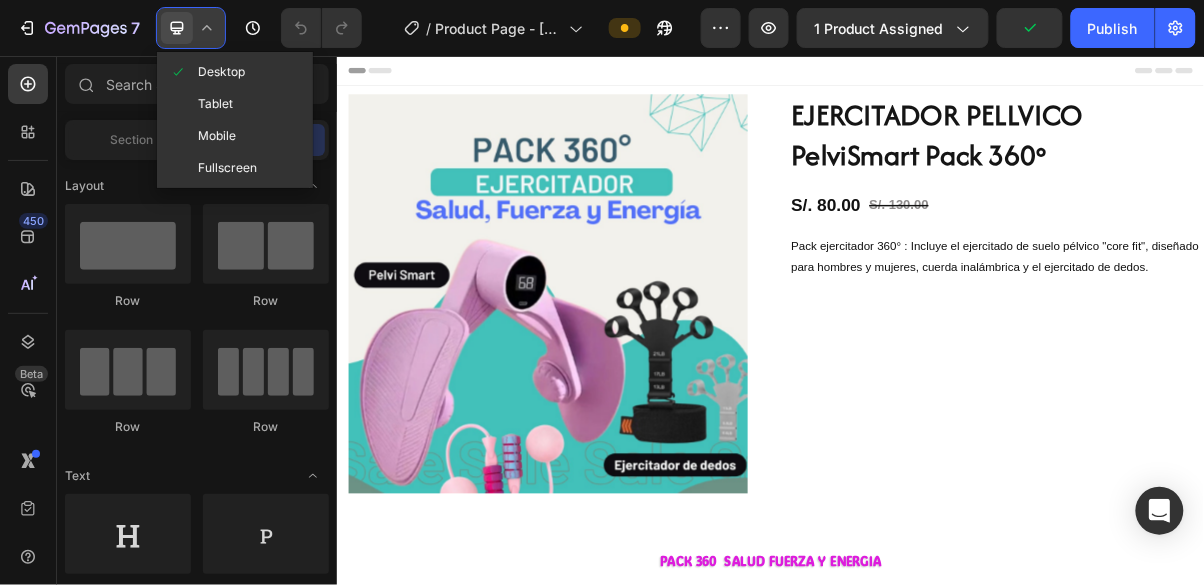 click on "Mobile" 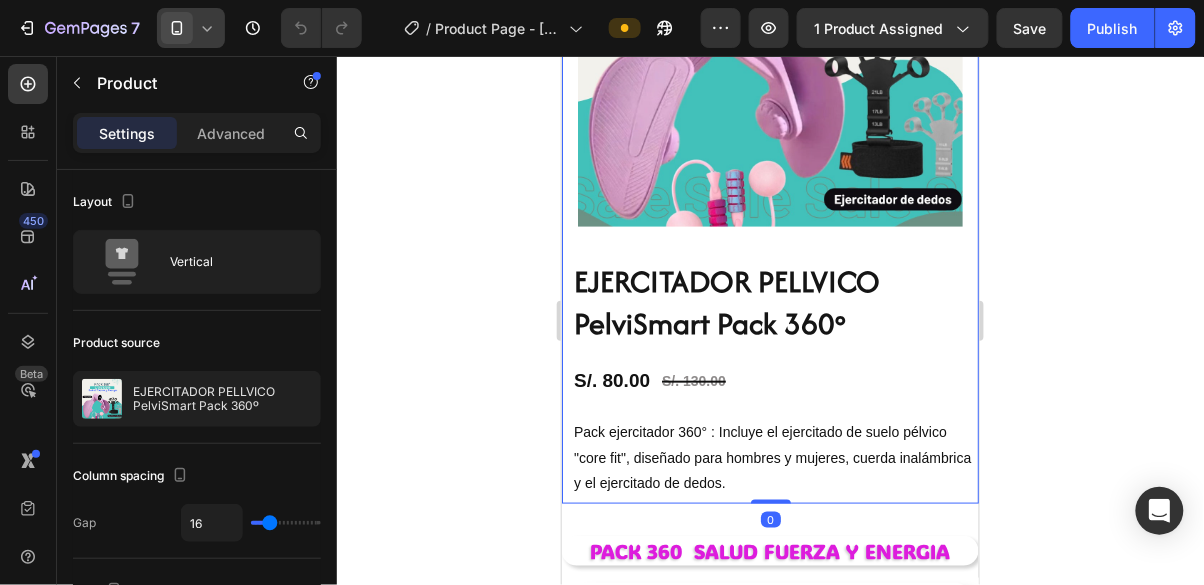 scroll, scrollTop: 269, scrollLeft: 0, axis: vertical 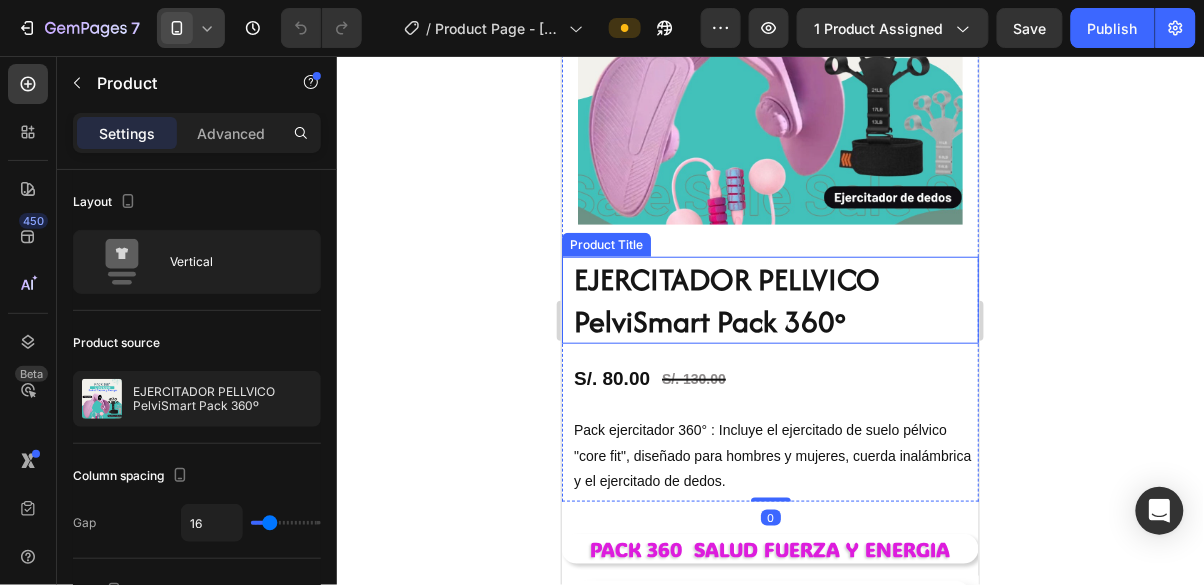 click on "S/. 80.00" at bounding box center (611, 378) 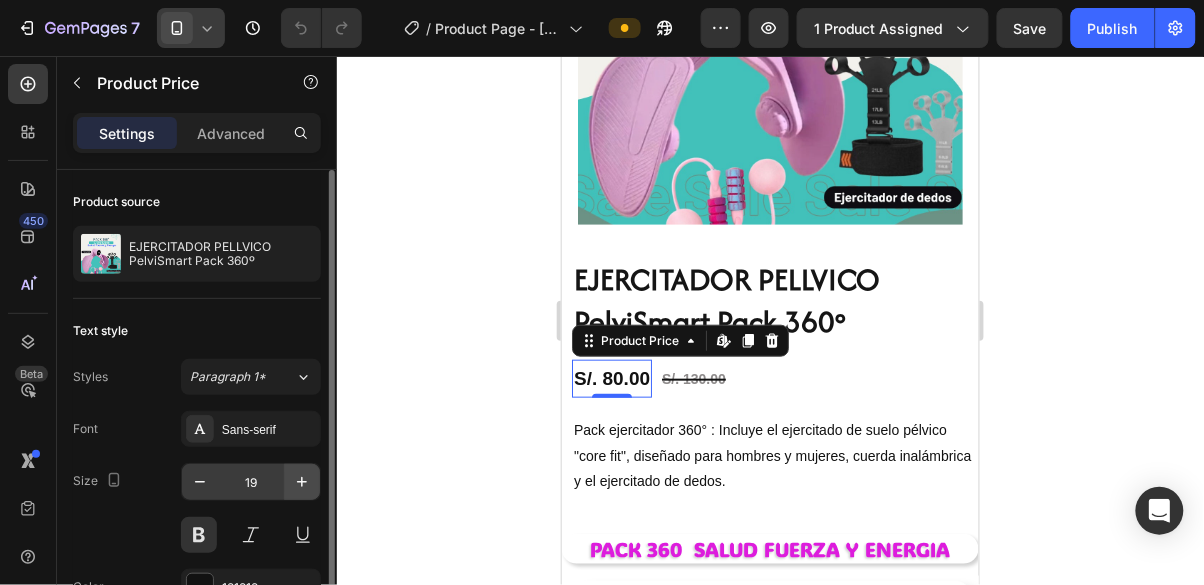 click at bounding box center [302, 482] 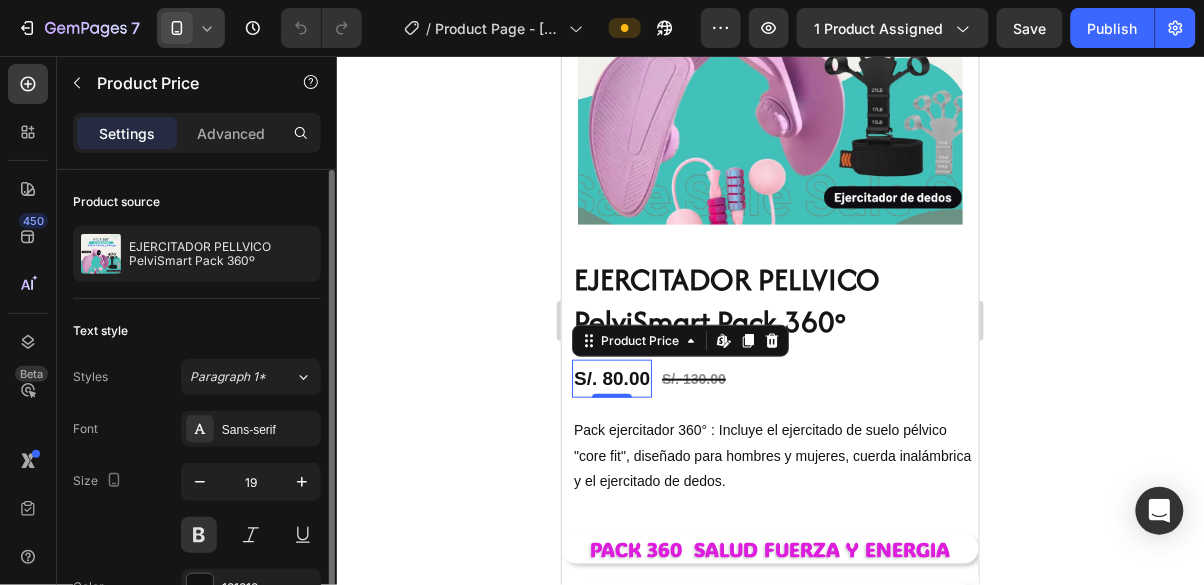 type on "20" 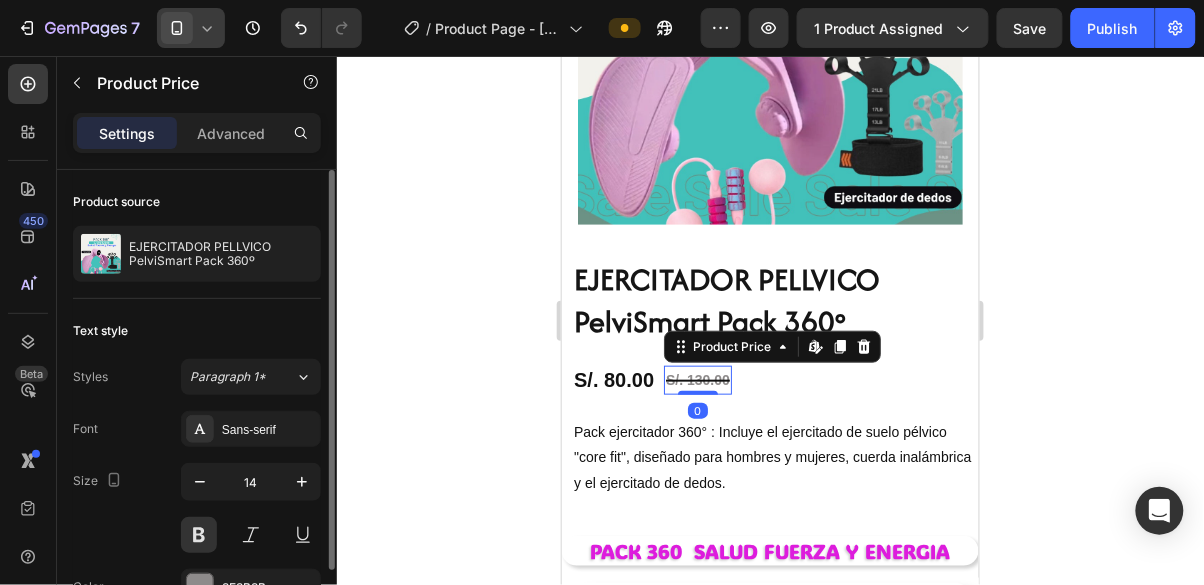 click on "S/. 130.00" at bounding box center (697, 379) 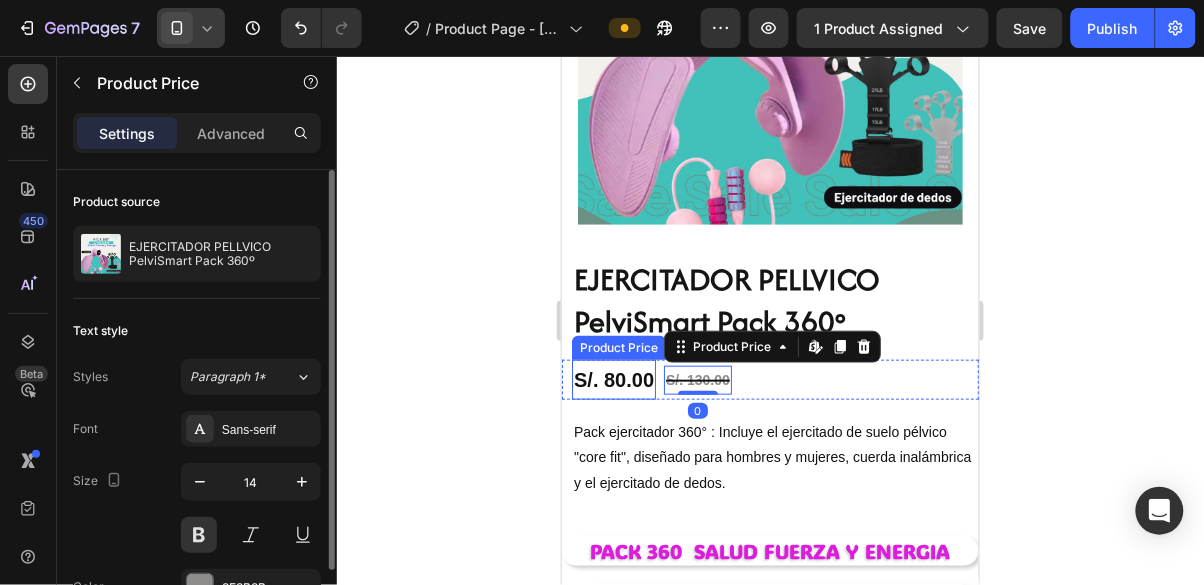 click on "S/. 80.00" at bounding box center (613, 379) 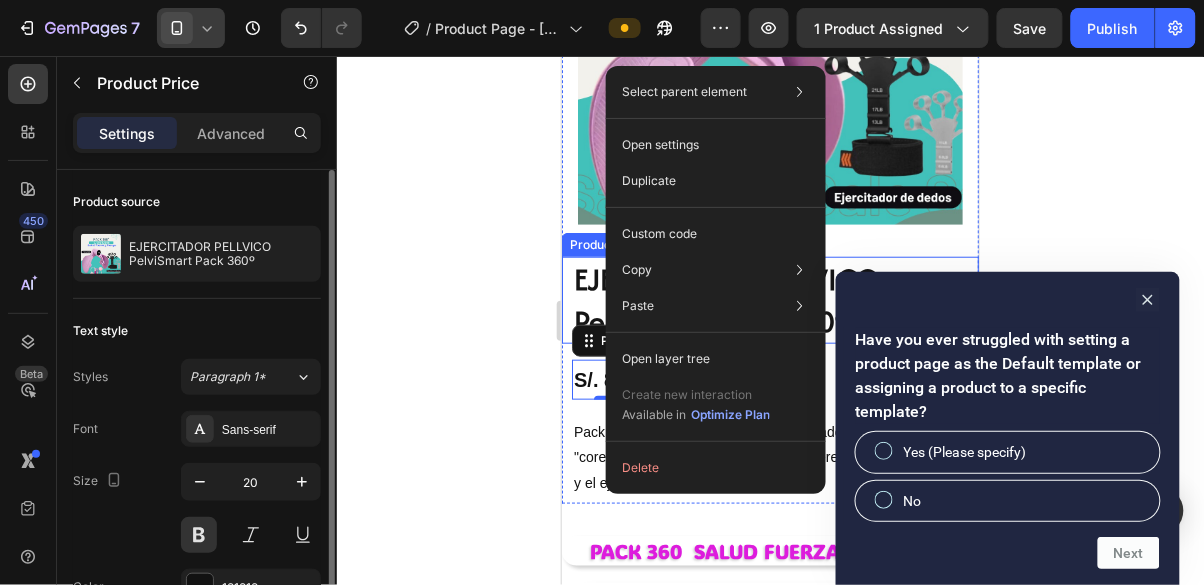 click 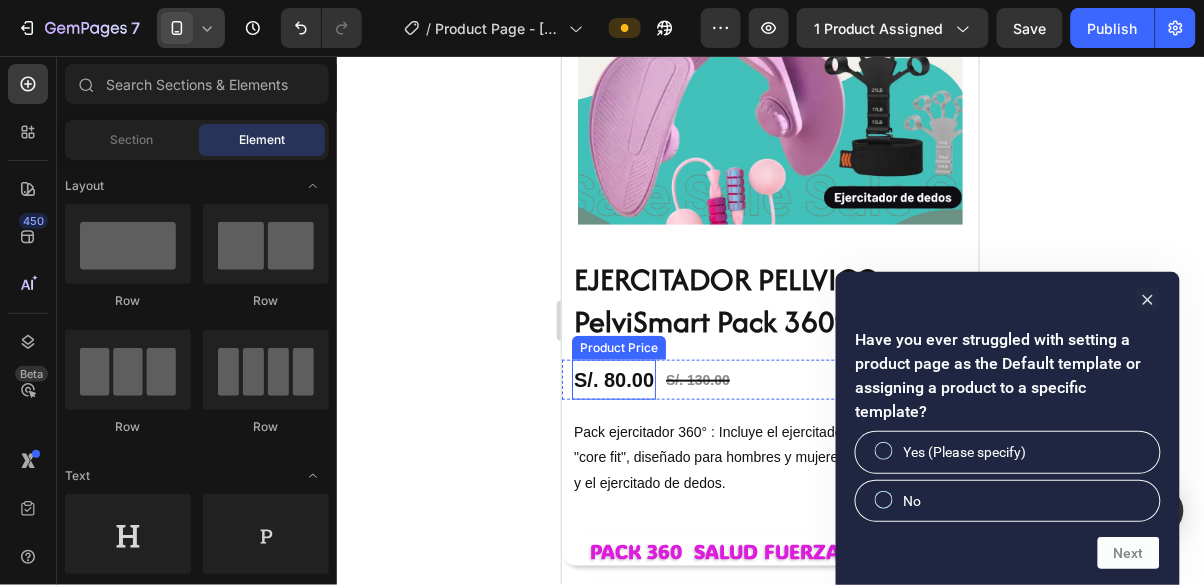 click on "S/. 80.00" at bounding box center [613, 379] 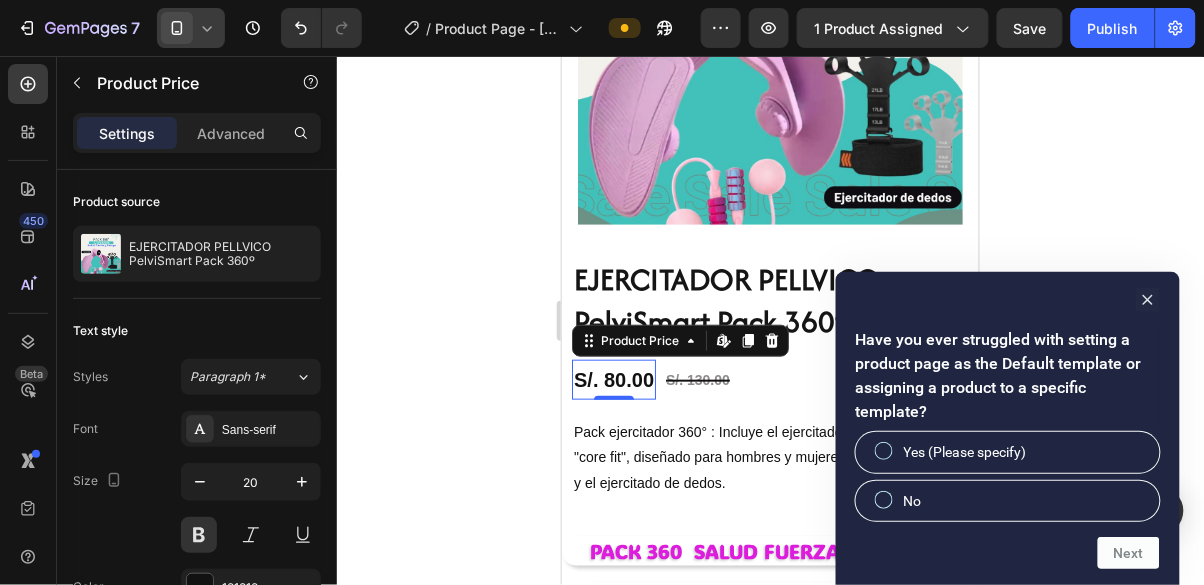 click on "S/. 80.00" at bounding box center (613, 379) 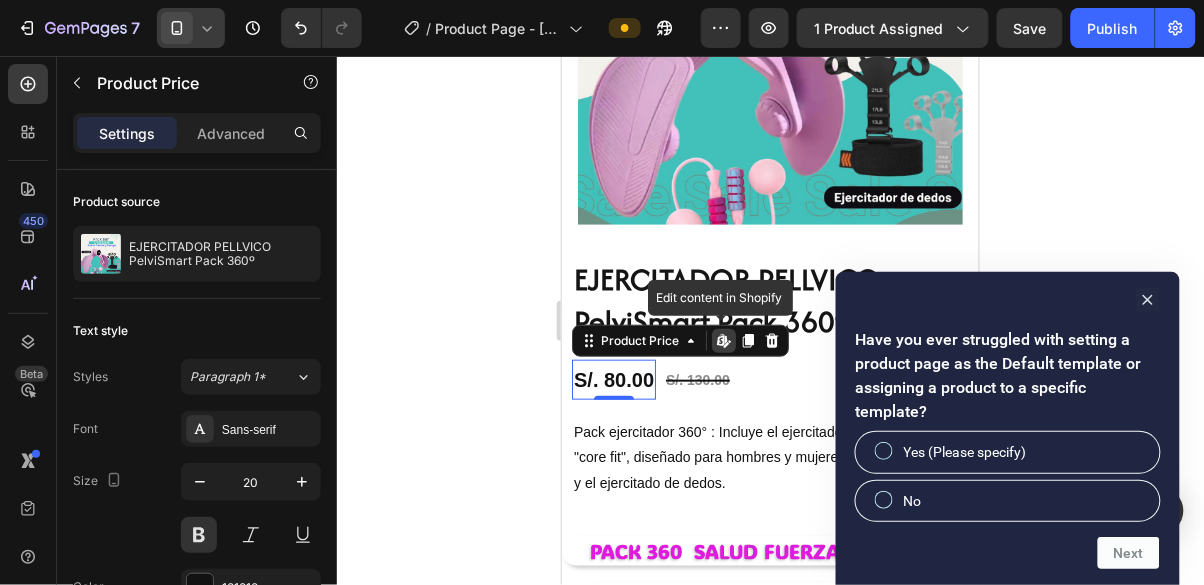click on "S/. 80.00" at bounding box center [613, 379] 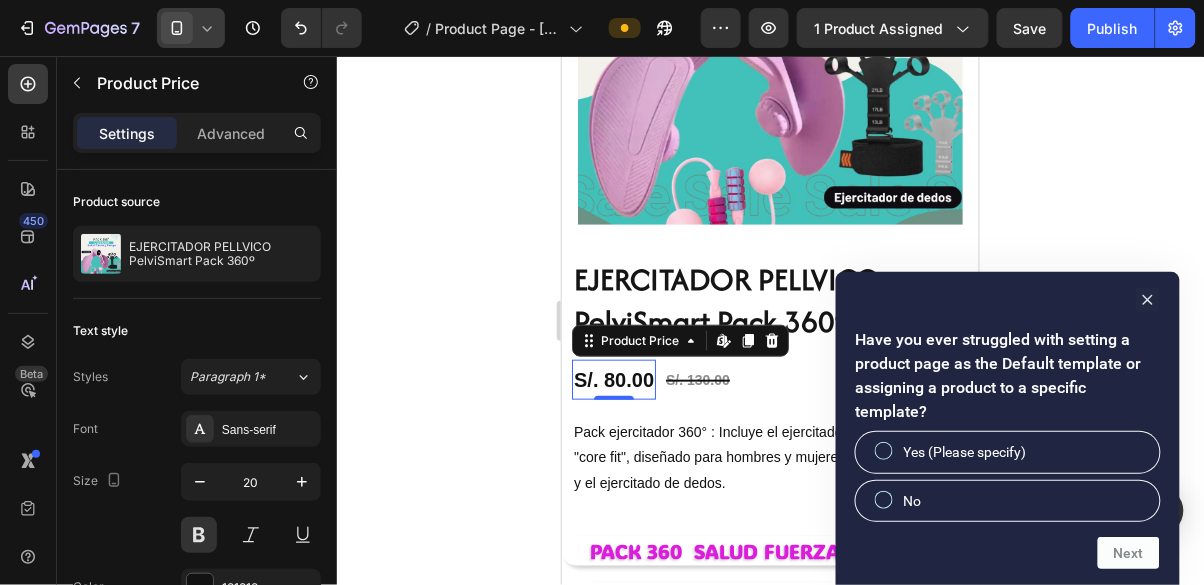 click on "Product Price   Edit content in Shopify" at bounding box center [679, 340] 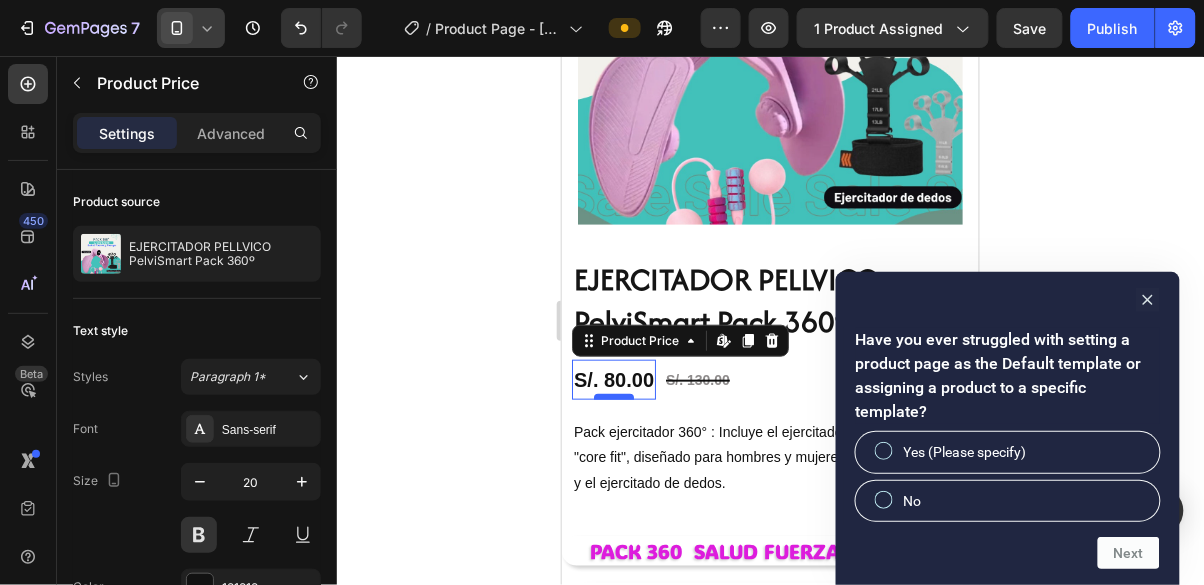 click at bounding box center [613, 396] 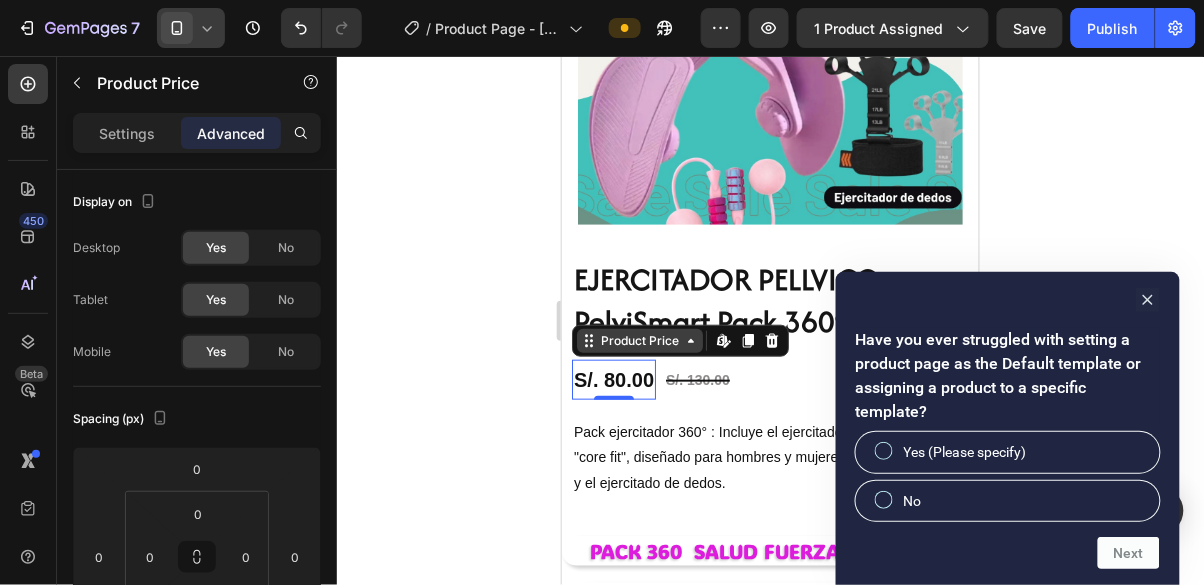 click 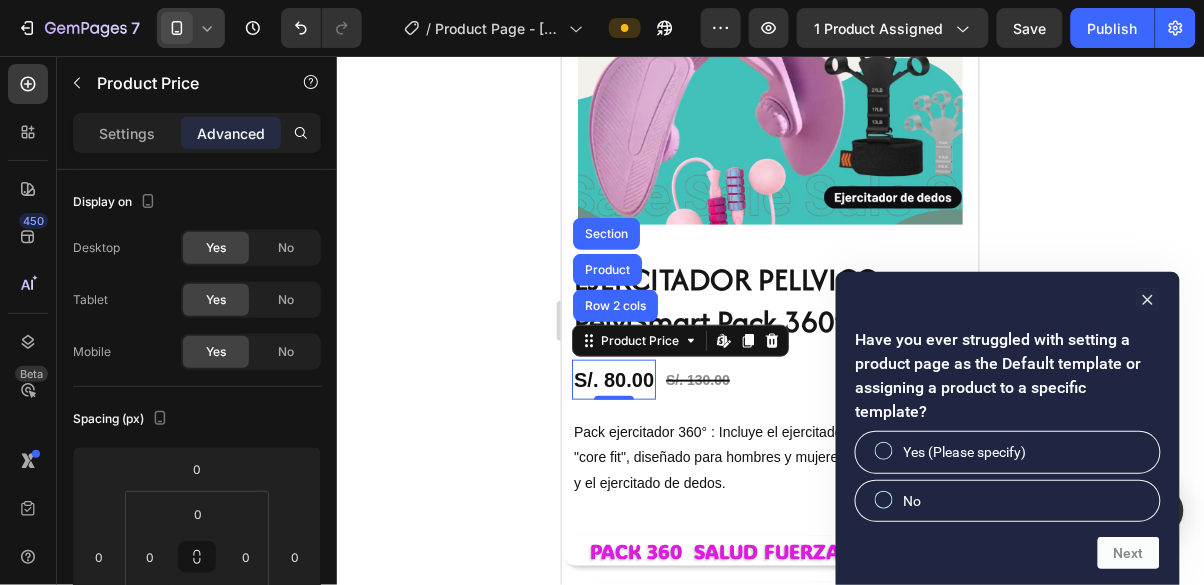 click 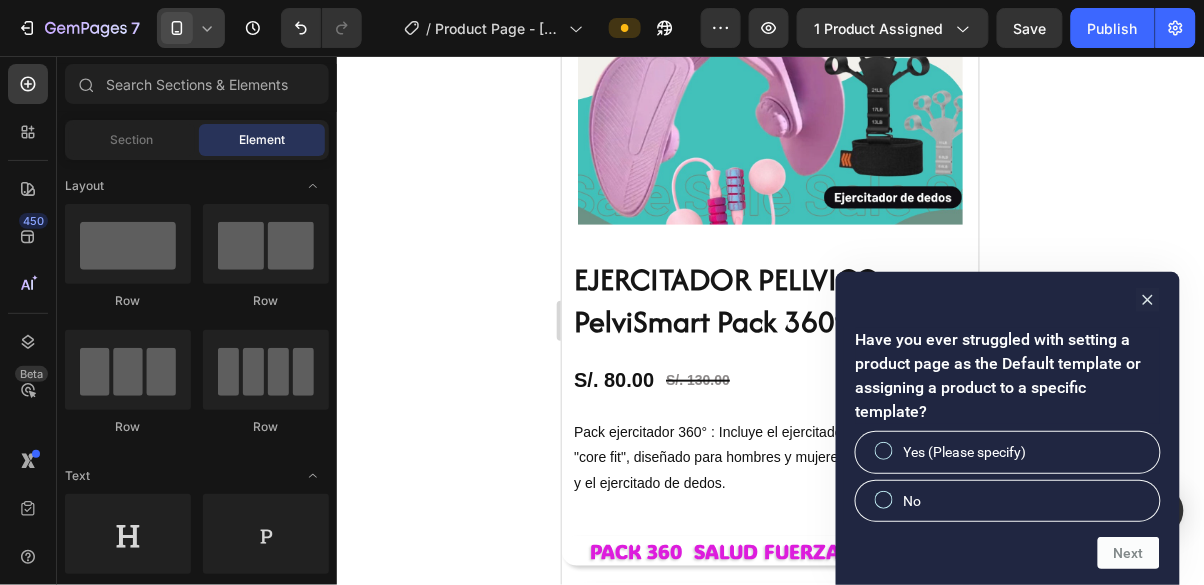 click on "S/. 80.00" at bounding box center (613, 379) 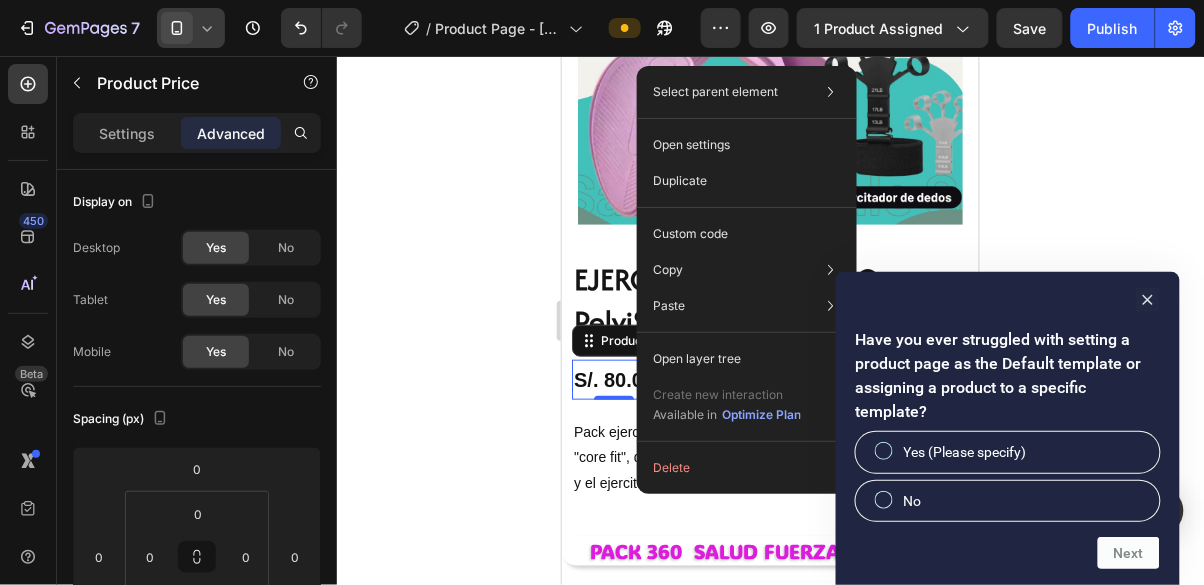 click 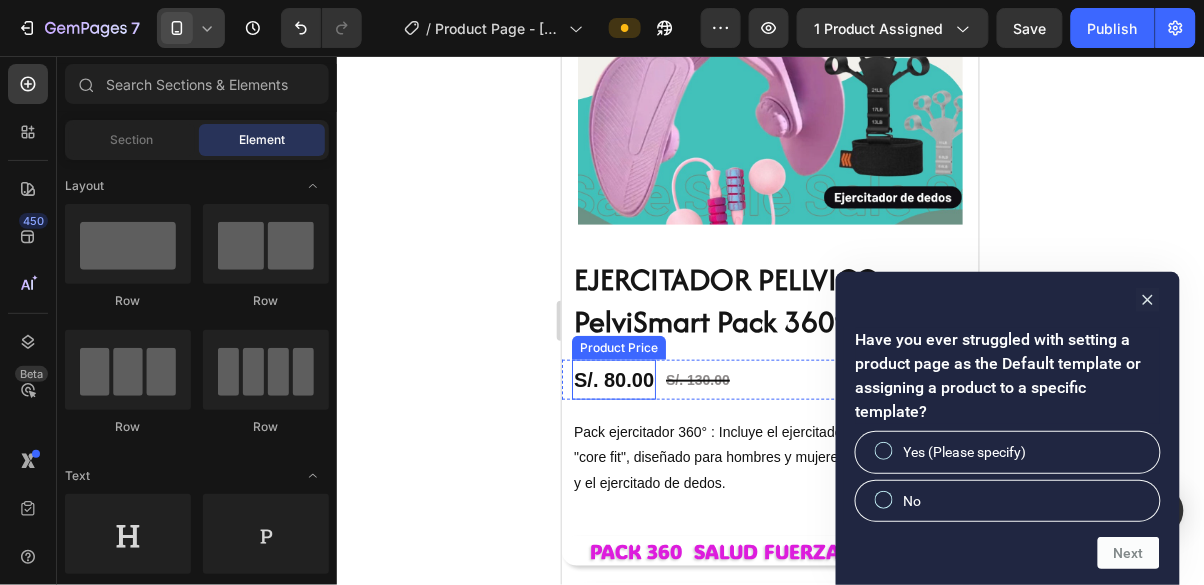 click on "S/. 80.00" at bounding box center [613, 379] 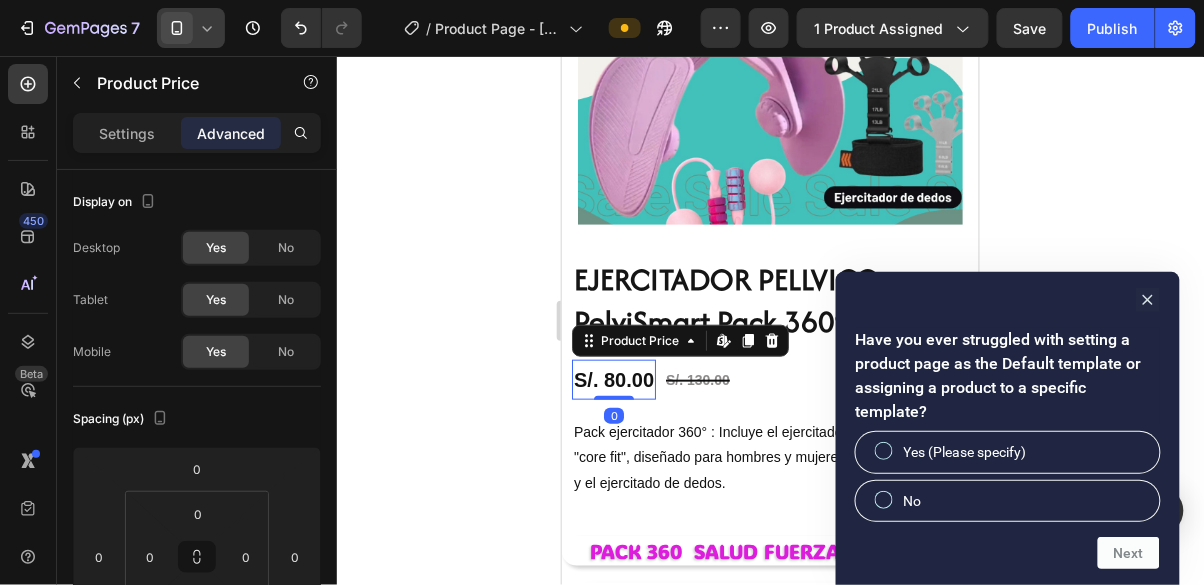 click on "S/. 80.00" at bounding box center (613, 379) 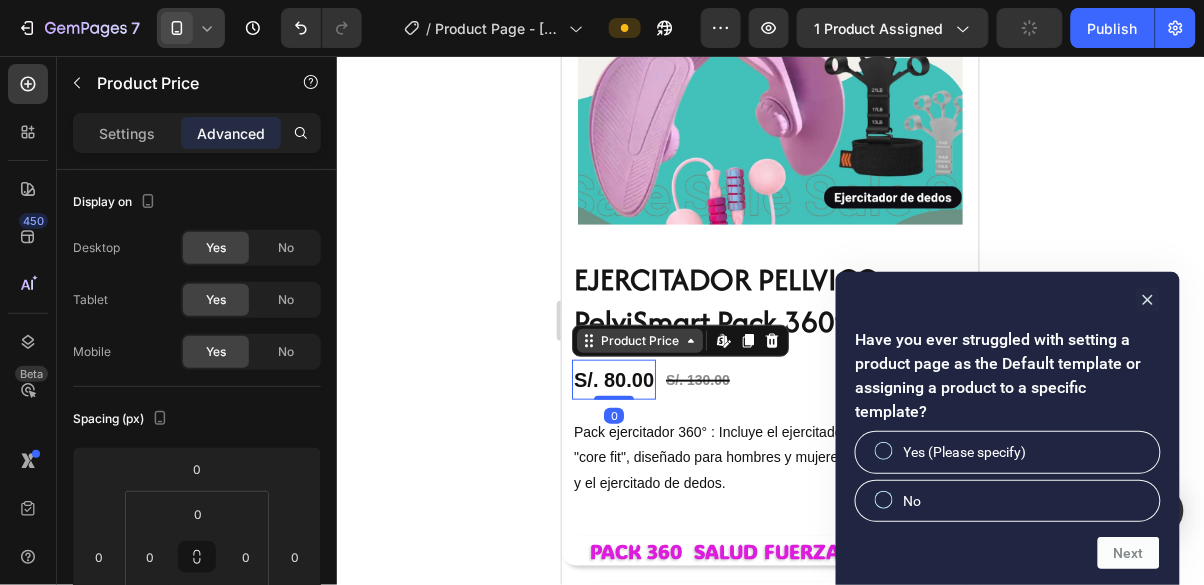 click on "Product Price" at bounding box center [639, 340] 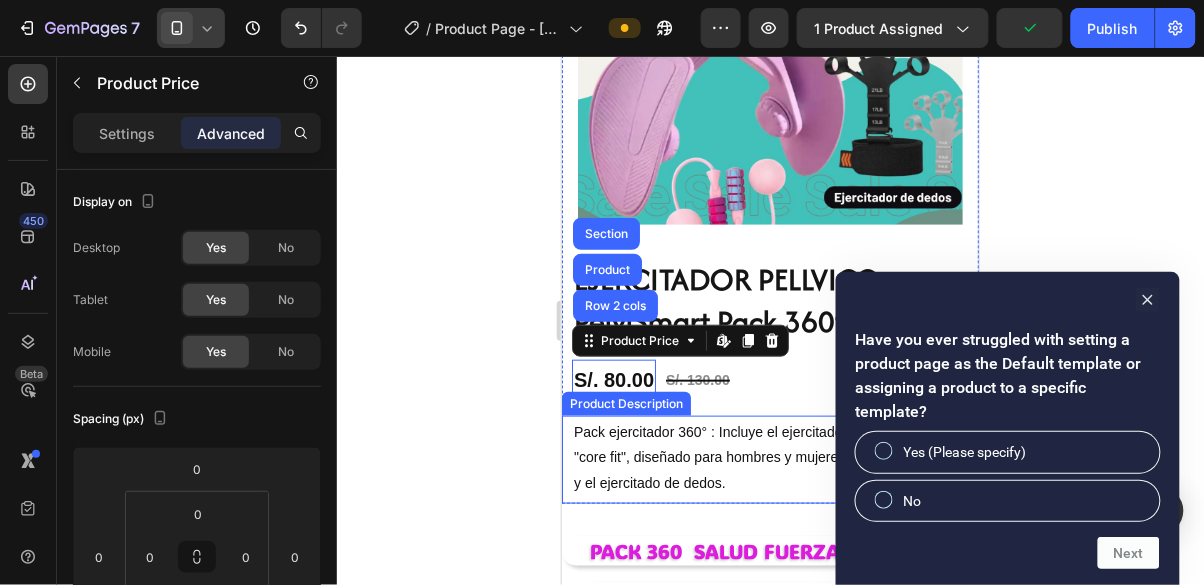 click 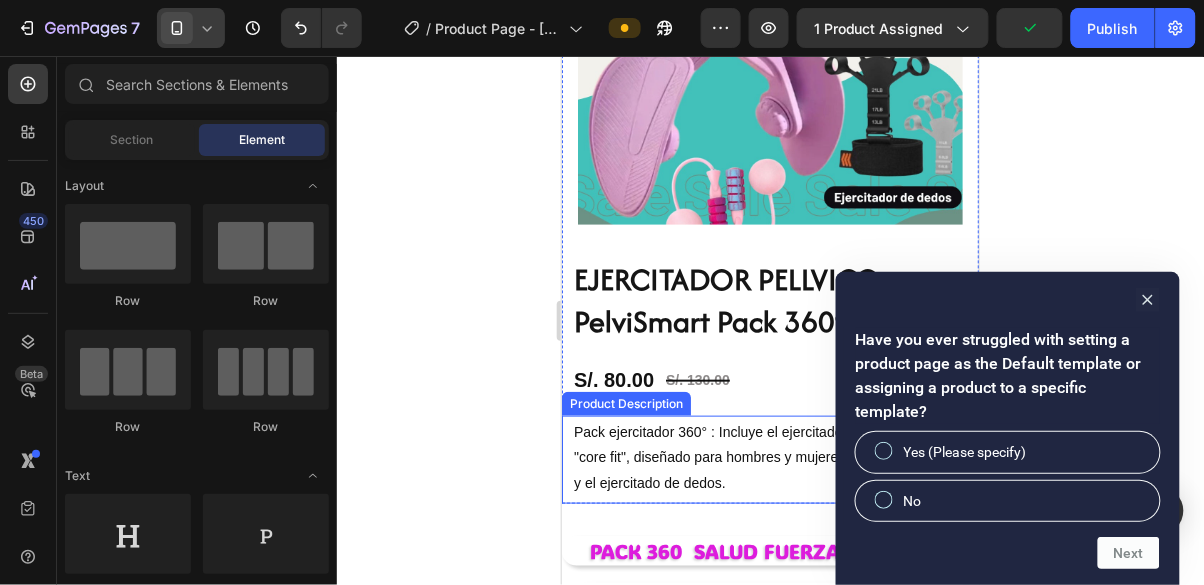 click on "S/. 80.00" at bounding box center (613, 379) 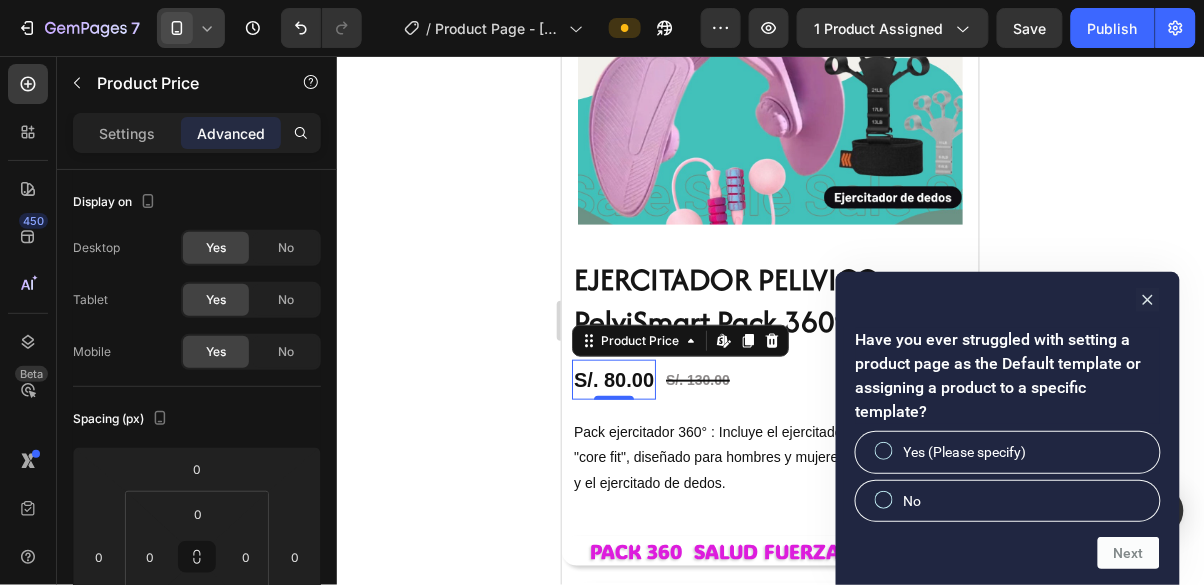click on "S/. 80.00" at bounding box center (613, 379) 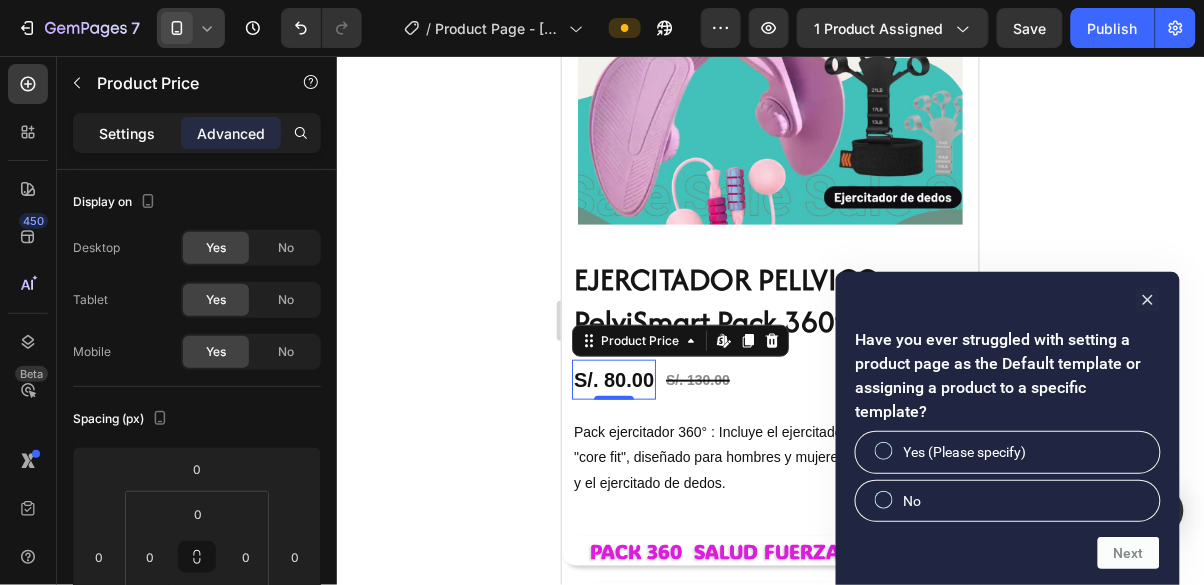 click on "Settings" 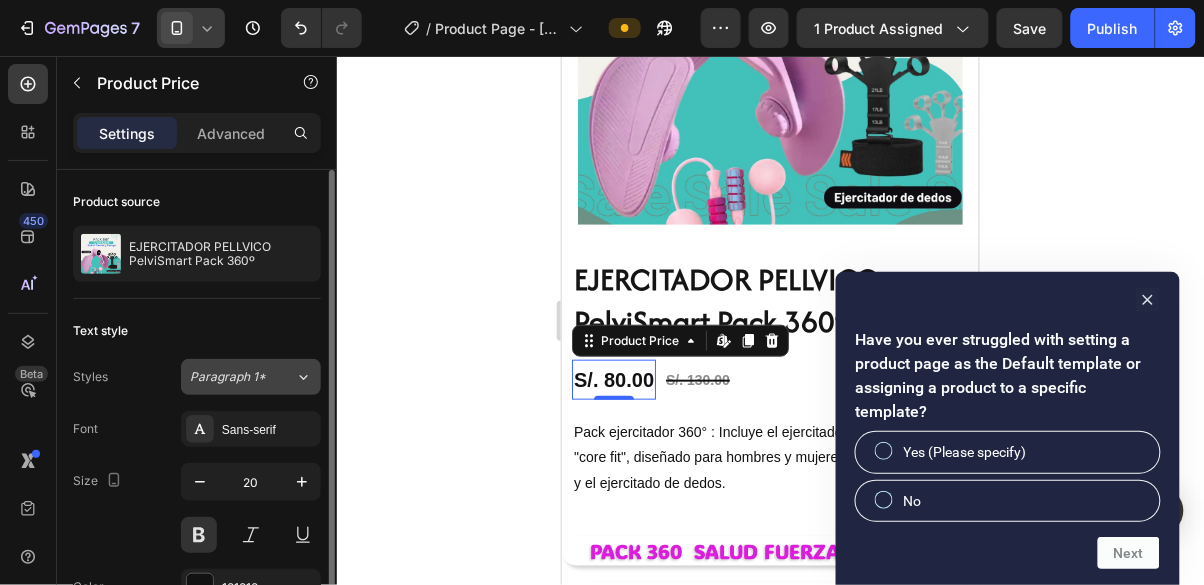 click 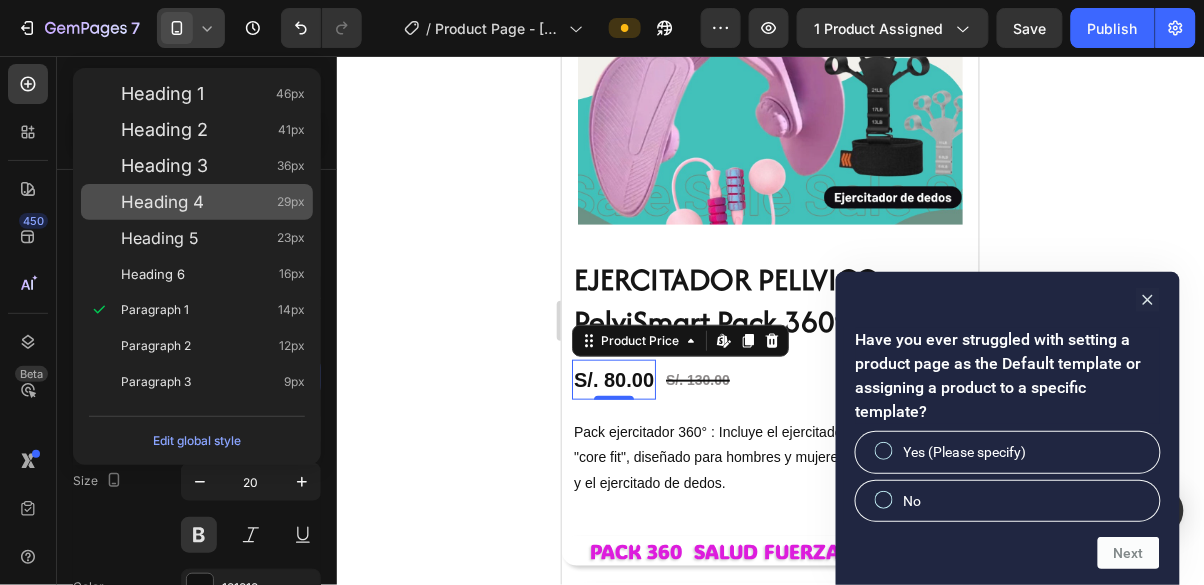 click on "Heading 4 29px" at bounding box center (197, 202) 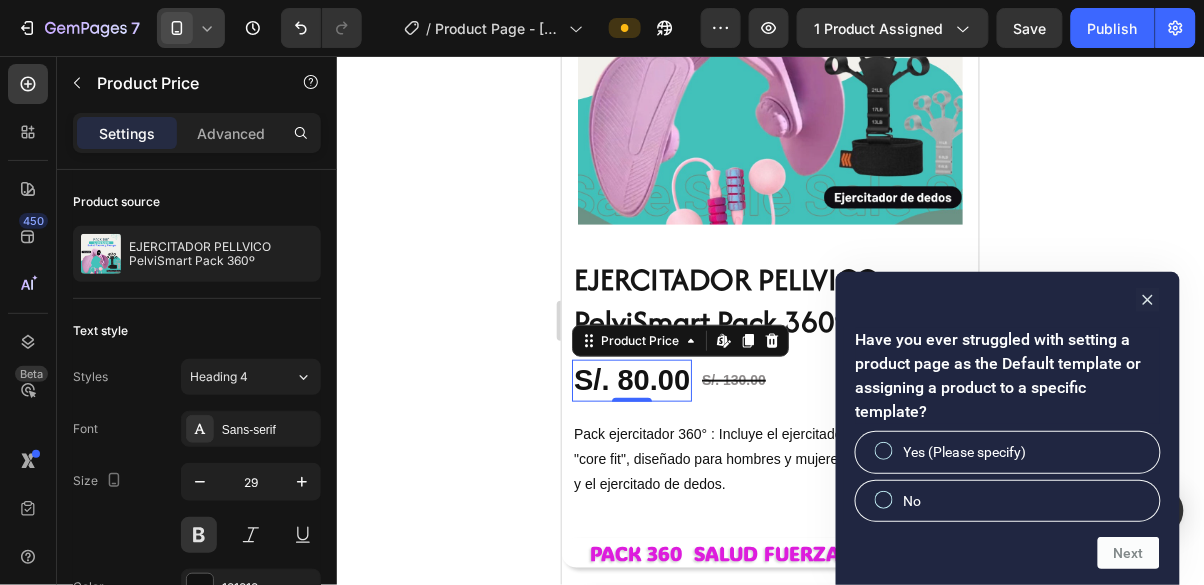 click on "Heading 4" at bounding box center (242, 377) 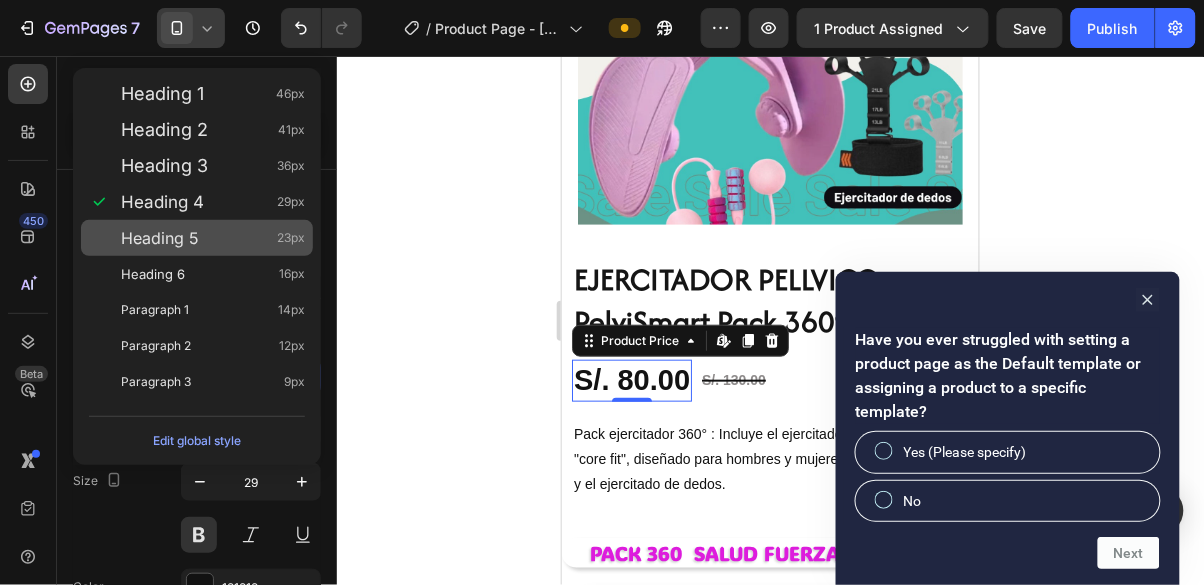 click on "Heading 5 23px" at bounding box center (213, 238) 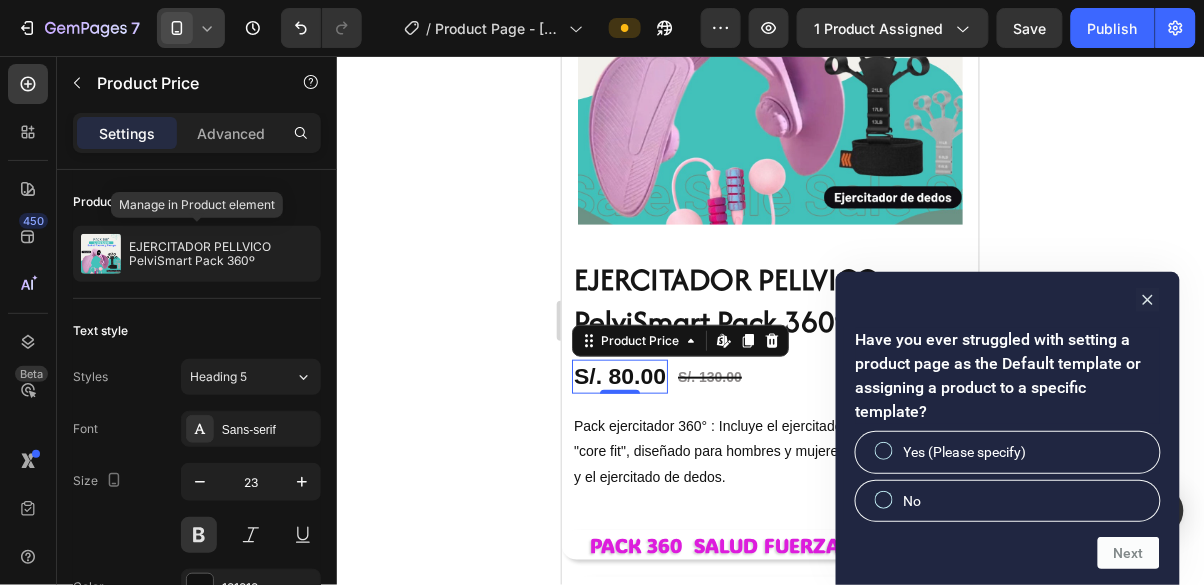 click on "Heading 5" 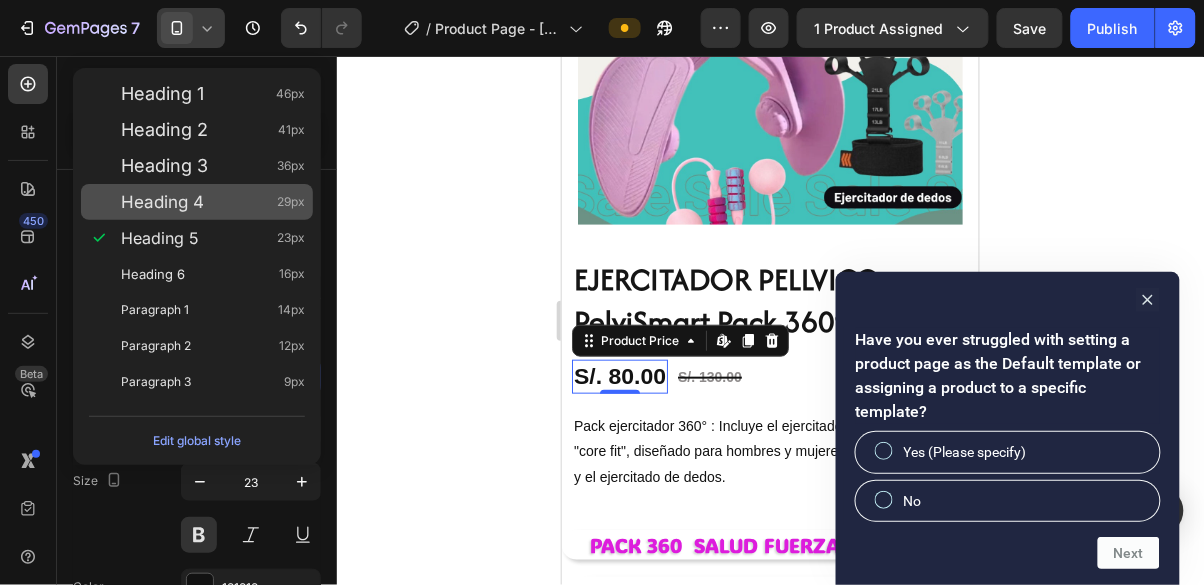 click on "Heading 4 29px" at bounding box center (213, 202) 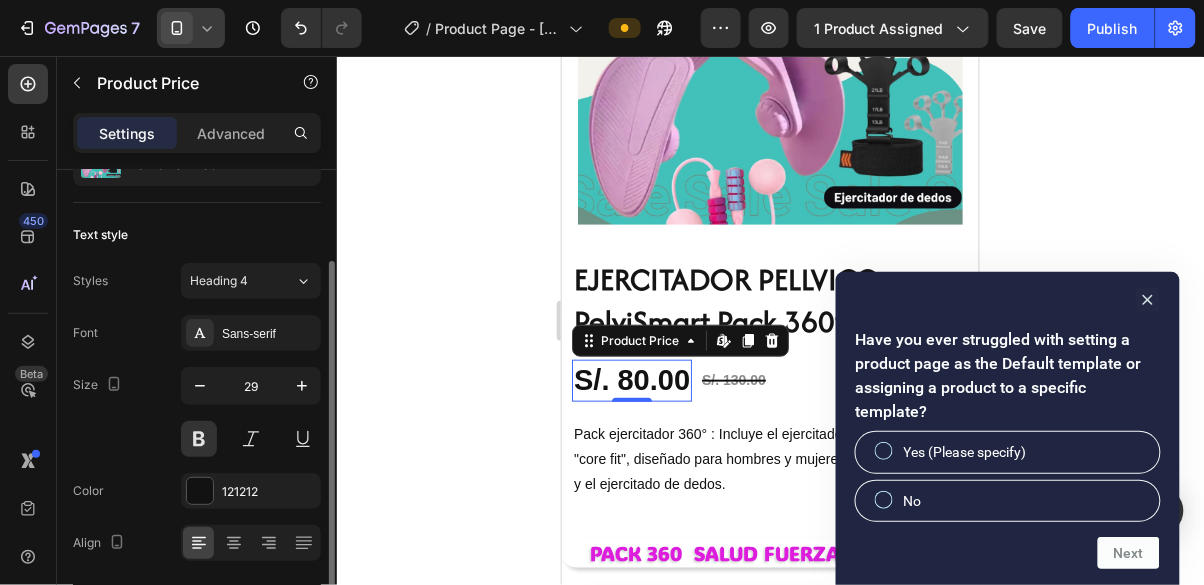scroll, scrollTop: 123, scrollLeft: 0, axis: vertical 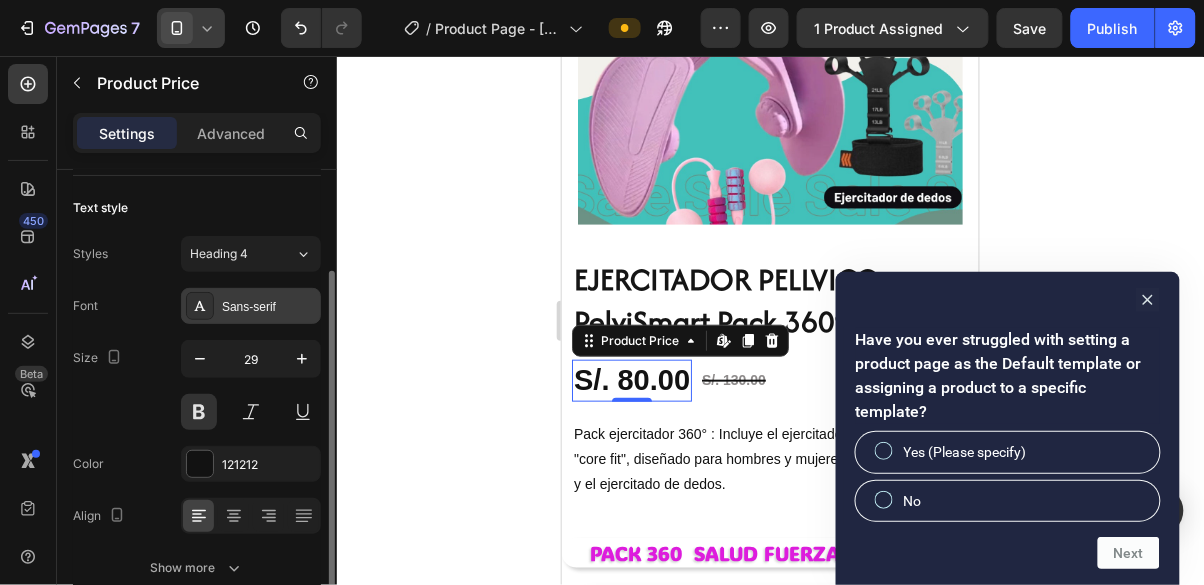 click on "Sans-serif" at bounding box center (269, 307) 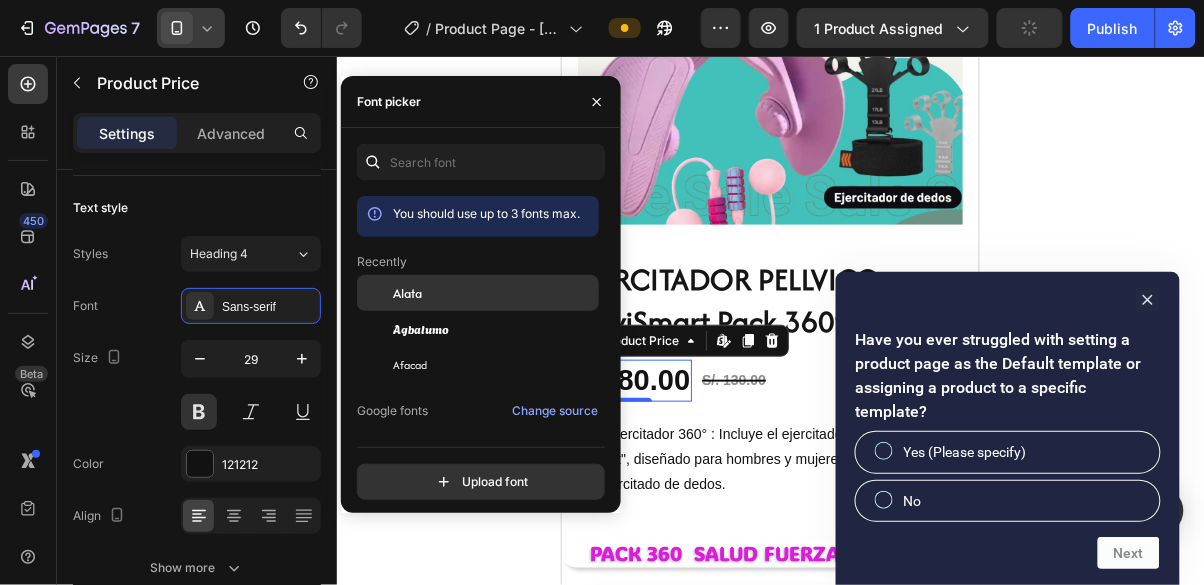 click on "Alata" at bounding box center (494, 293) 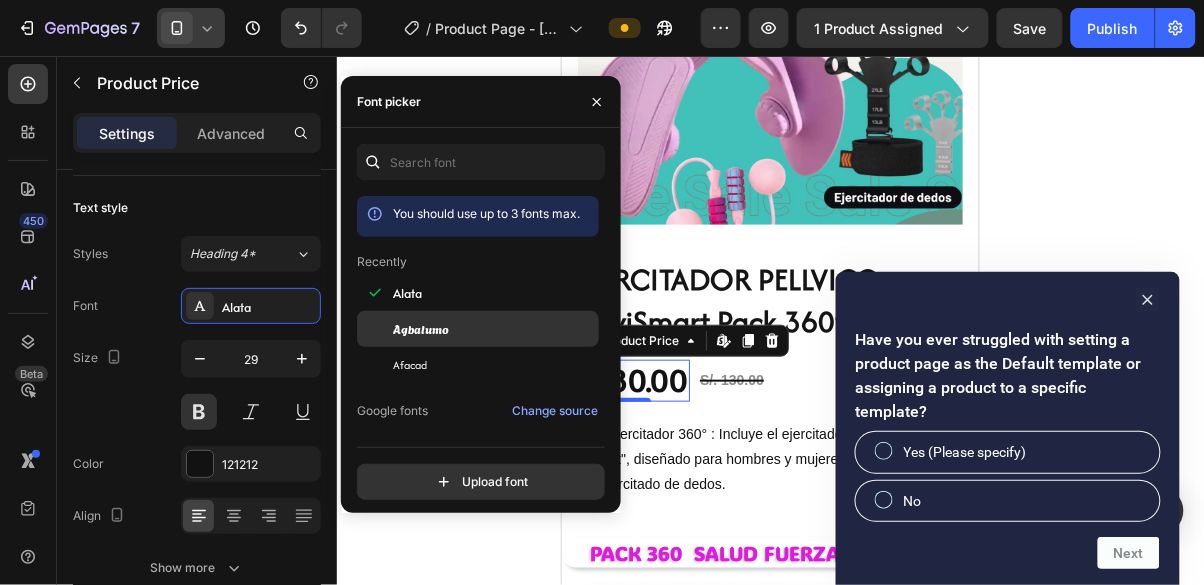 click on "Agbalumo" at bounding box center (494, 329) 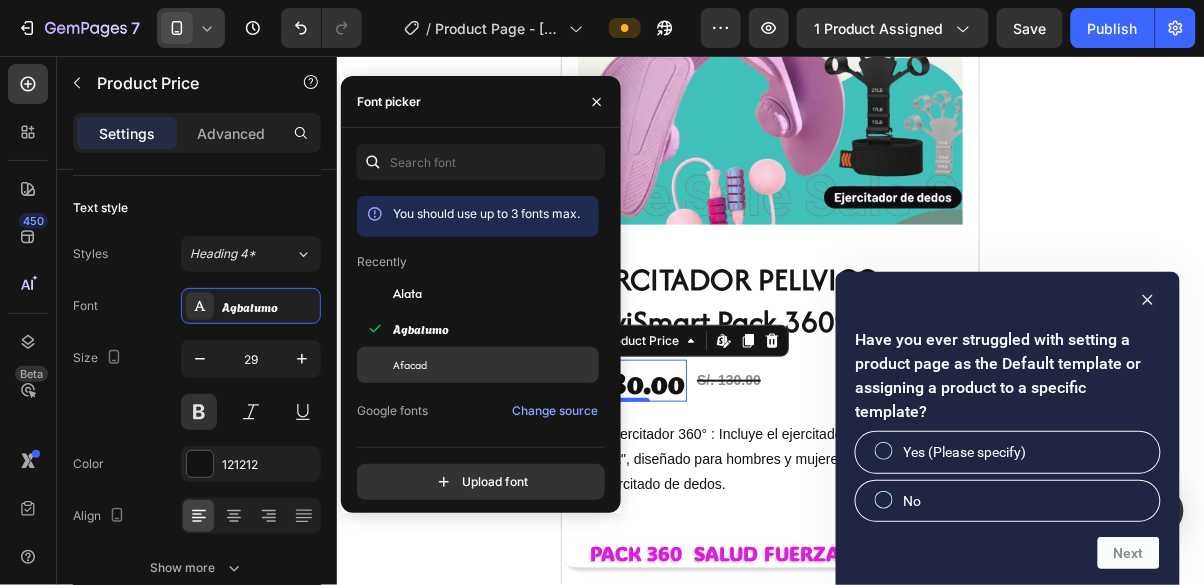 click on "Afacad" at bounding box center [494, 365] 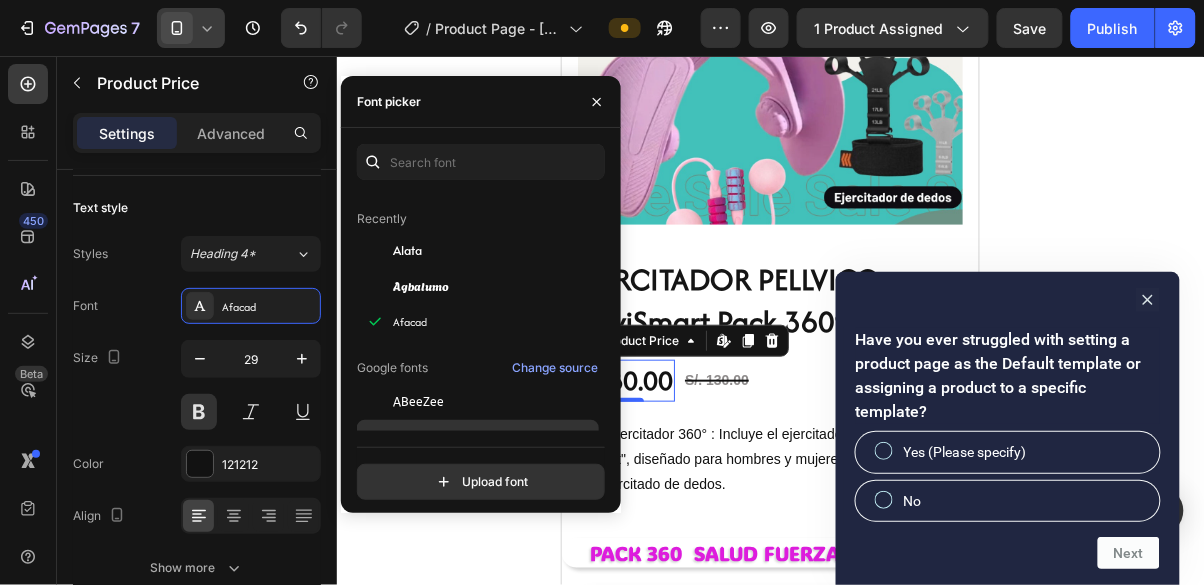 scroll, scrollTop: 74, scrollLeft: 0, axis: vertical 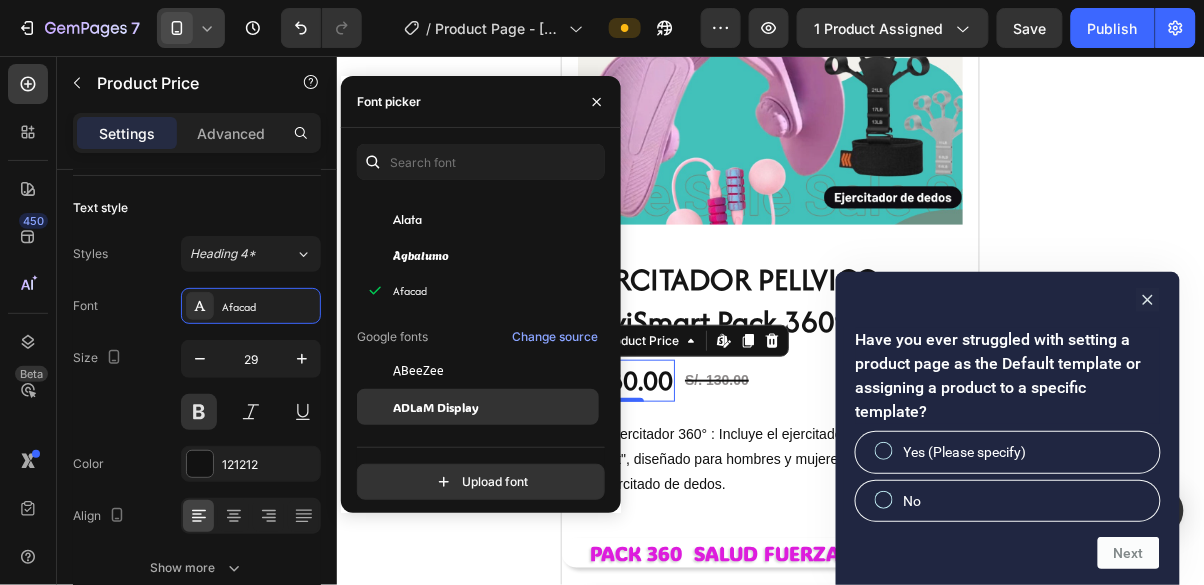 click on "ADLaM Display" at bounding box center [436, 407] 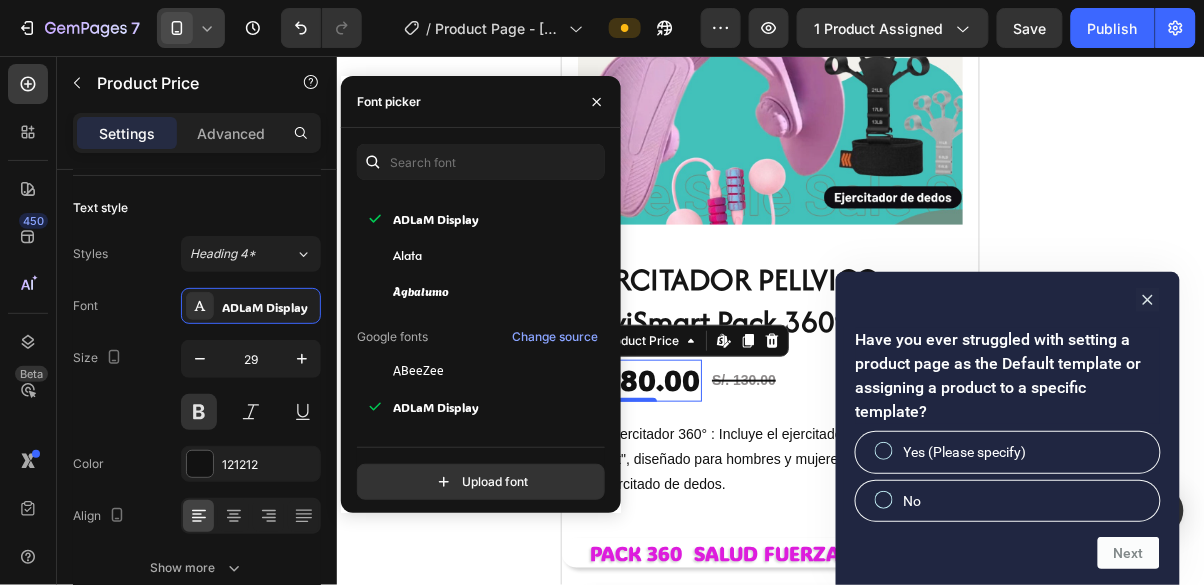 click 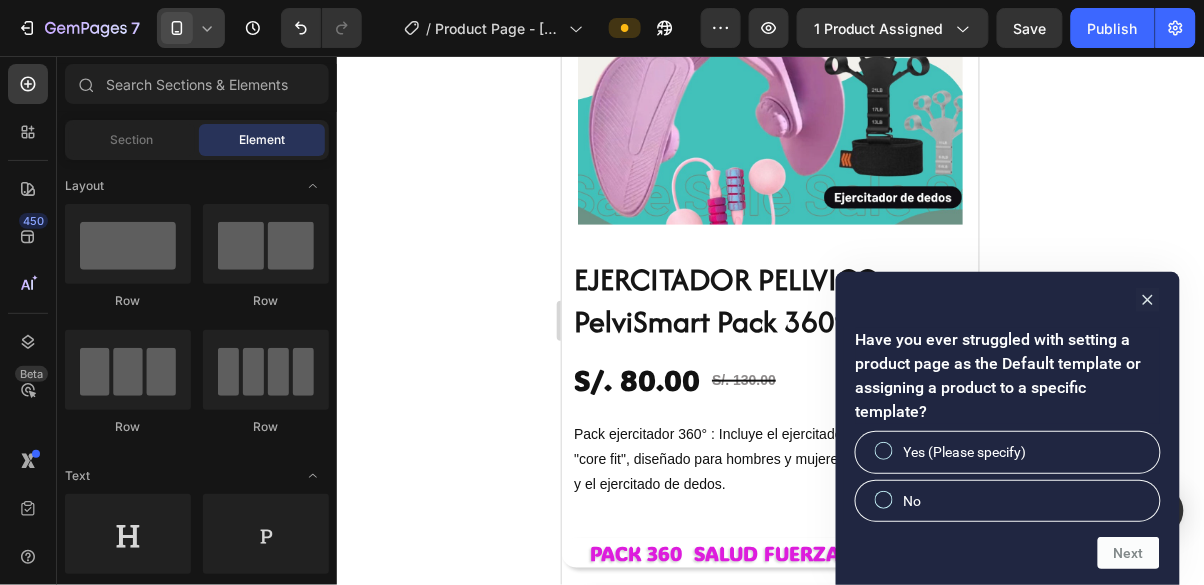 click 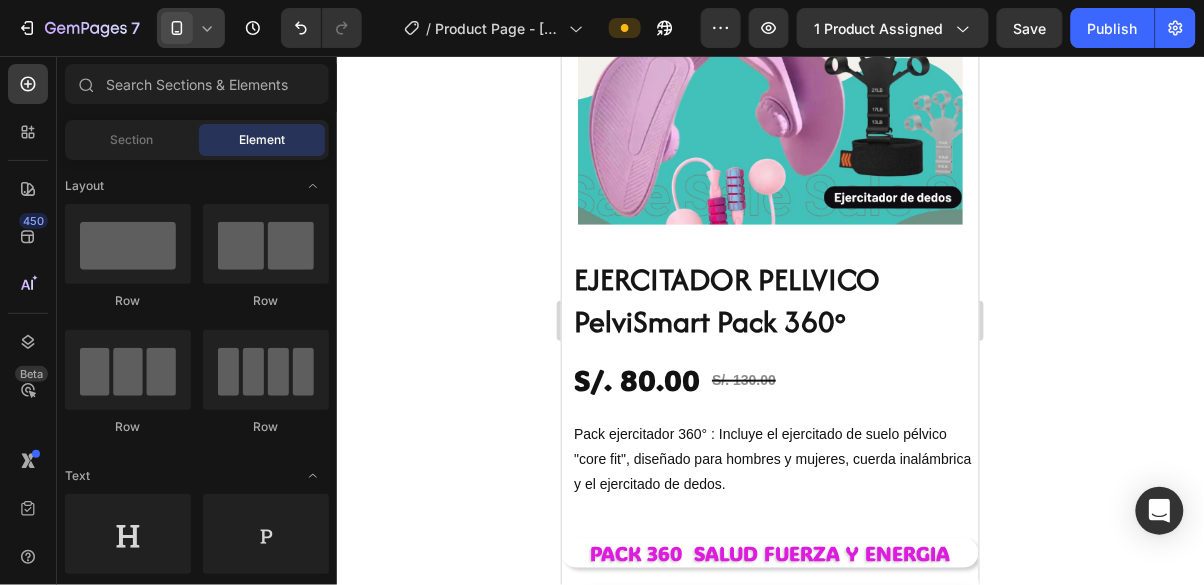 click 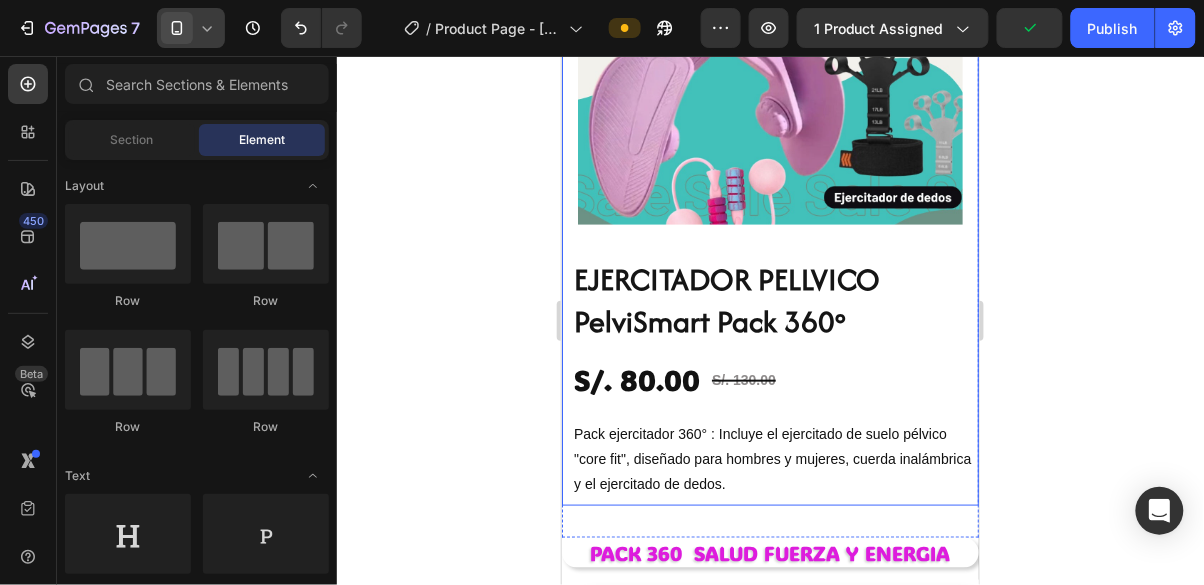 click on "S/. 80.00" at bounding box center [636, 380] 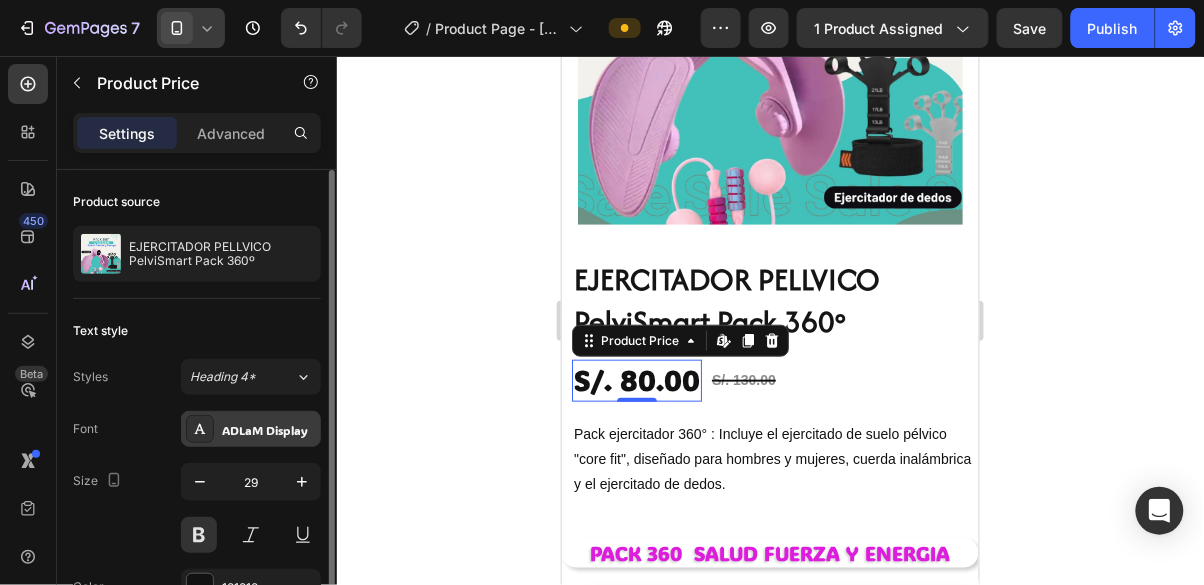 click on "ADLaM Display" at bounding box center (269, 430) 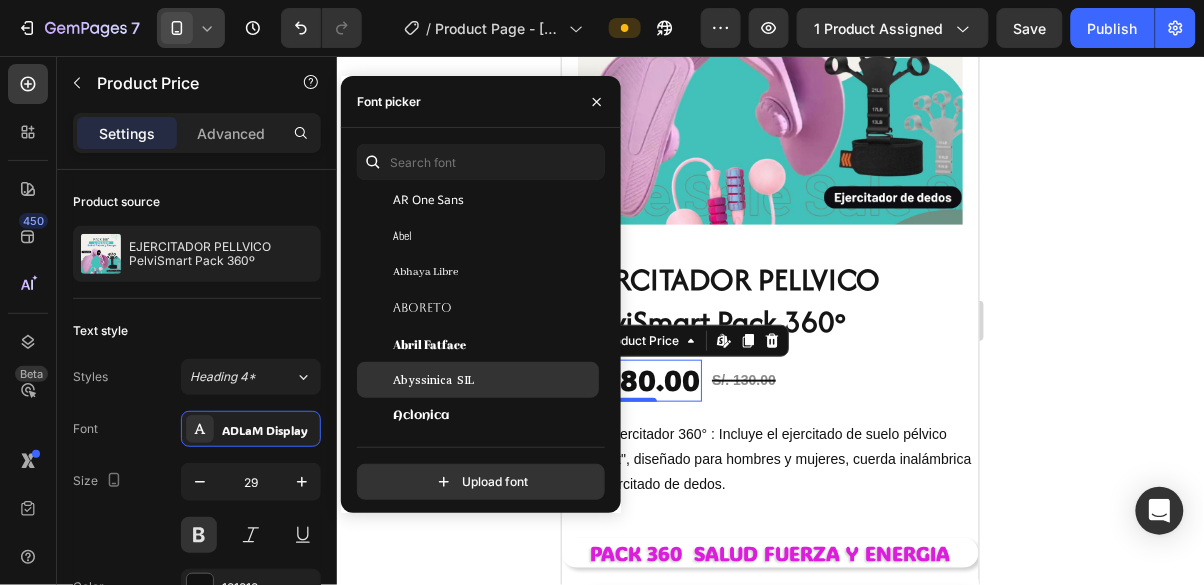 scroll, scrollTop: 317, scrollLeft: 0, axis: vertical 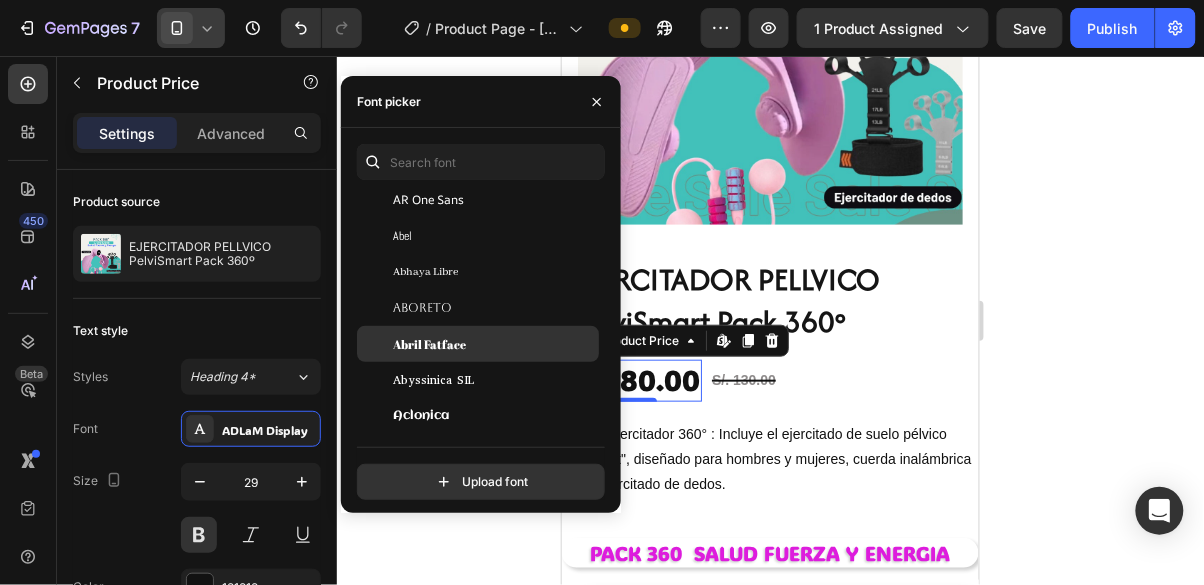 click on "Abril Fatface" at bounding box center [429, 344] 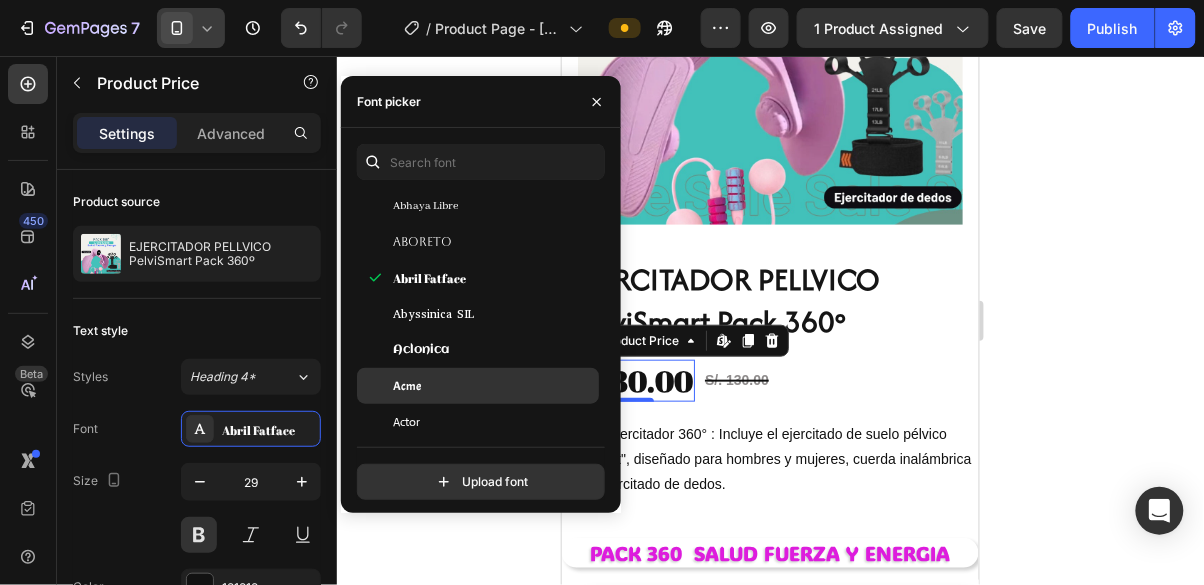 scroll, scrollTop: 382, scrollLeft: 0, axis: vertical 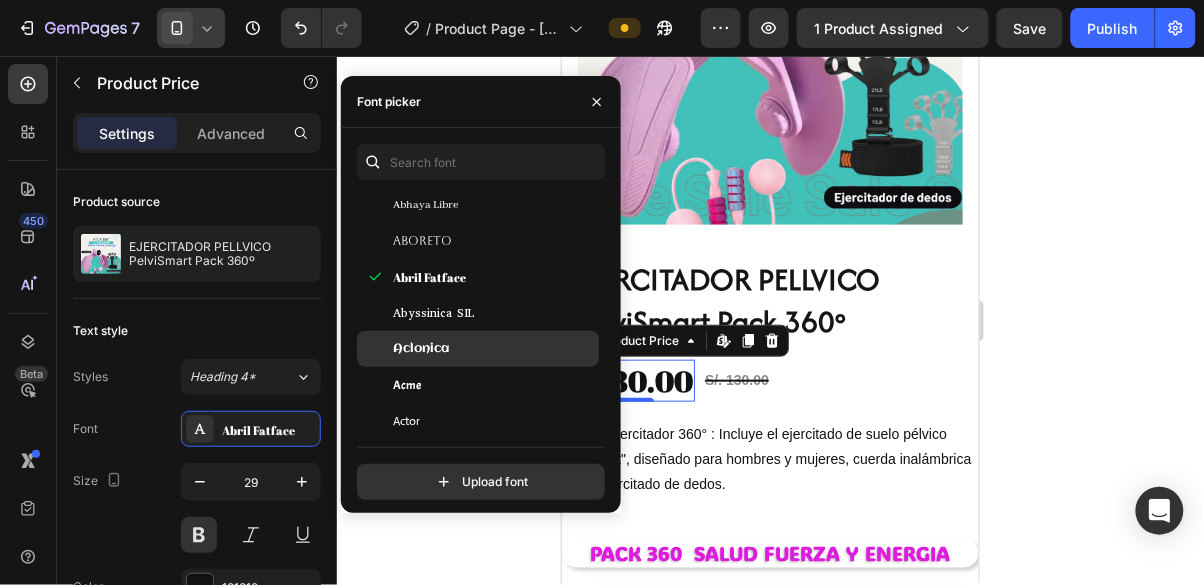 click on "Aclonica" at bounding box center (494, 349) 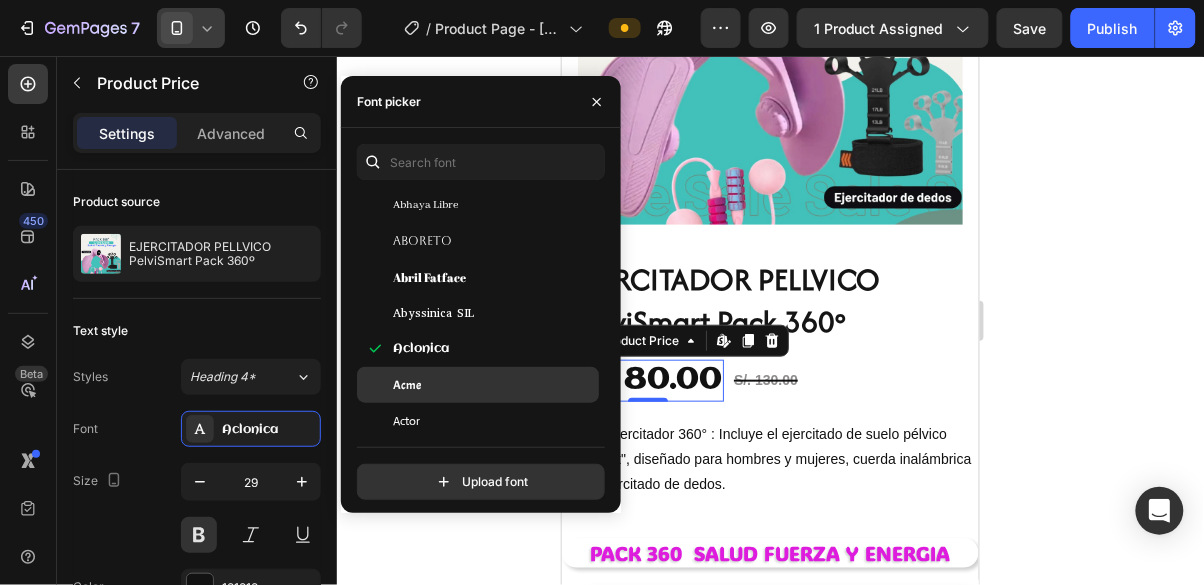 scroll, scrollTop: 388, scrollLeft: 0, axis: vertical 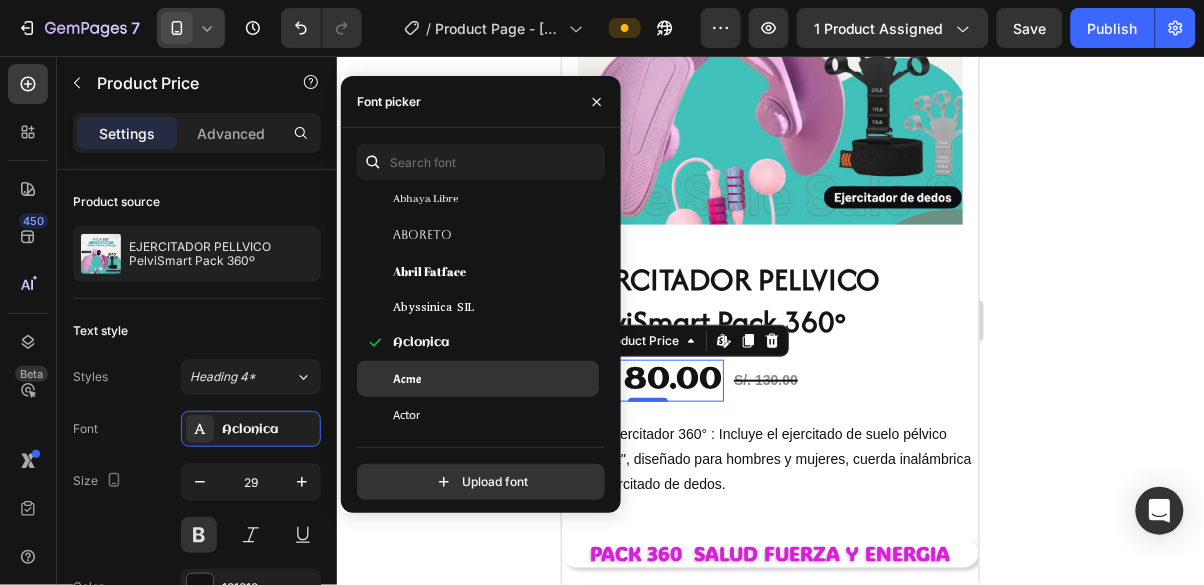 click on "Acme" at bounding box center [494, 379] 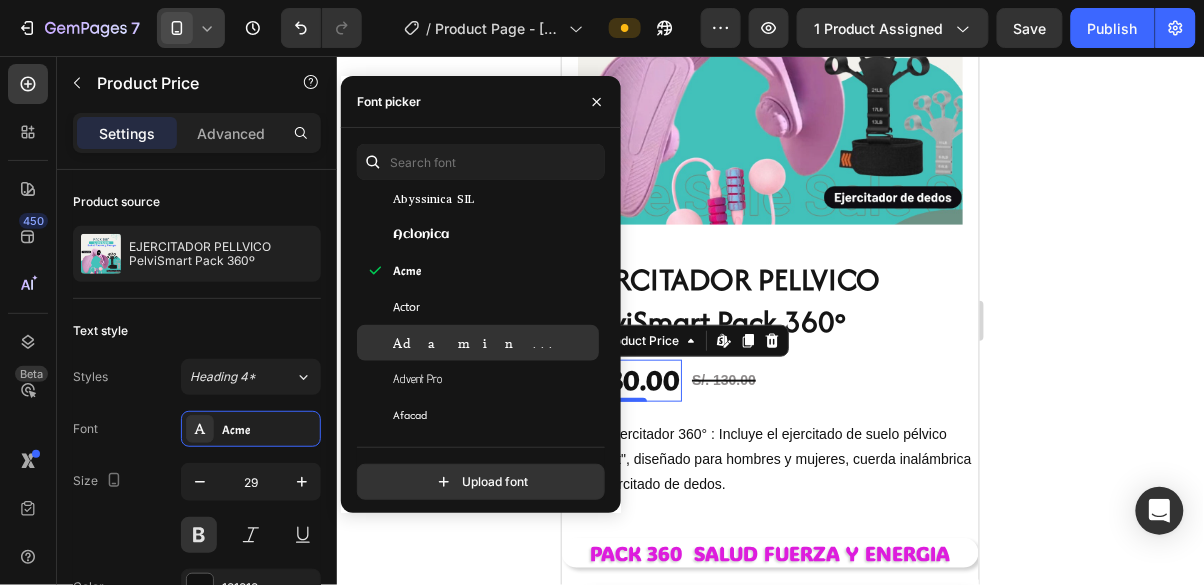 scroll, scrollTop: 503, scrollLeft: 0, axis: vertical 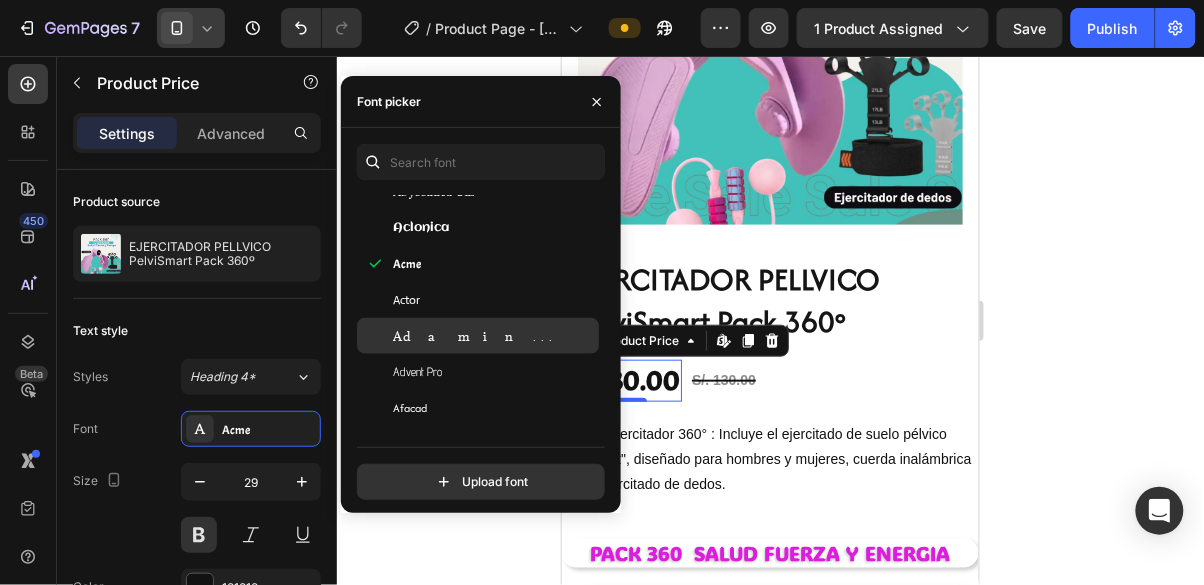 click on "Adamina" at bounding box center [494, 336] 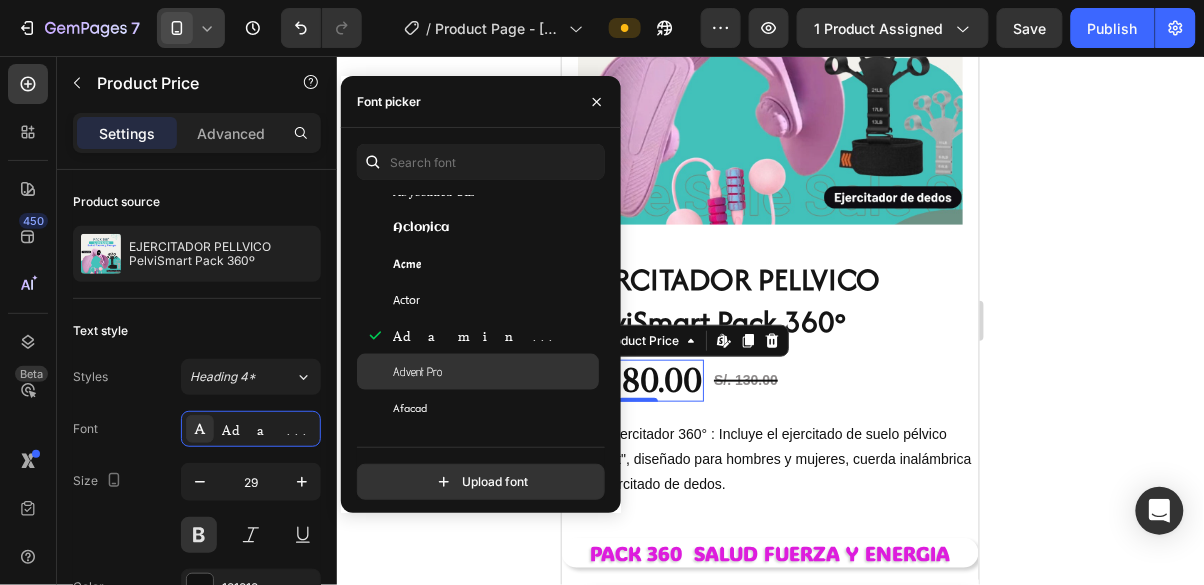 click on "Advent Pro" 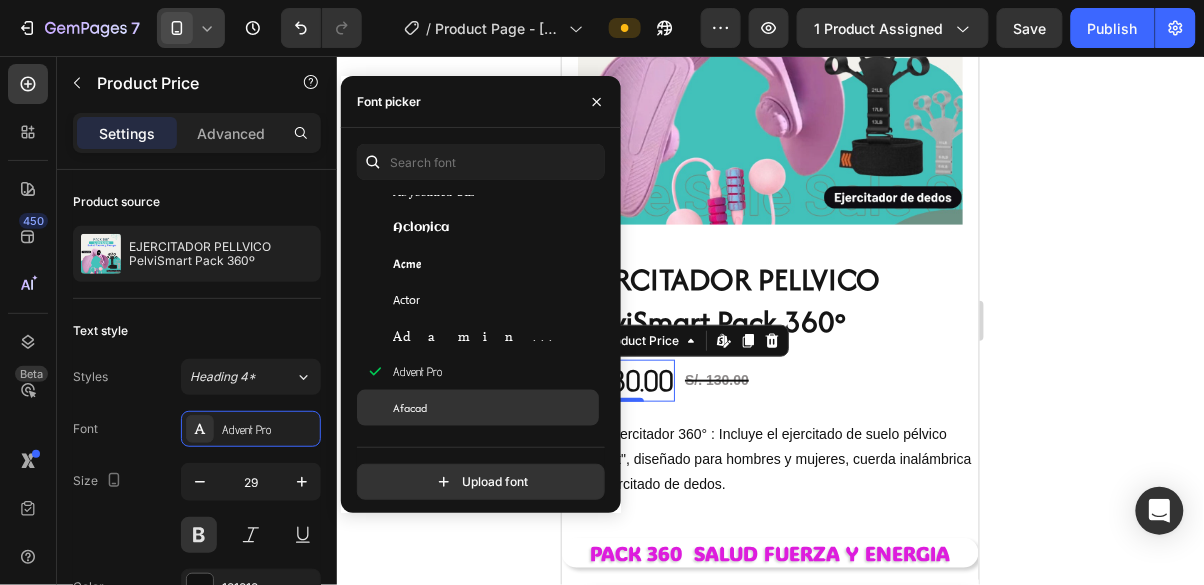 click on "Afacad" at bounding box center (494, 408) 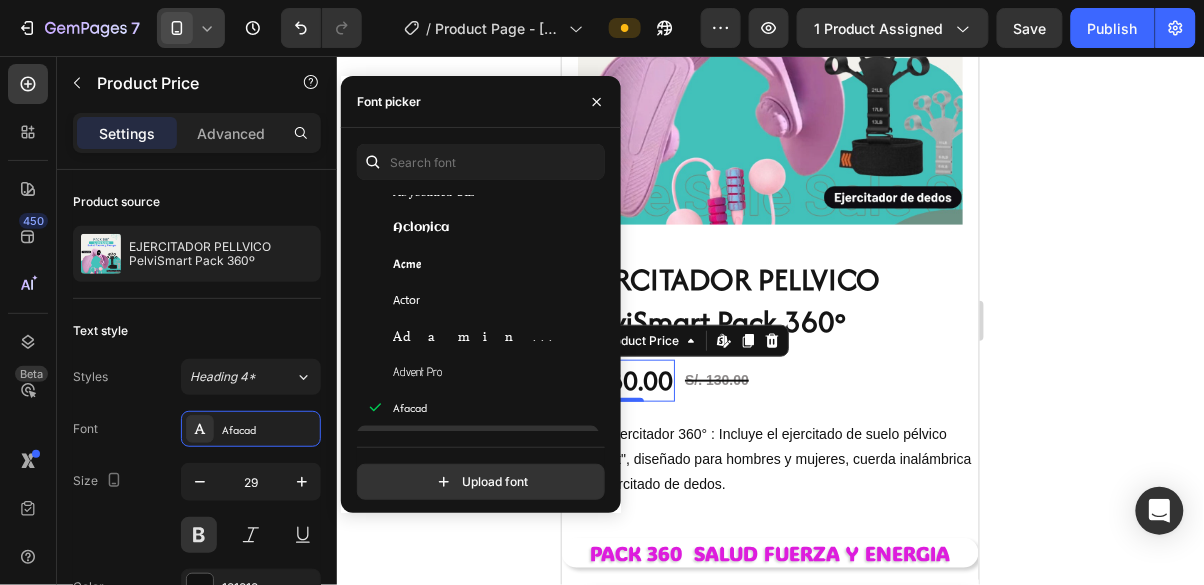 click on "Afacad Flux" at bounding box center (421, 444) 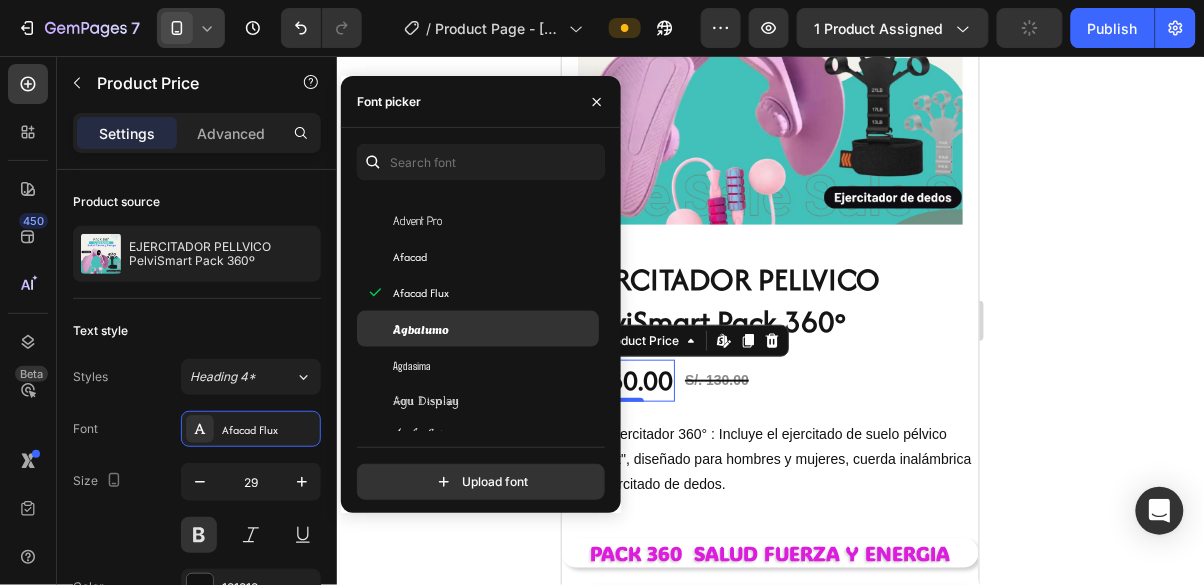 scroll, scrollTop: 649, scrollLeft: 0, axis: vertical 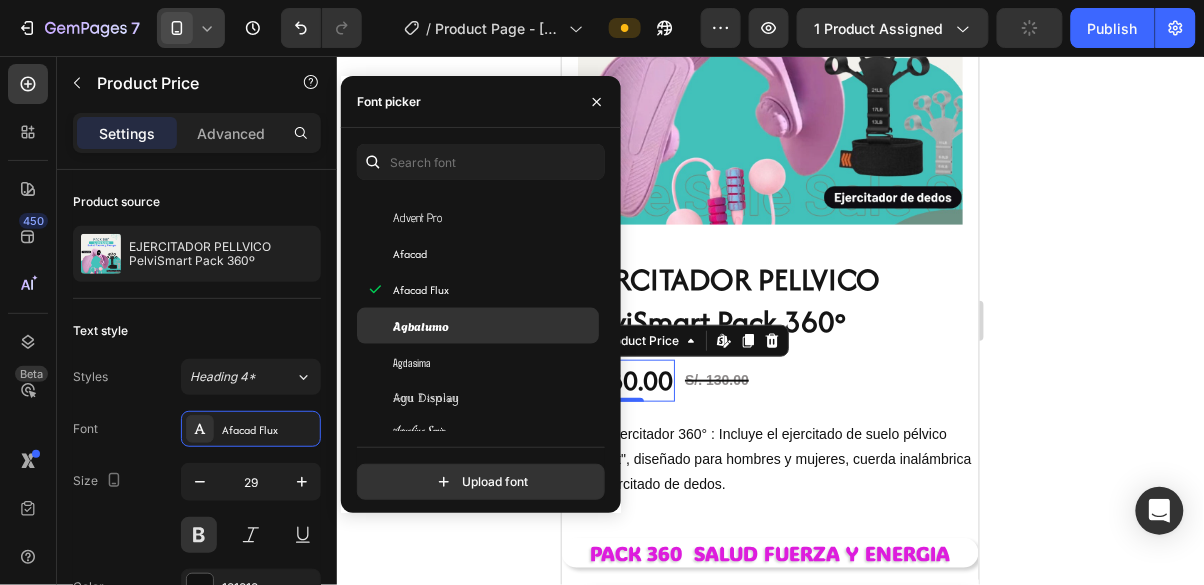 click on "Agbalumo" at bounding box center [494, 326] 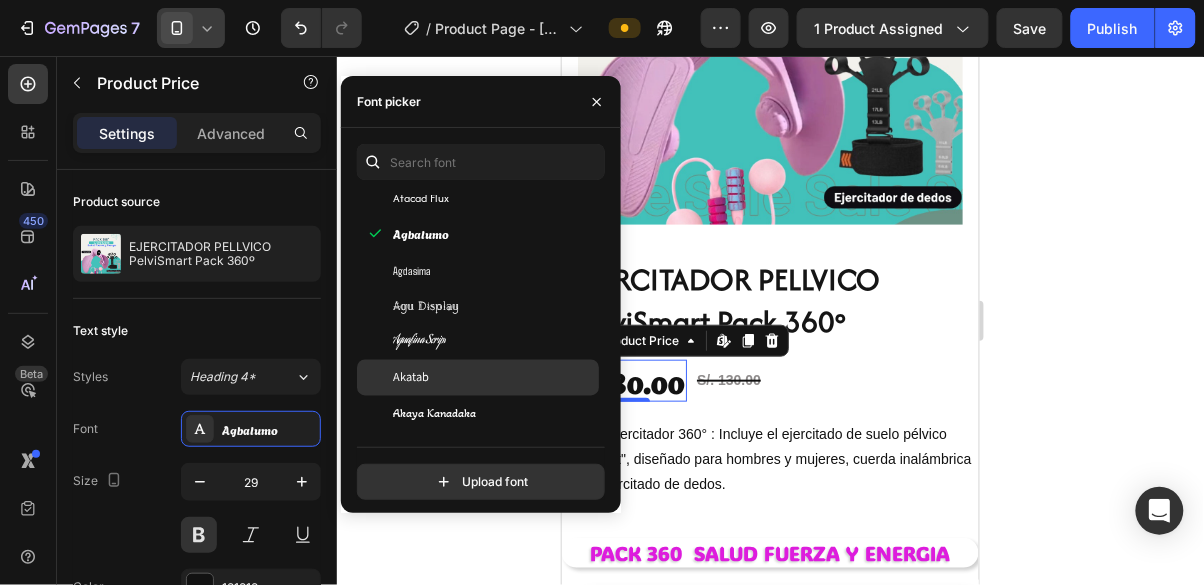 scroll, scrollTop: 751, scrollLeft: 0, axis: vertical 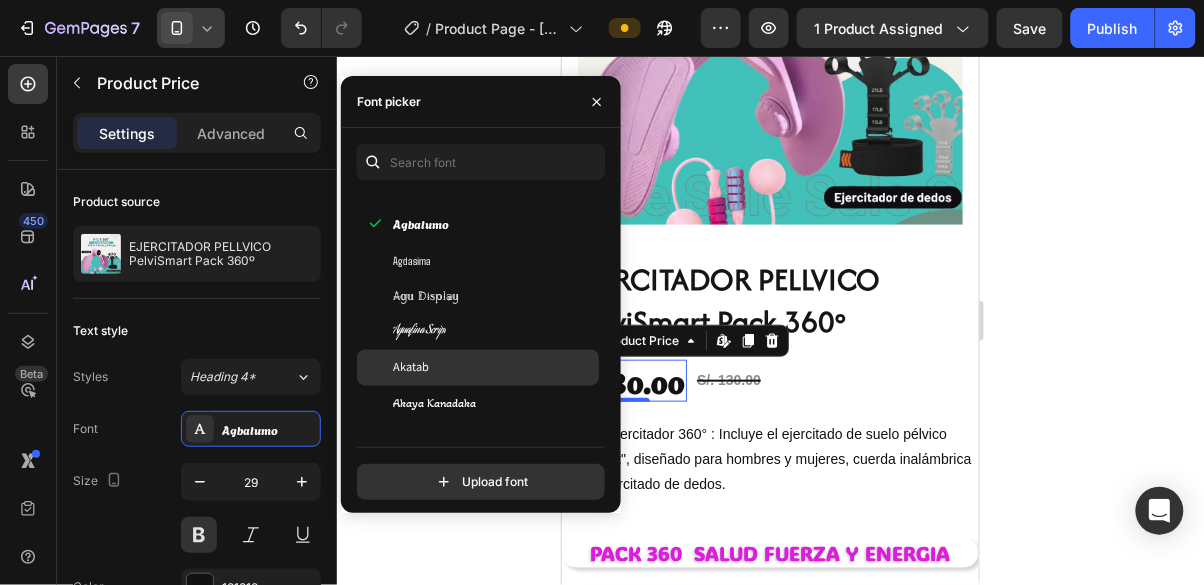 click on "Akatab" at bounding box center (494, 368) 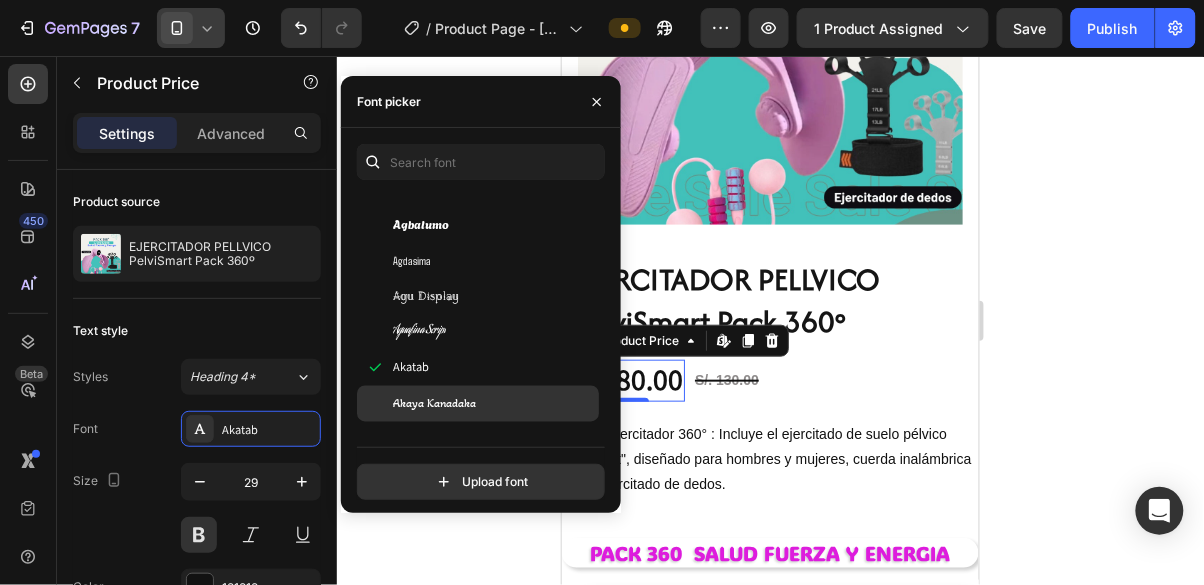 click on "Akaya Kanadaka" 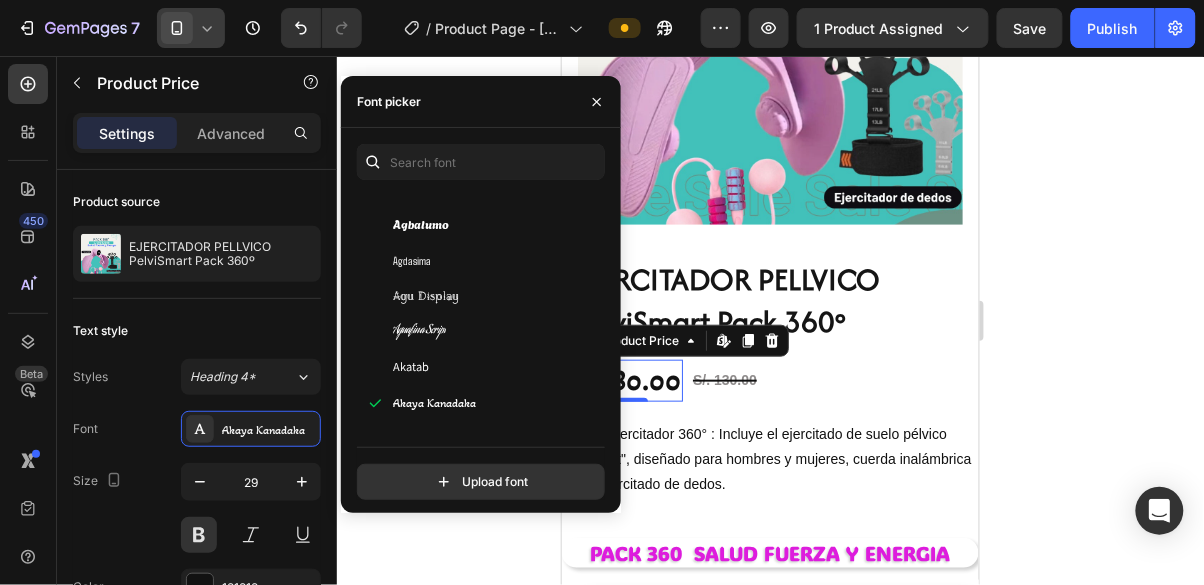 click on "Akronim" 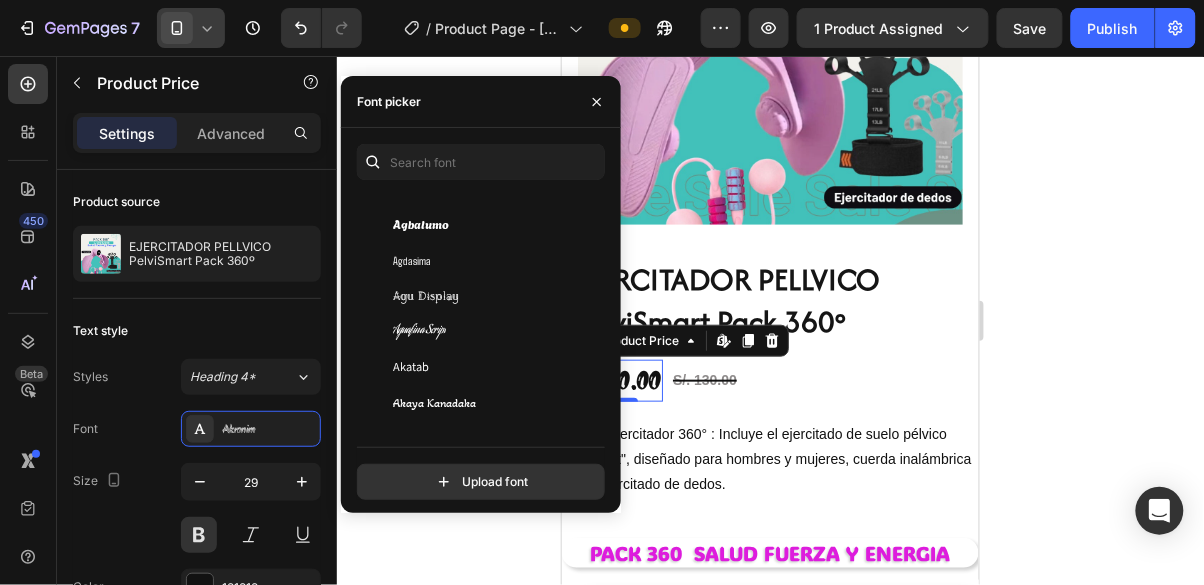 click on "Akronim" at bounding box center (494, 476) 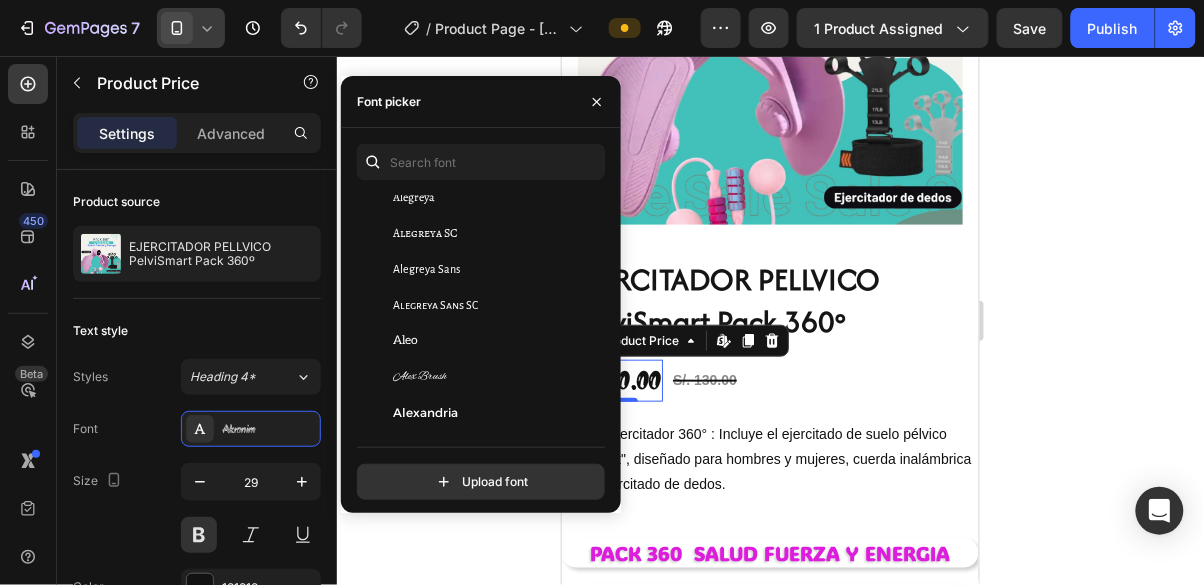 scroll, scrollTop: 1349, scrollLeft: 0, axis: vertical 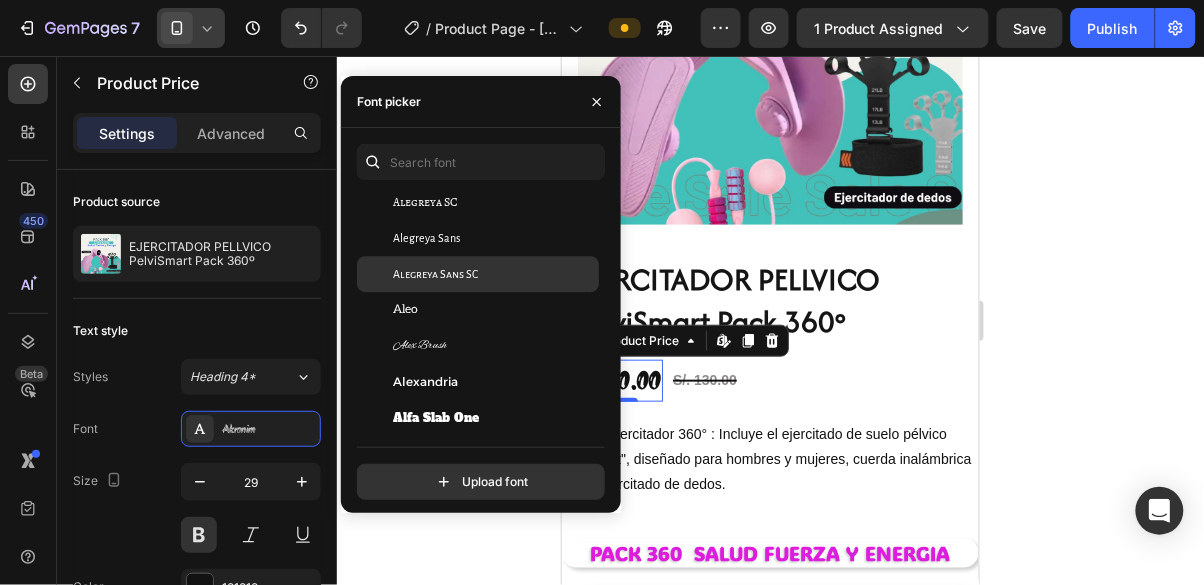 click on "Alegreya Sans SC" at bounding box center [435, 274] 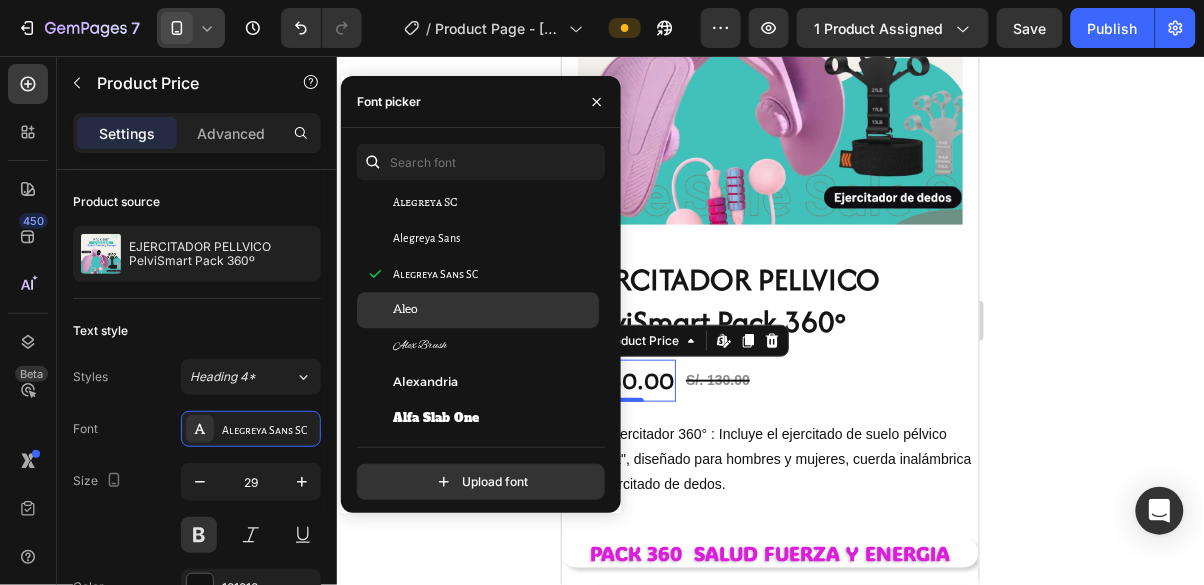 click on "Aleo" at bounding box center [494, 310] 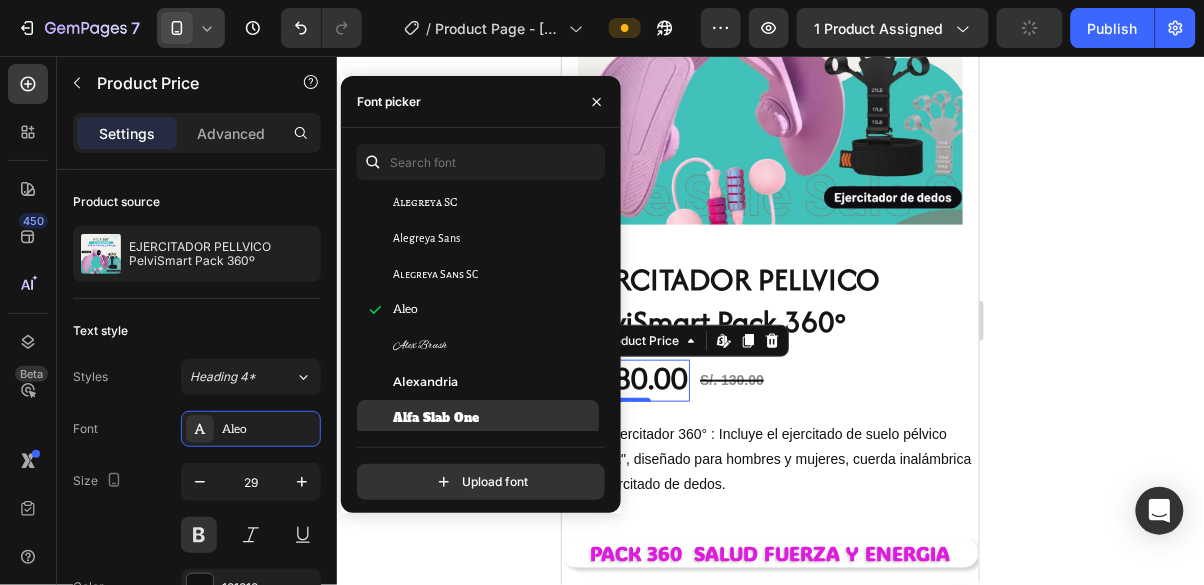 click on "Alfa Slab One" 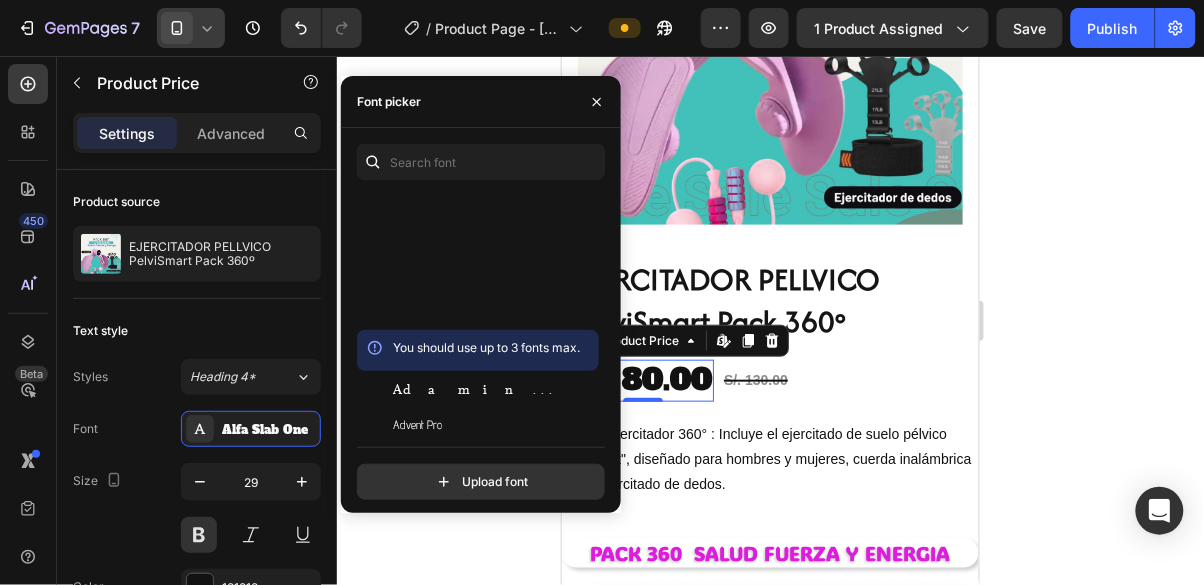 scroll, scrollTop: 0, scrollLeft: 0, axis: both 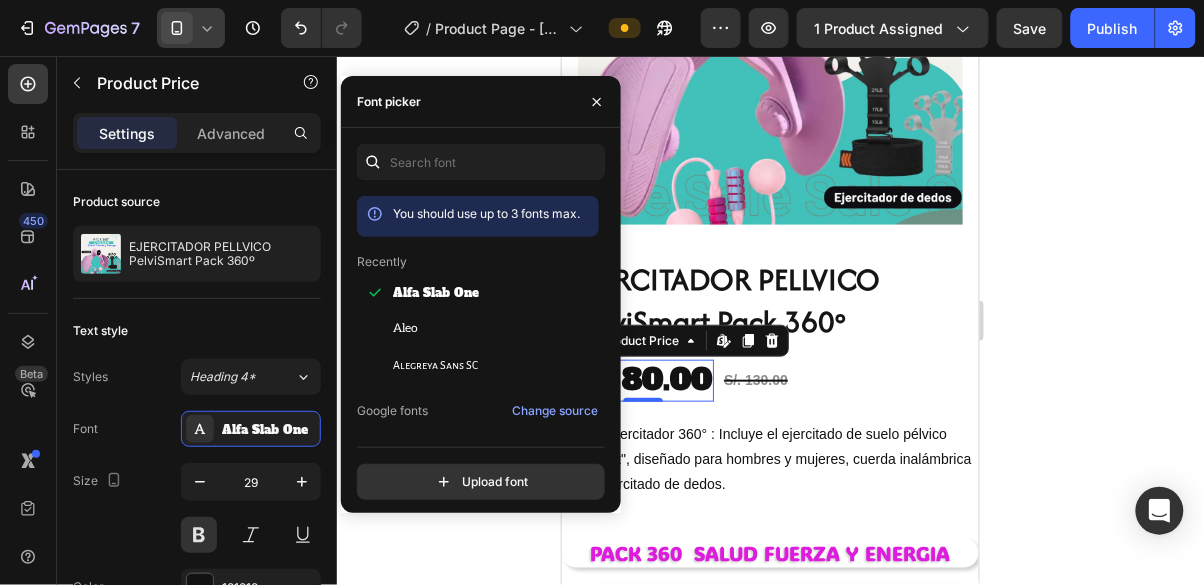 click 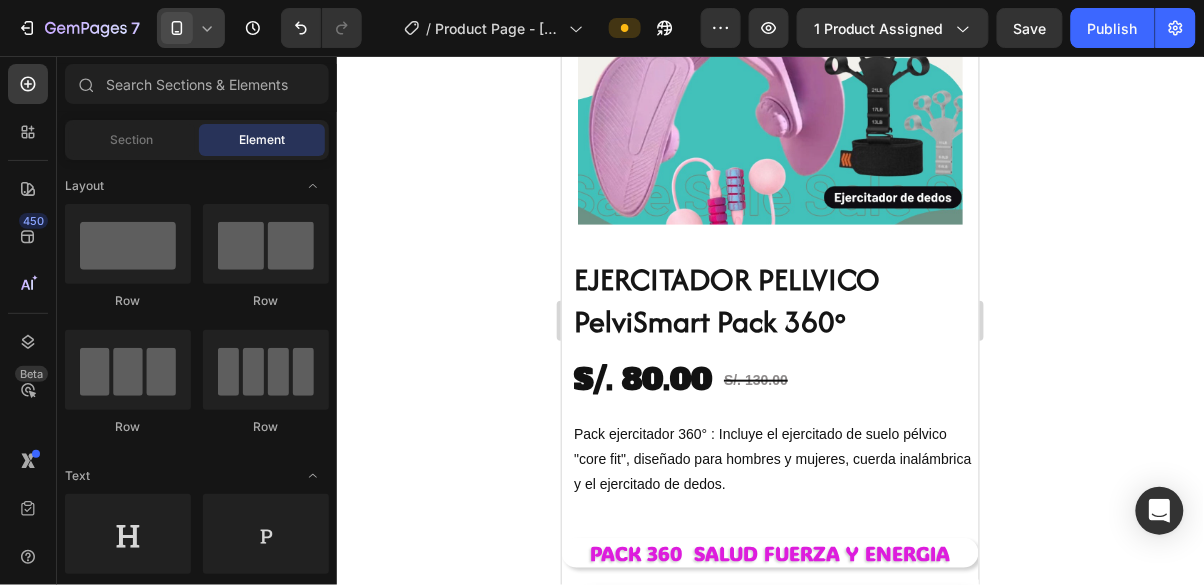 click on "EJERCITADOR PELLVICO PelviSmart Pack 360º" at bounding box center [774, 299] 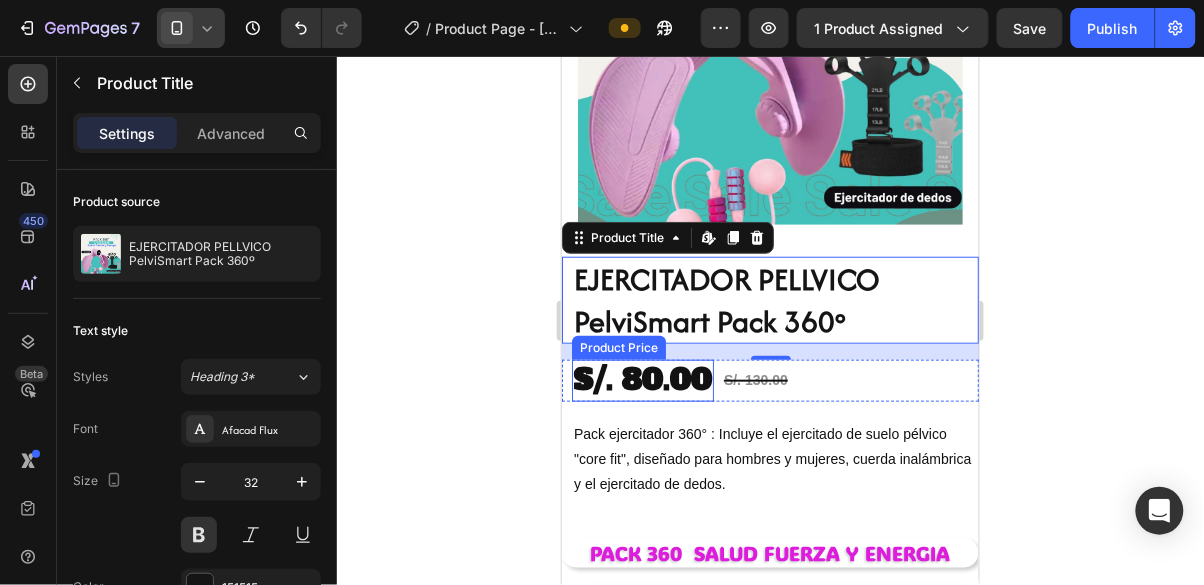 click on "S/. 80.00" at bounding box center (642, 380) 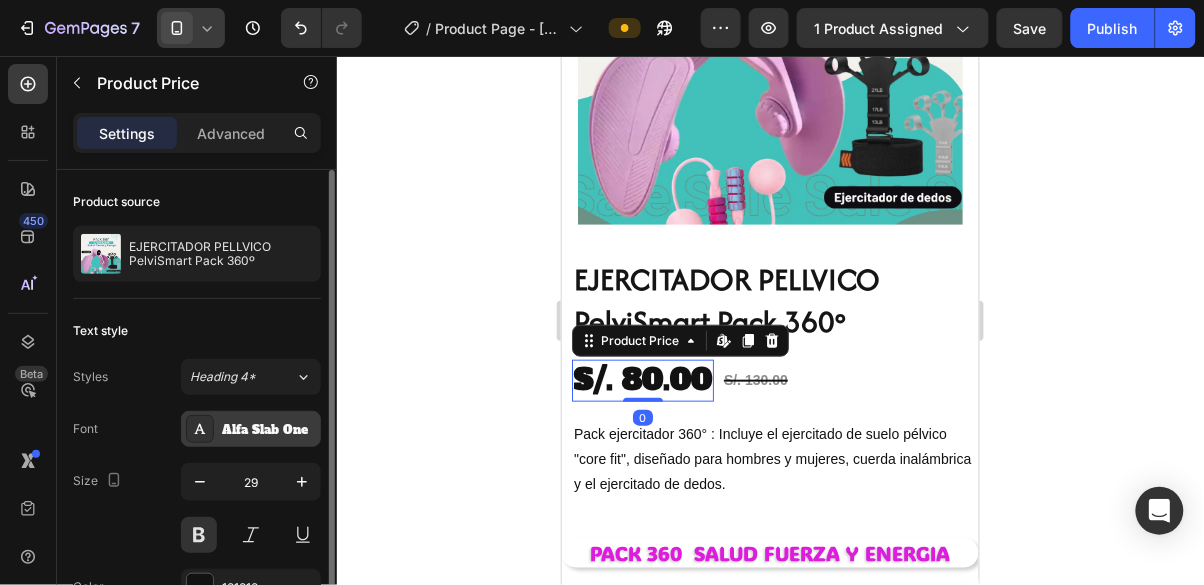 click on "Alfa Slab One" at bounding box center [269, 430] 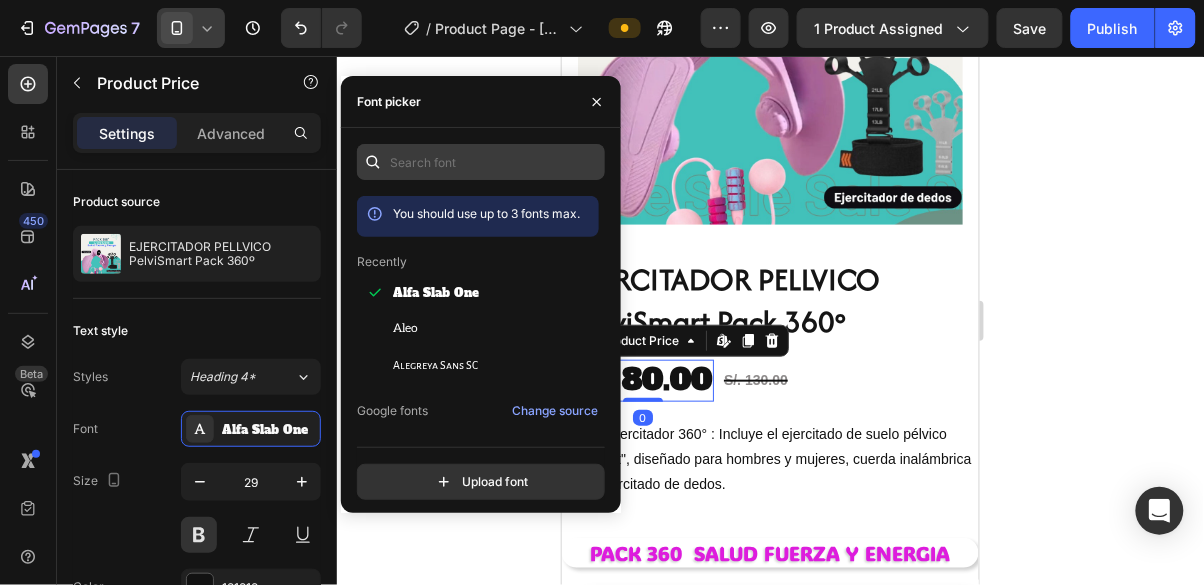 click on "You should use up to 3 fonts max. Recently Alfa Slab One Aleo Alegreya Sans SC Google fonts Change source ABeeZee ADLaM Display AR One Sans Abel Abhaya Libre Aboreto Abril Fatface Abyssinica SIL Aclonica Acme Actor Adamina Advent Pro Afacad Afacad Flux Agbalumo Upload font" at bounding box center [481, 320] 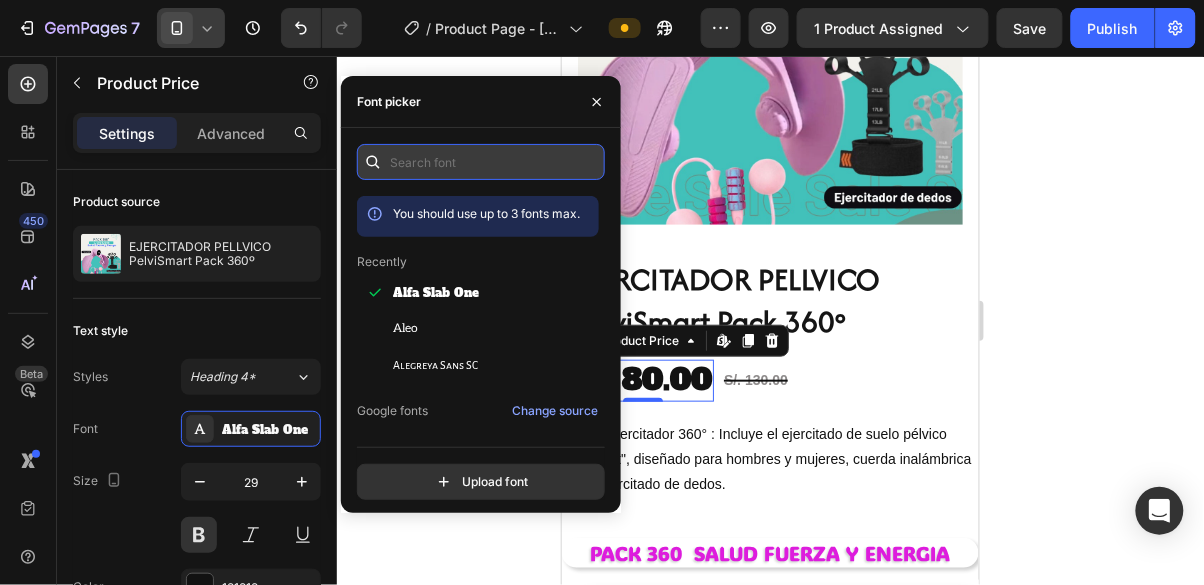 click at bounding box center [481, 162] 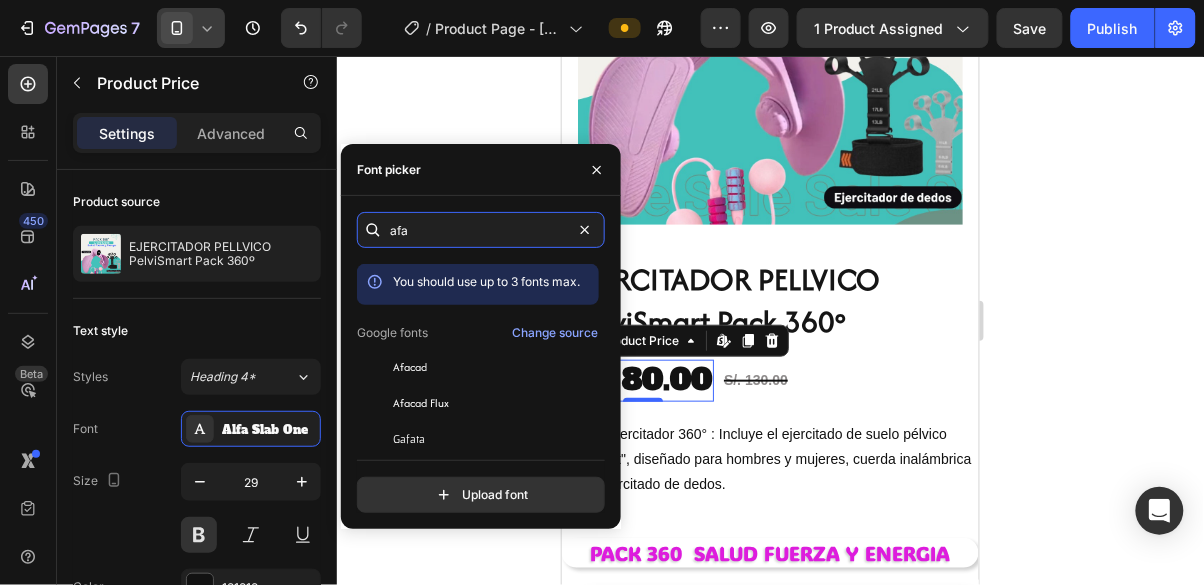 type on "afa" 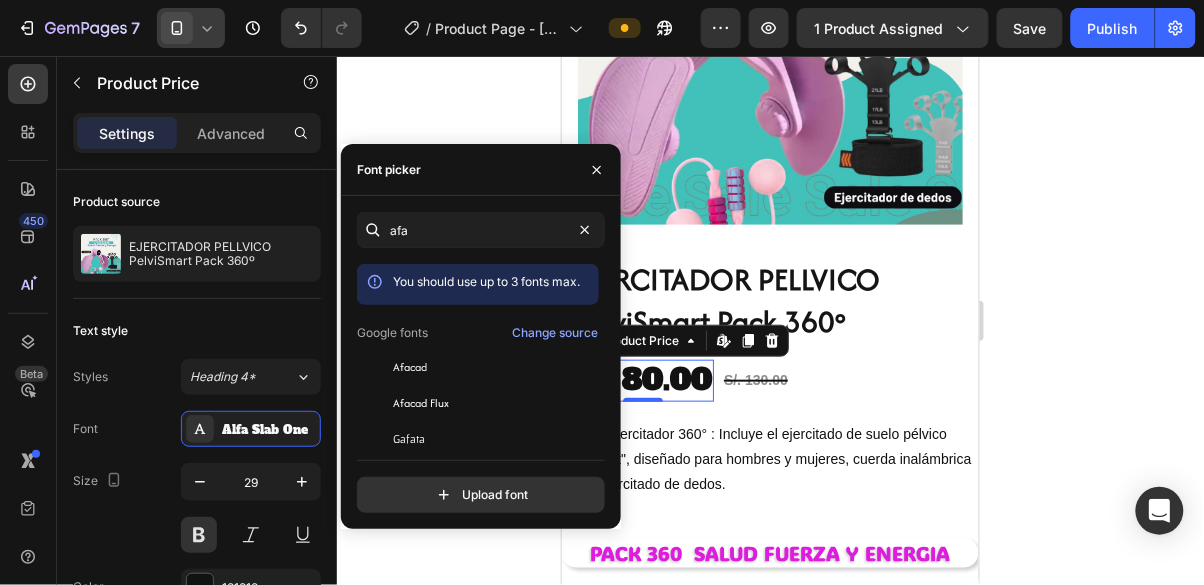 click on "Afacad" at bounding box center (494, 367) 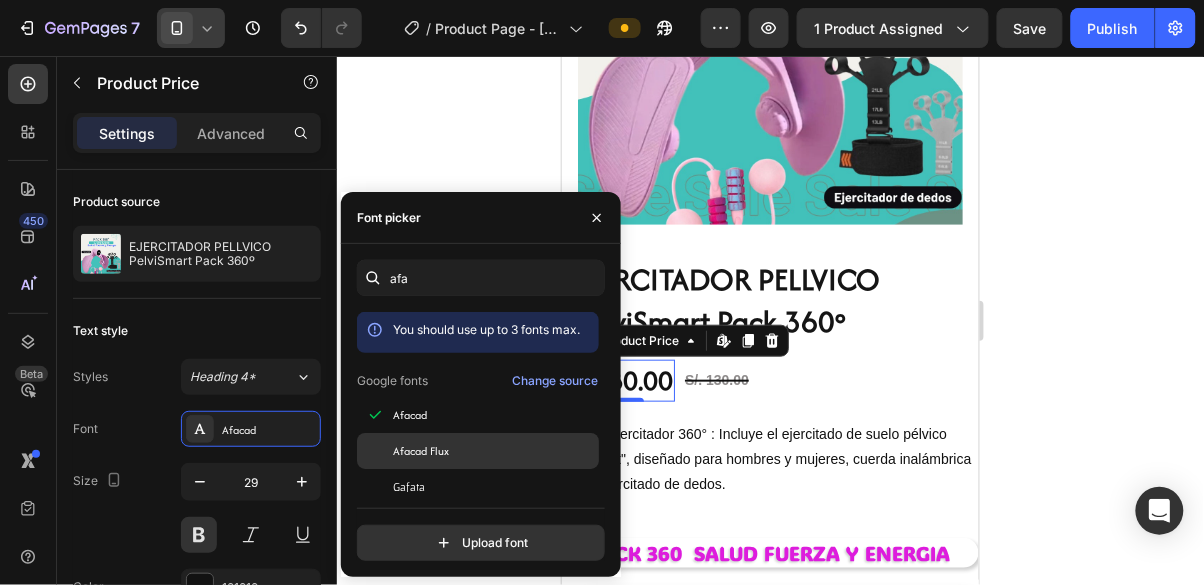 click on "Afacad Flux" 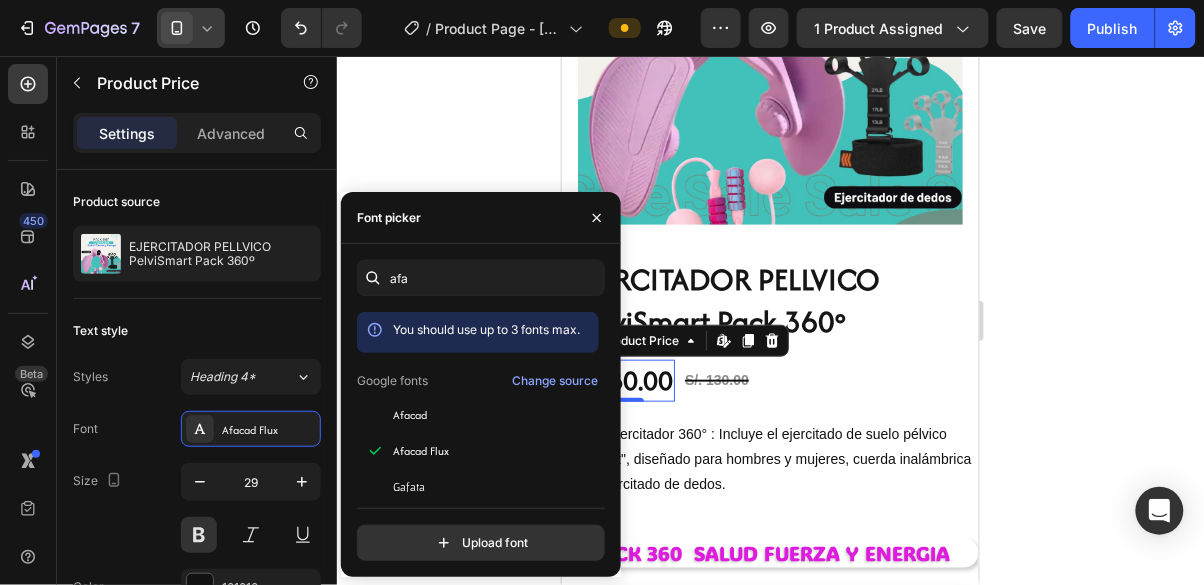 click on "You should use up to 3 fonts max. Google fonts Change source Afacad Afacad Flux Gafata Shafarik Upload font" 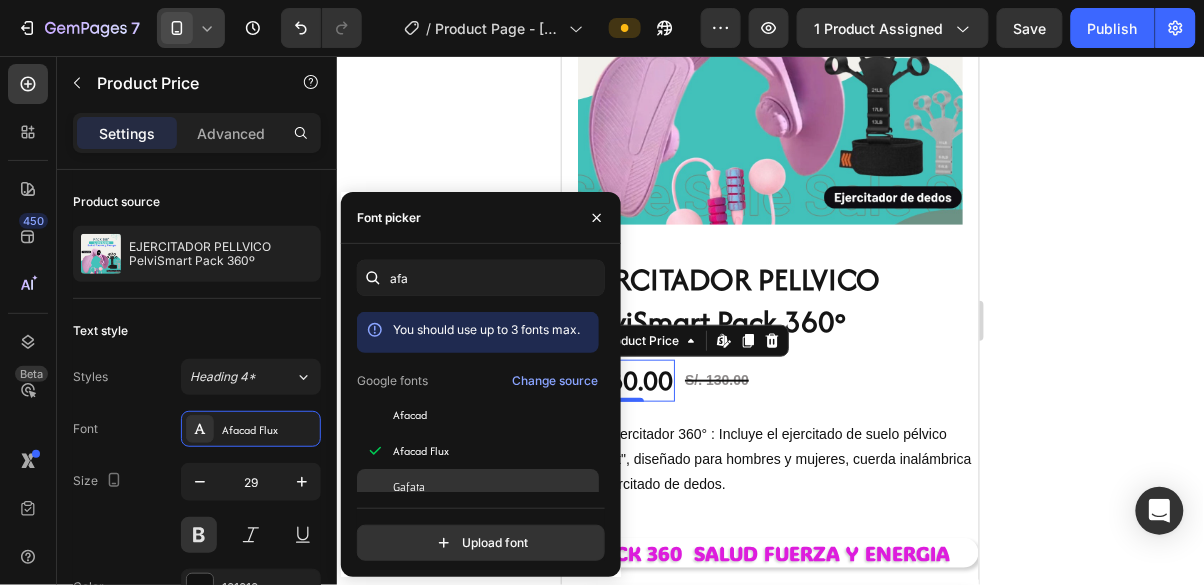 click on "Gafata" at bounding box center [494, 487] 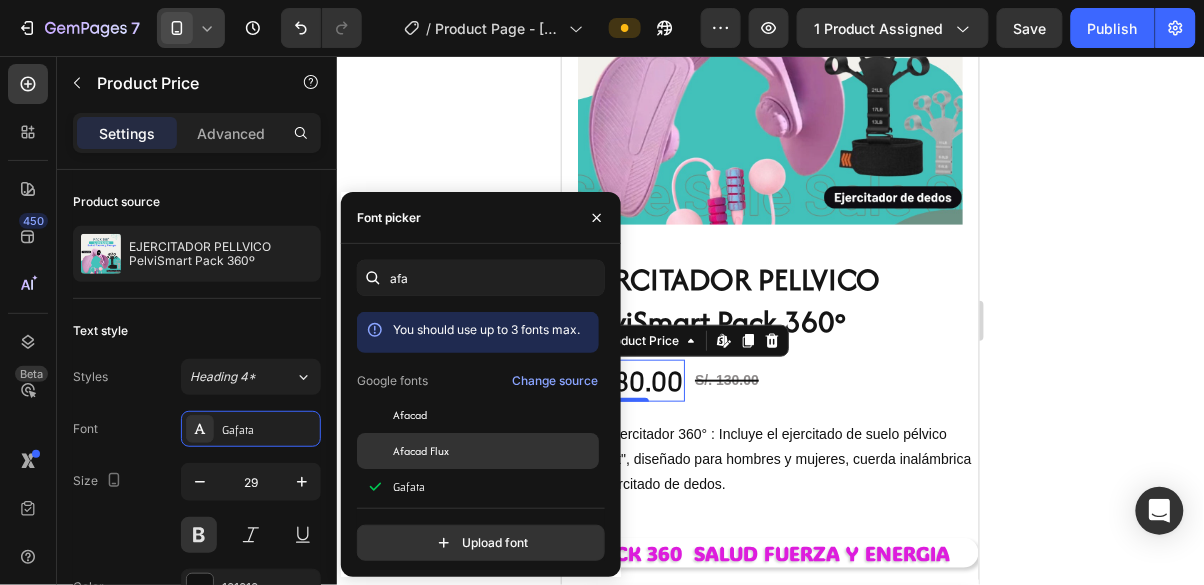 click on "Afacad Flux" at bounding box center [494, 451] 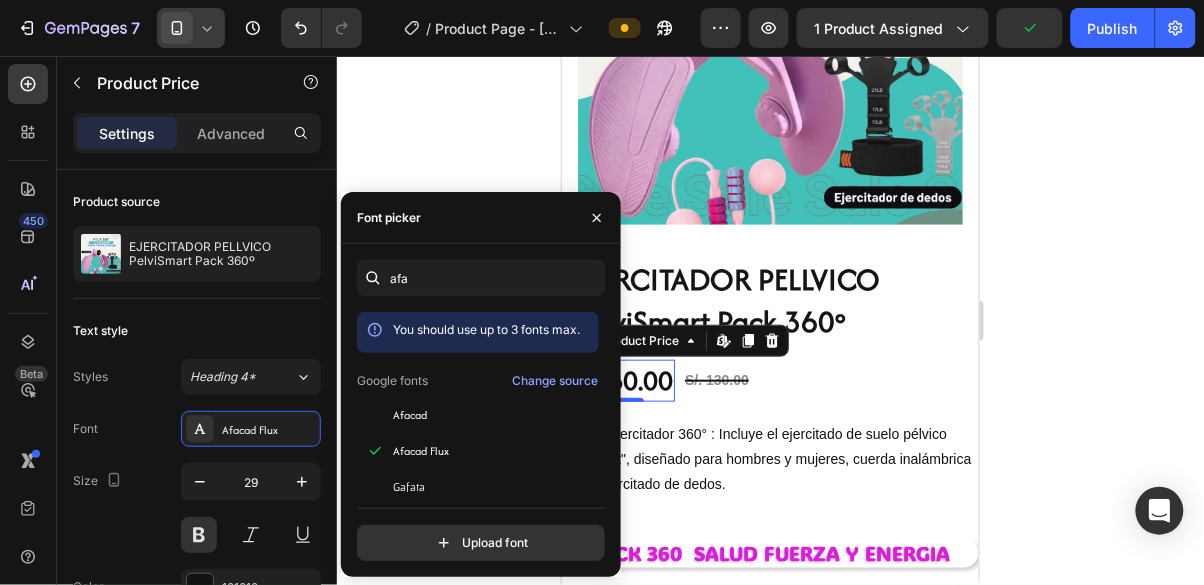 click 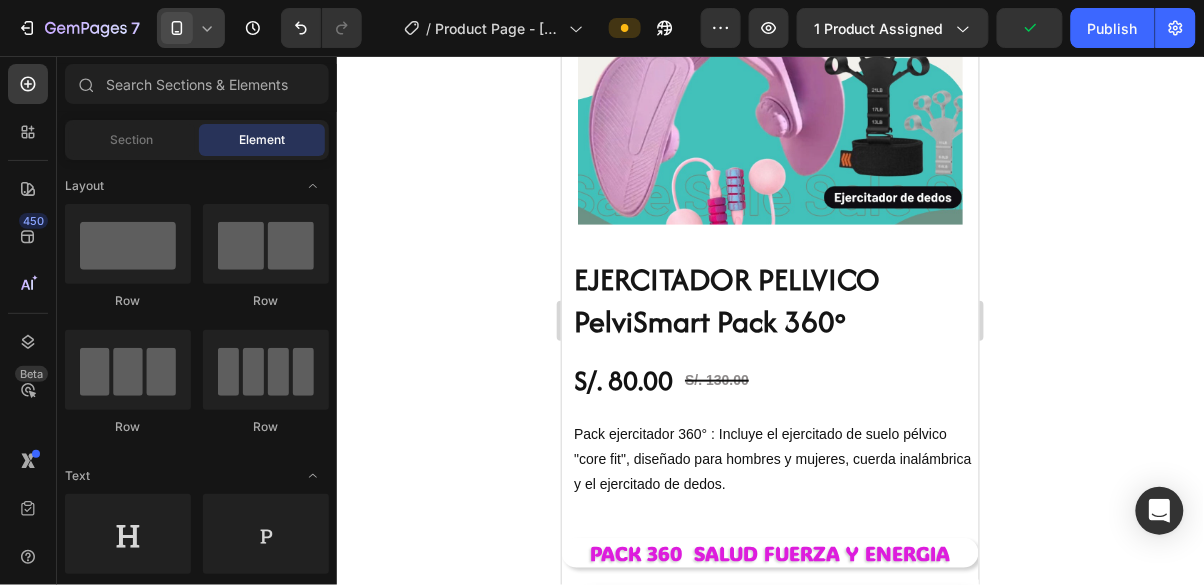 click on "S/. 80.00" at bounding box center [622, 380] 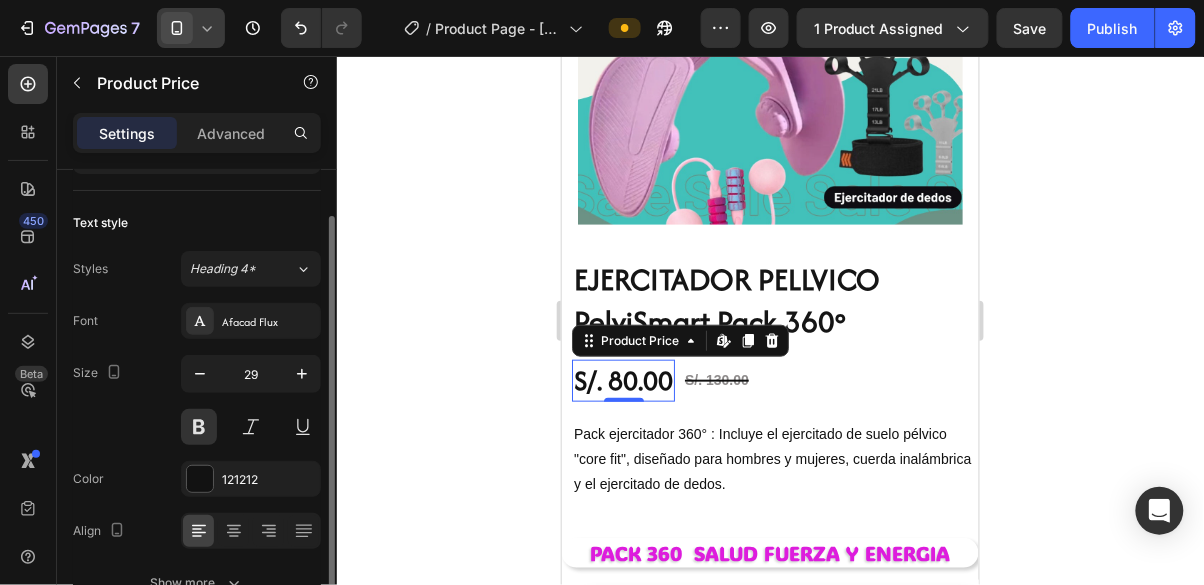 scroll, scrollTop: 109, scrollLeft: 0, axis: vertical 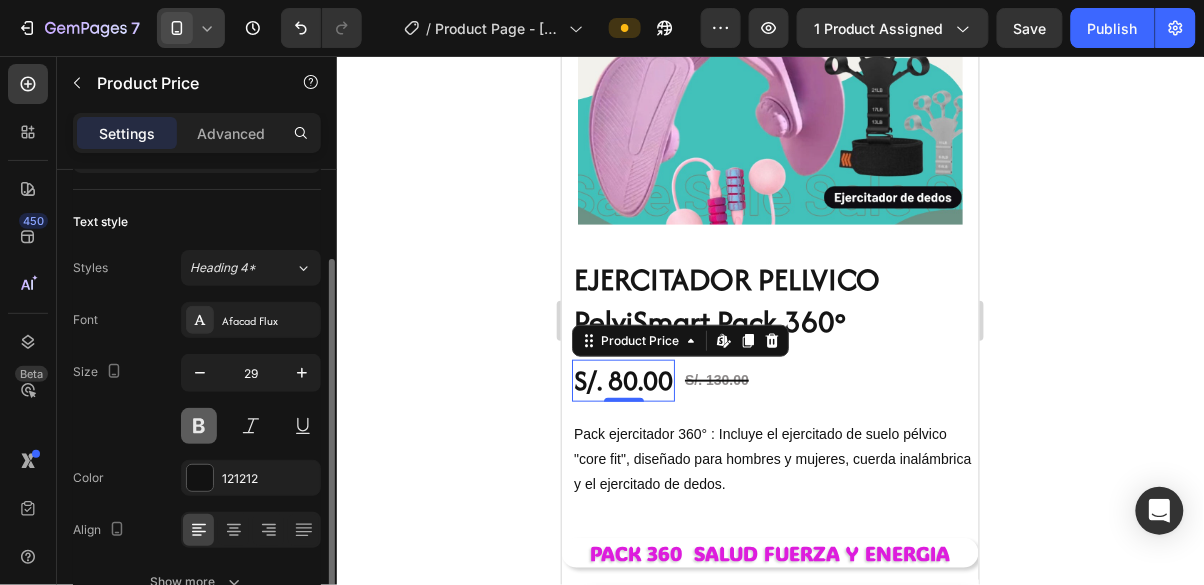 click at bounding box center (199, 426) 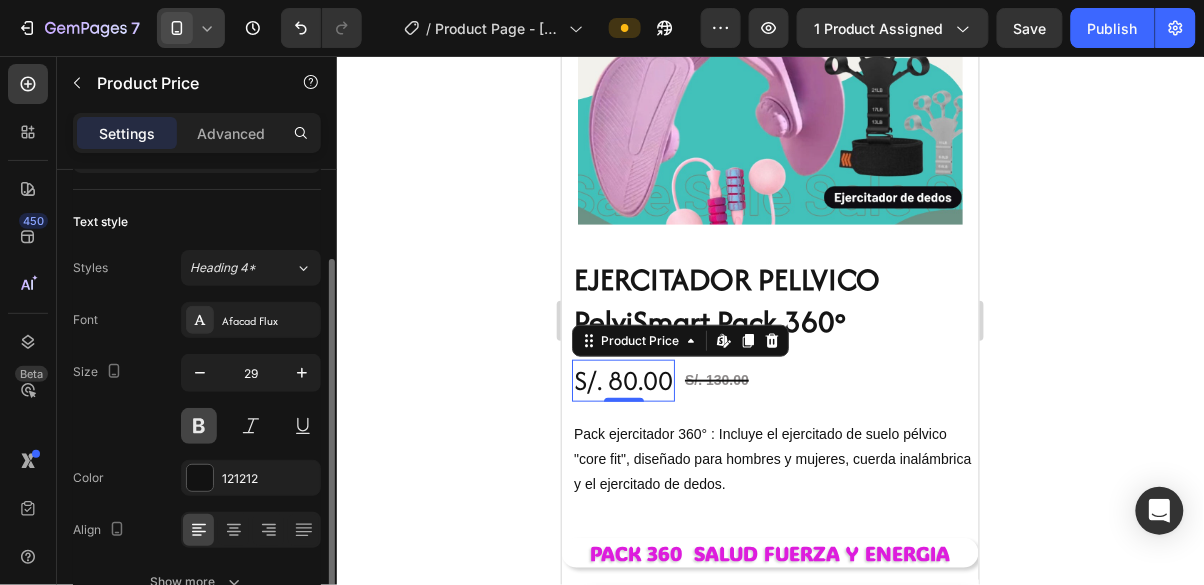 click at bounding box center (199, 426) 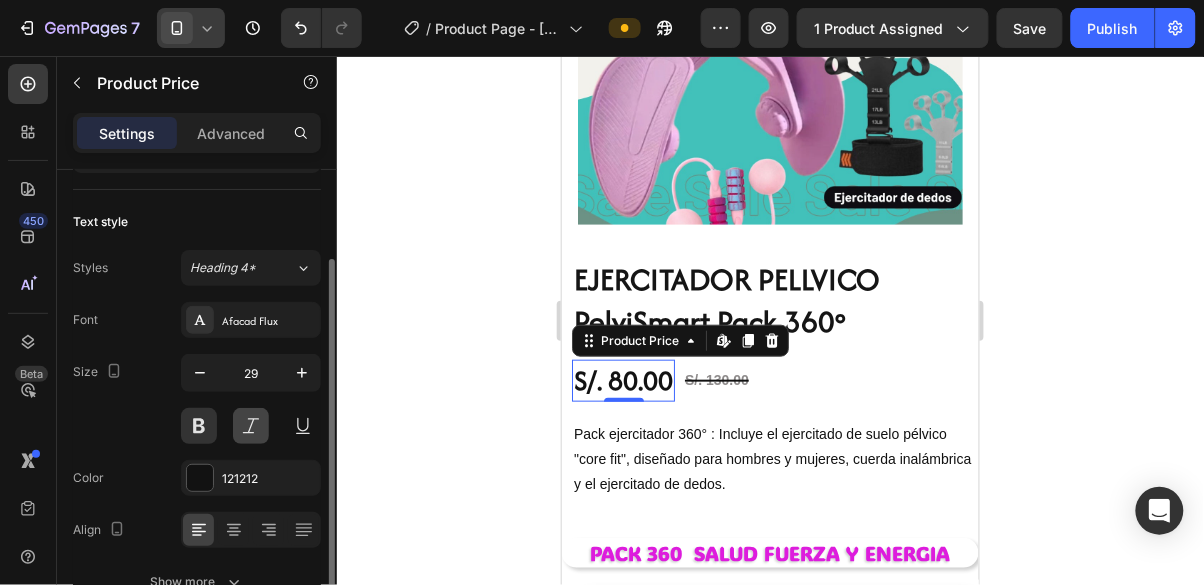 click at bounding box center (251, 426) 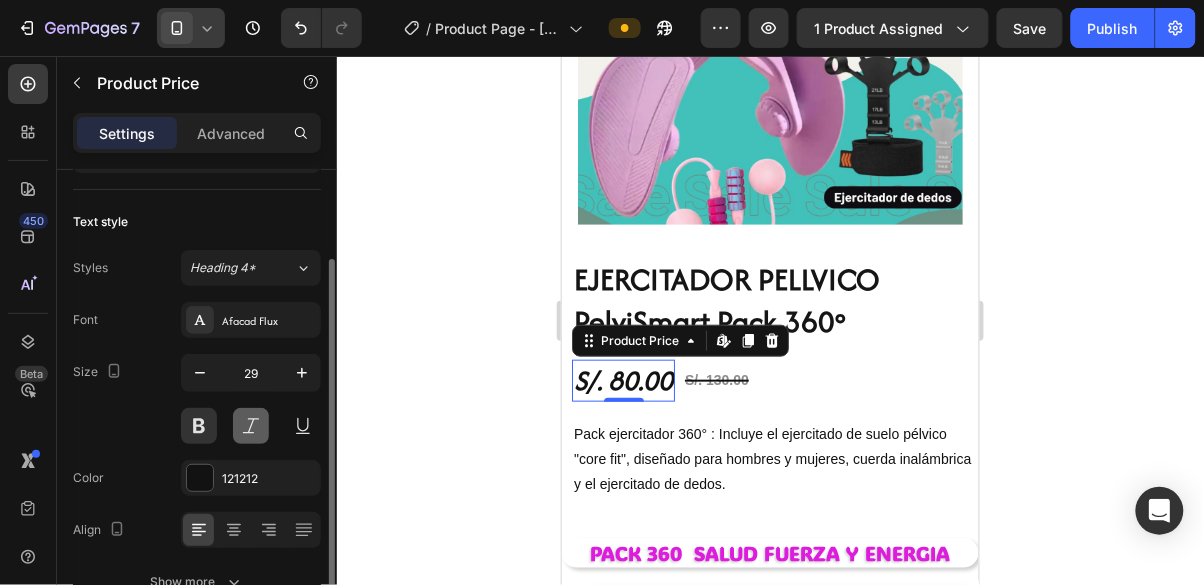 click at bounding box center (251, 426) 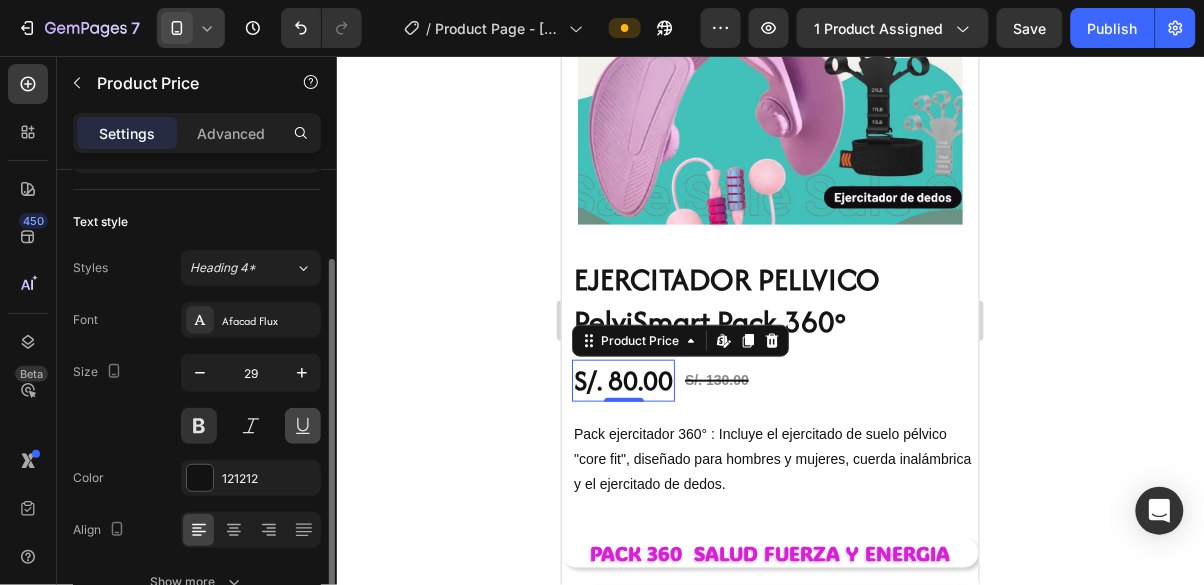click at bounding box center (303, 426) 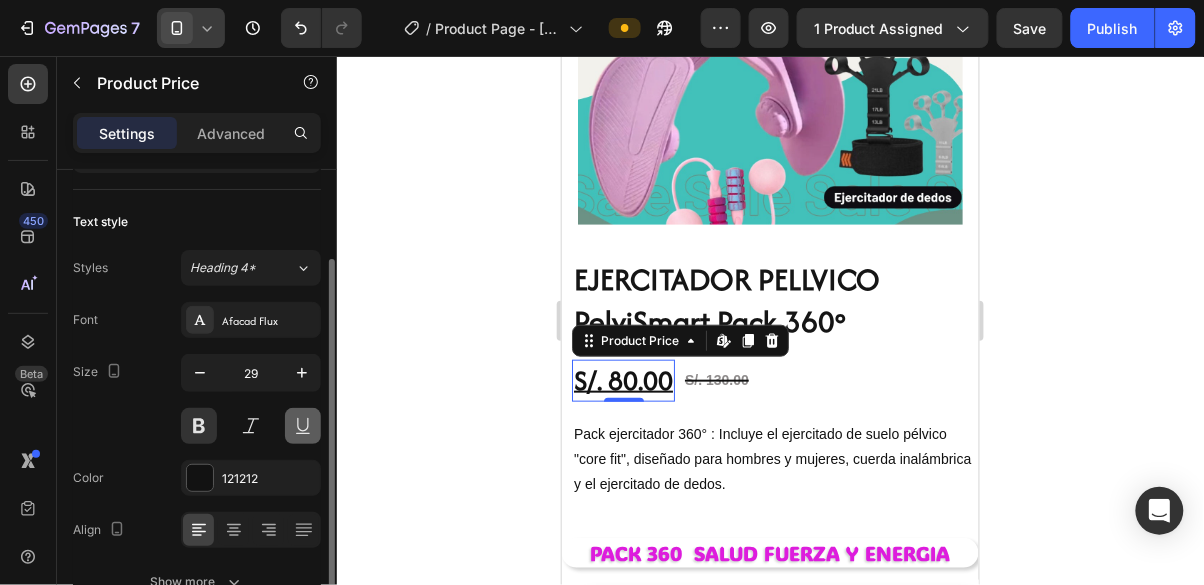 click at bounding box center (303, 426) 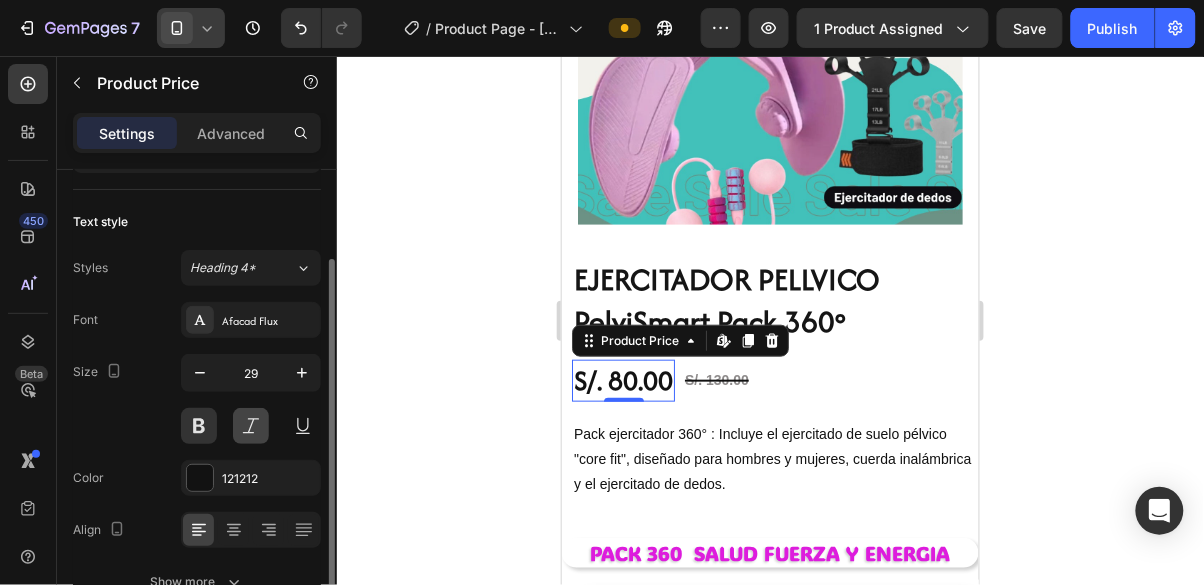 click at bounding box center (251, 426) 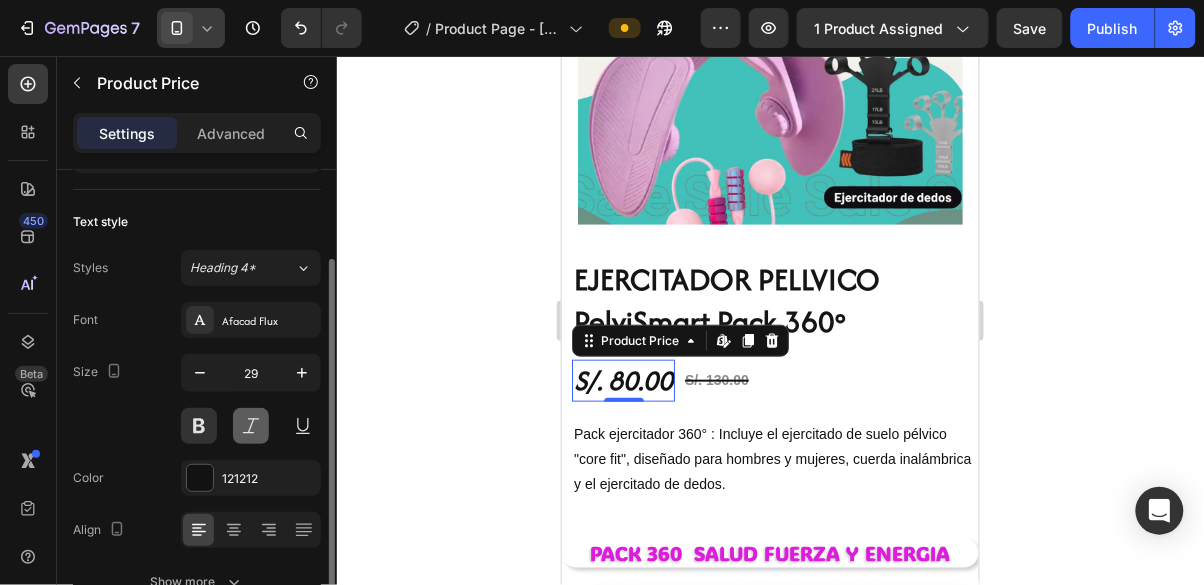 click at bounding box center (251, 426) 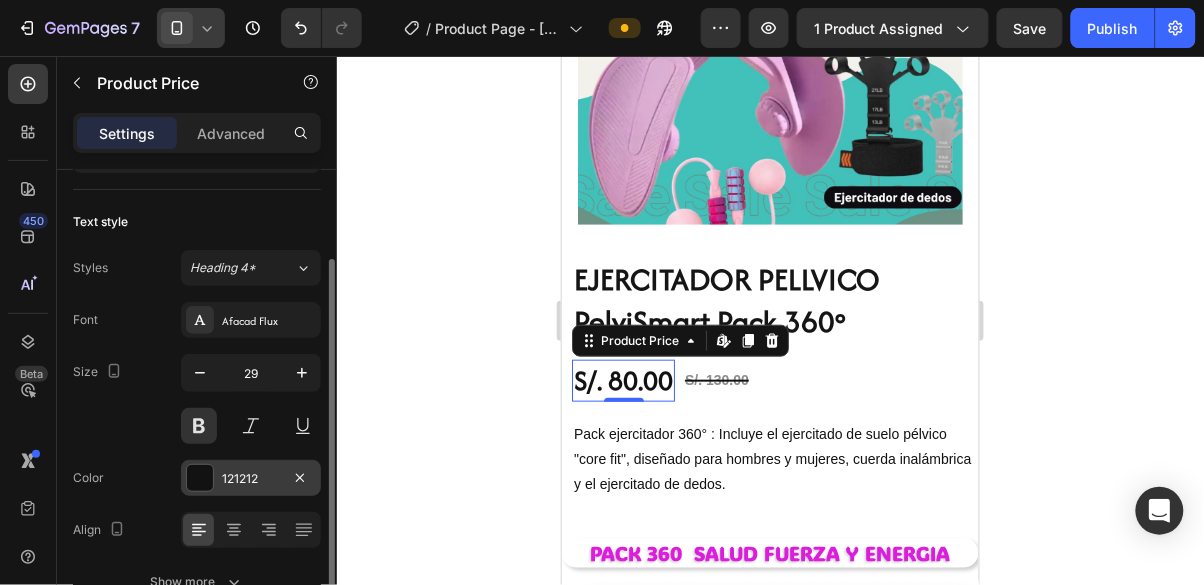 click on "121212" at bounding box center [251, 479] 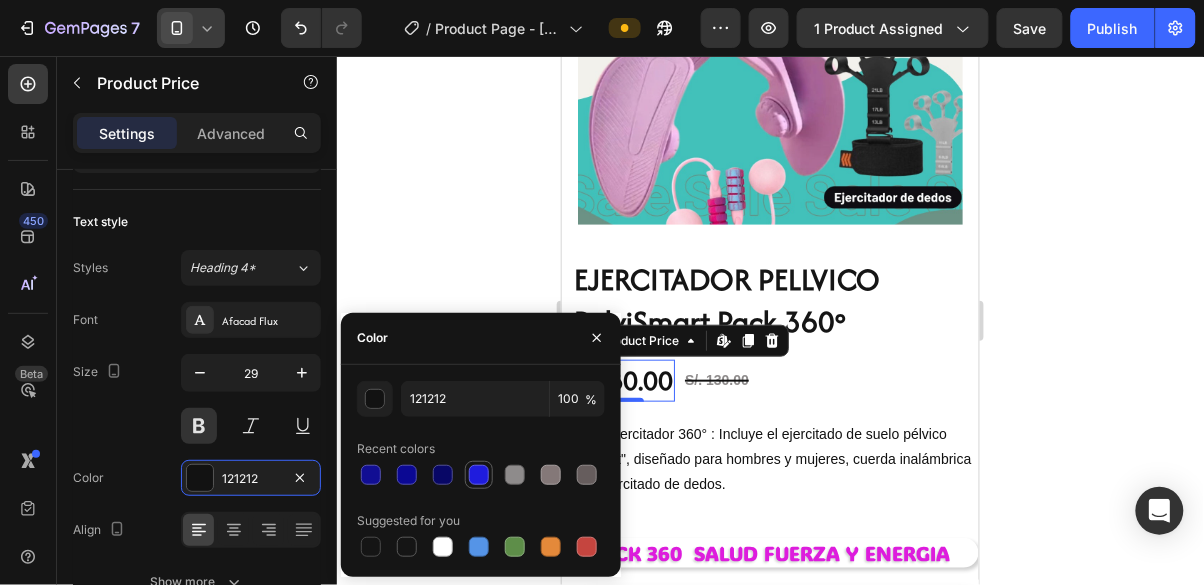 click at bounding box center [479, 475] 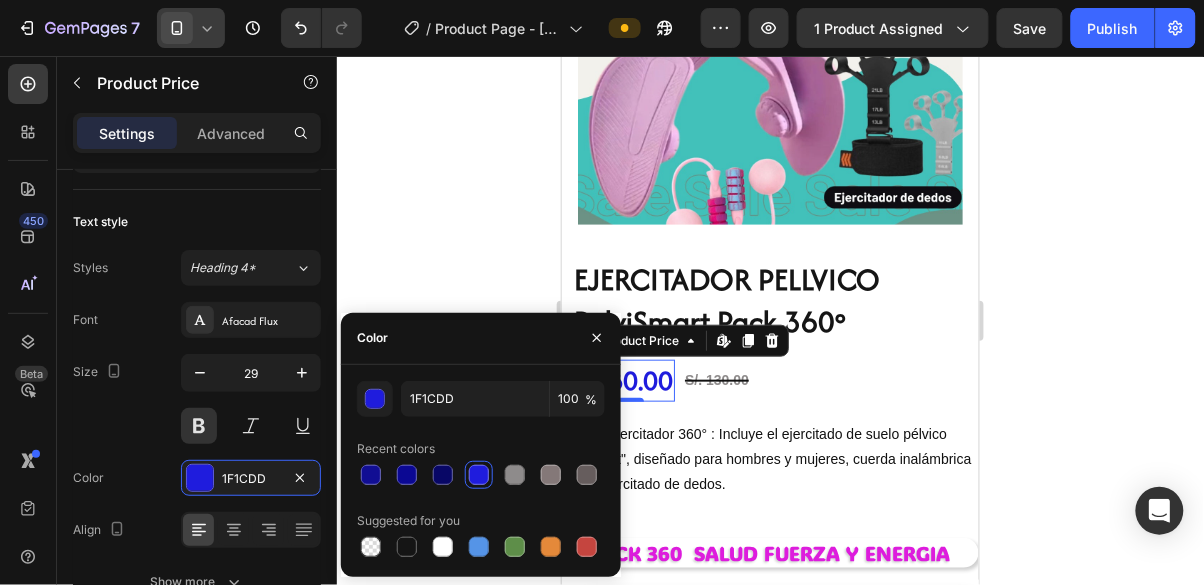click at bounding box center [443, 475] 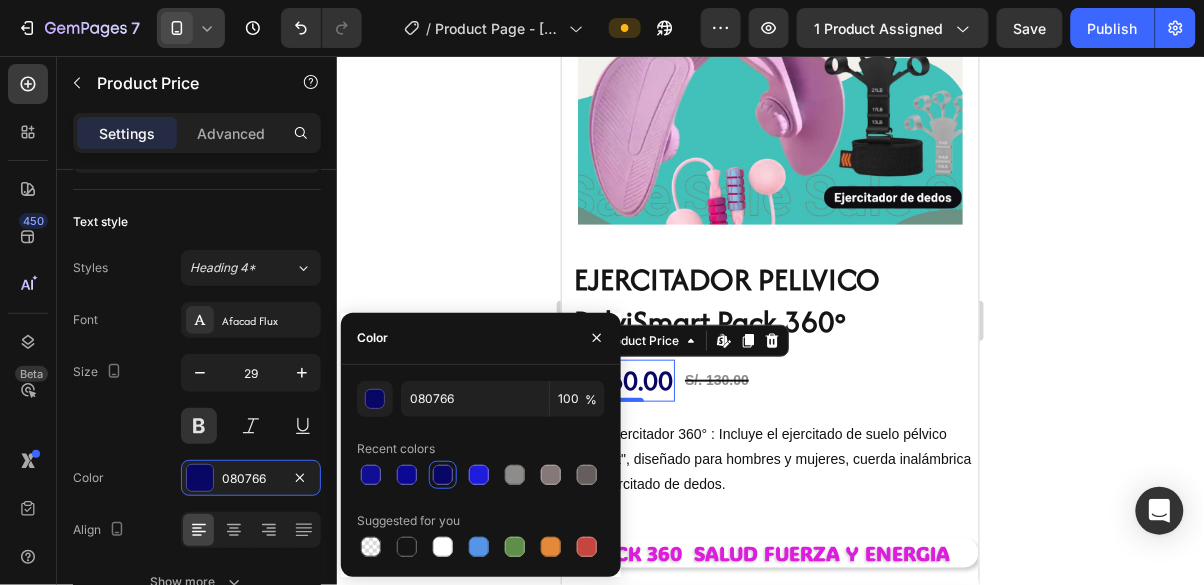 click at bounding box center (443, 475) 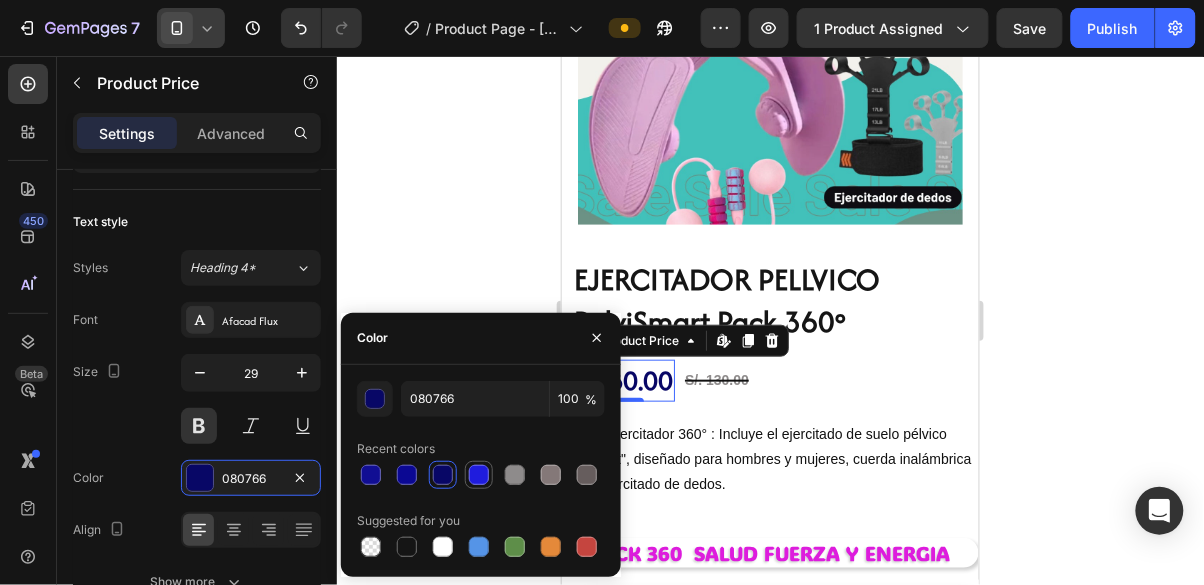 click at bounding box center (479, 475) 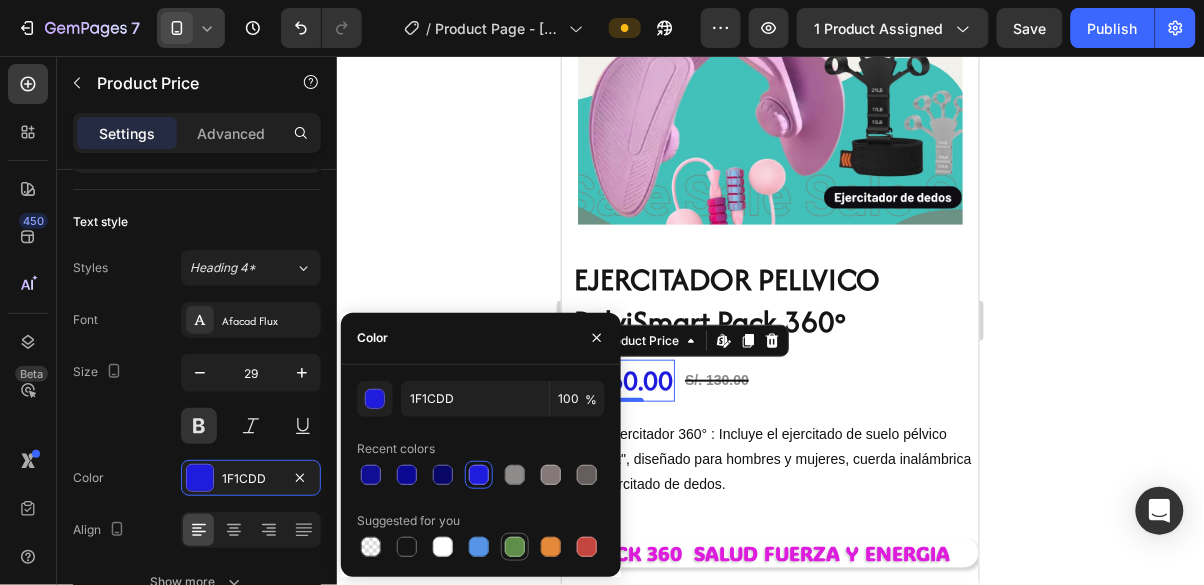 click at bounding box center [515, 547] 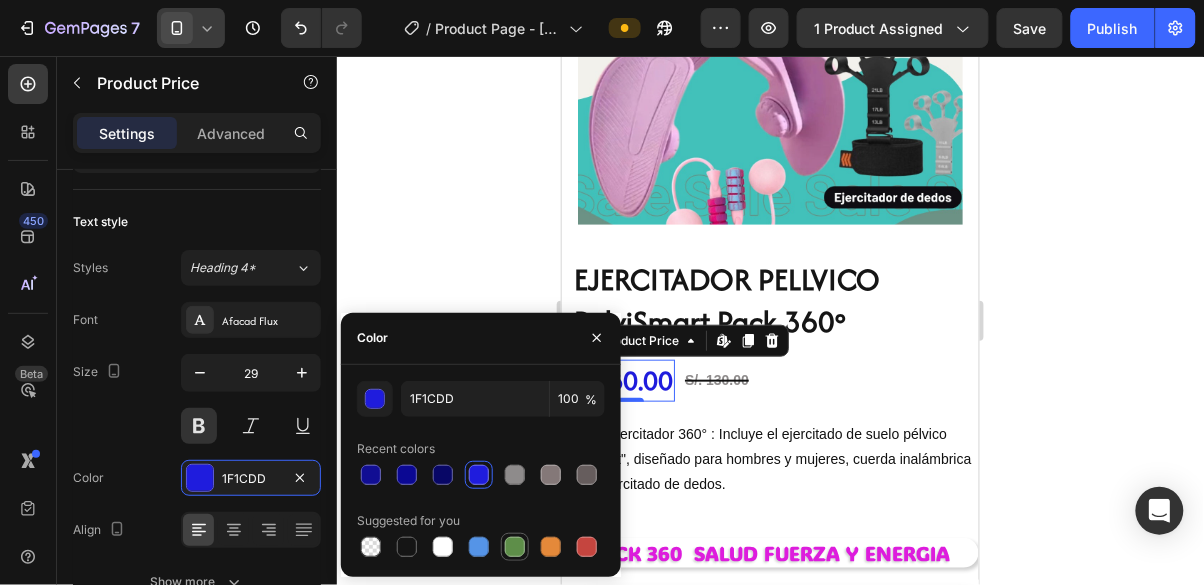 type on "5E8E49" 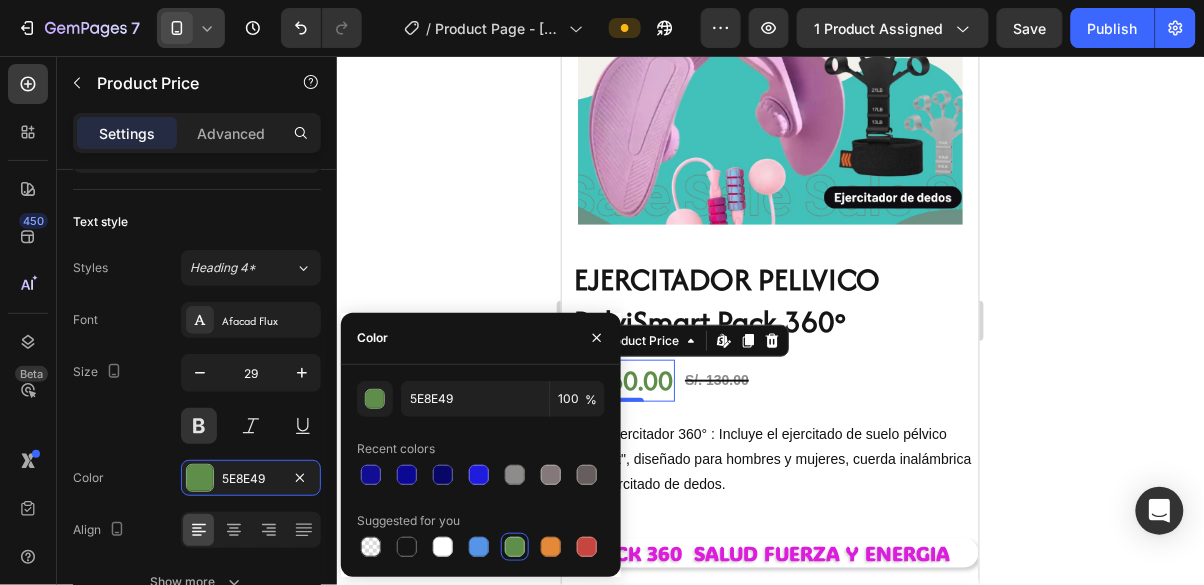 click 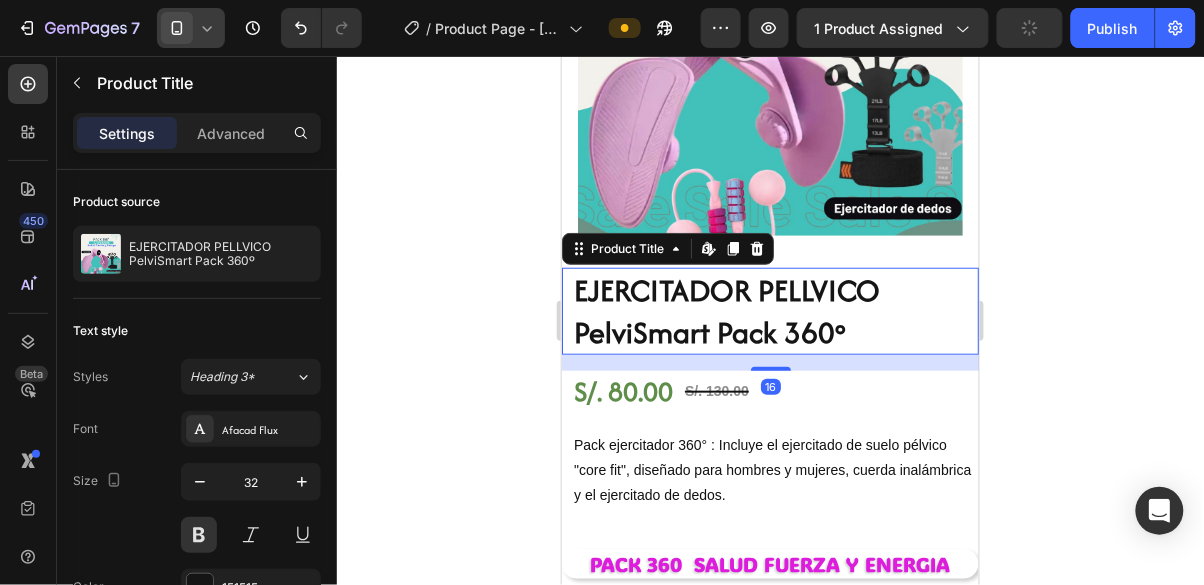 scroll, scrollTop: 229, scrollLeft: 0, axis: vertical 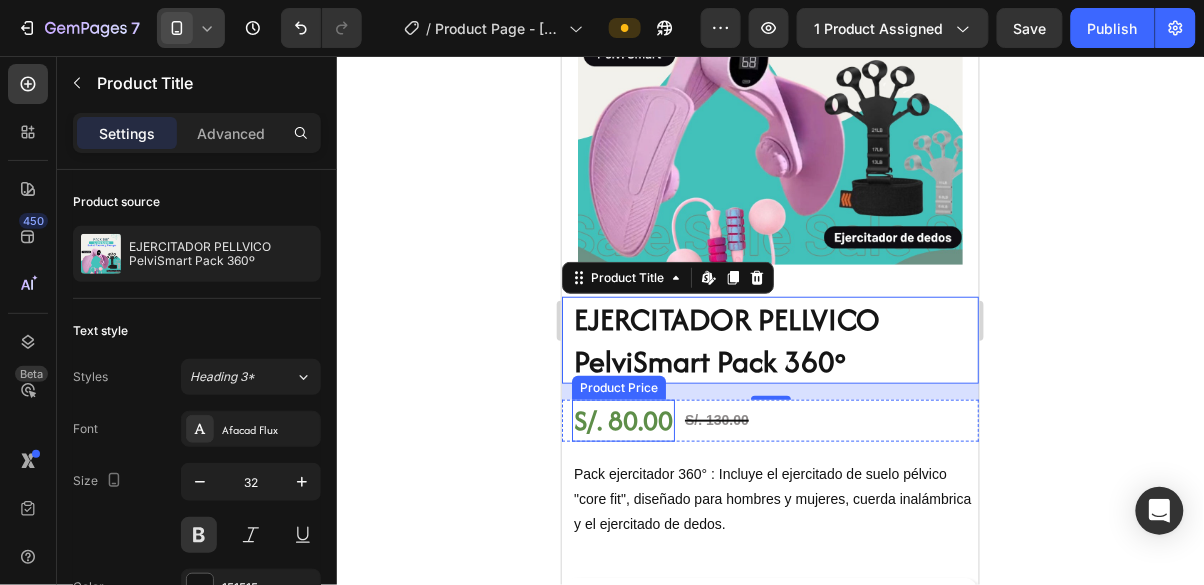 click on "S/. 80.00" at bounding box center [622, 420] 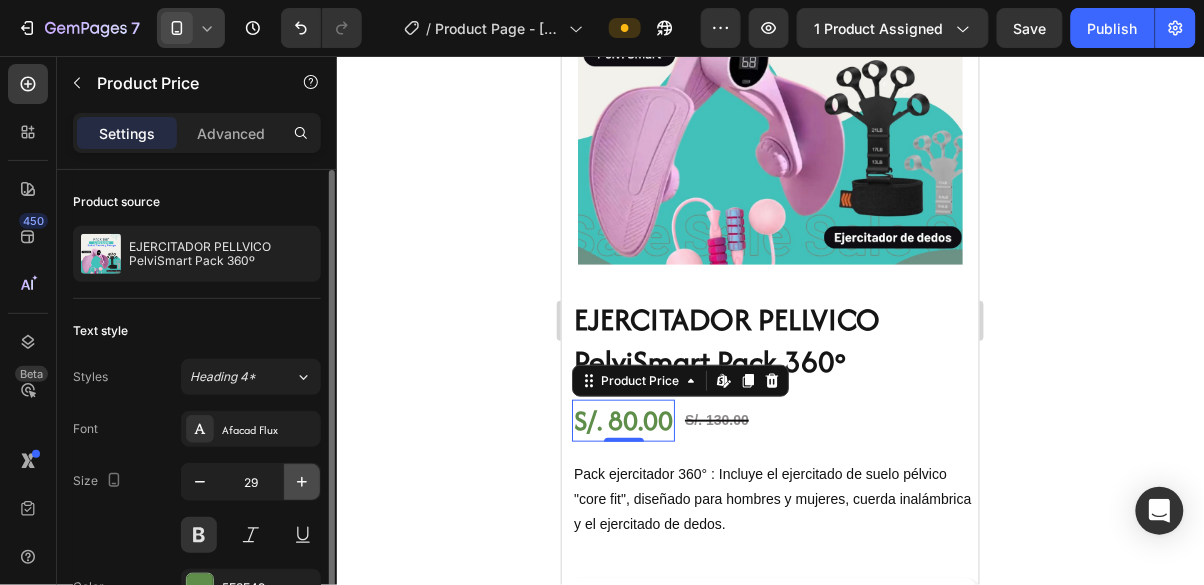 click 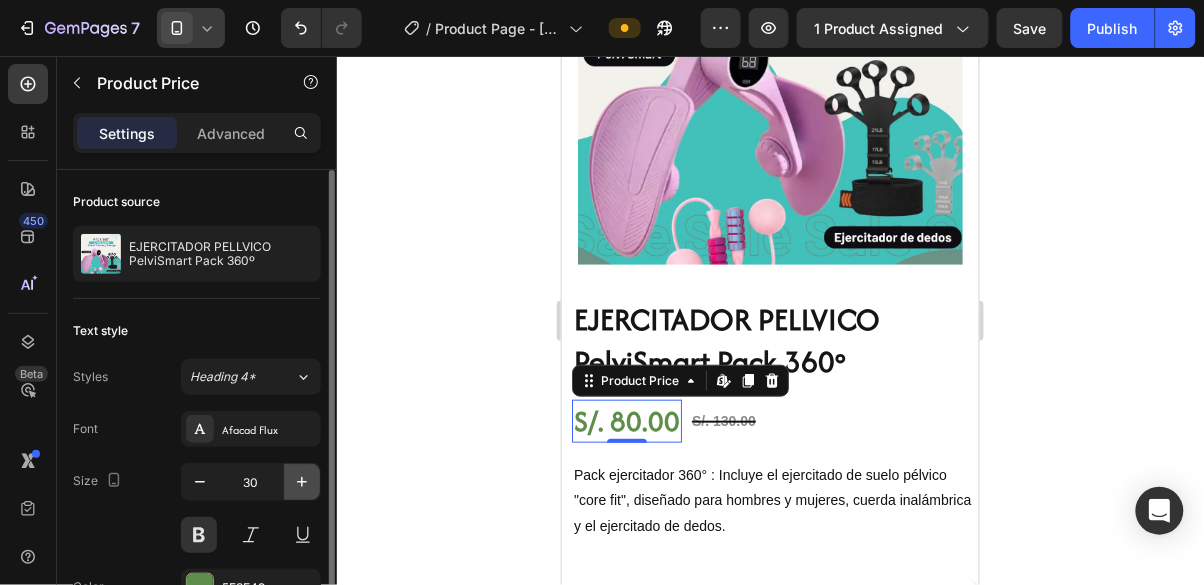 click 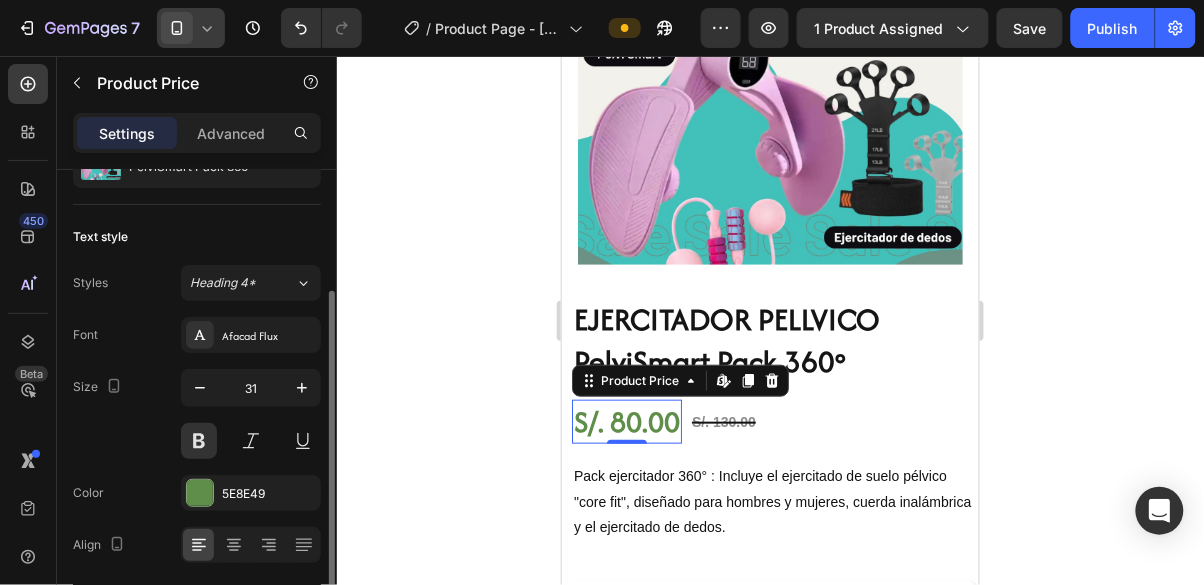 scroll, scrollTop: 123, scrollLeft: 0, axis: vertical 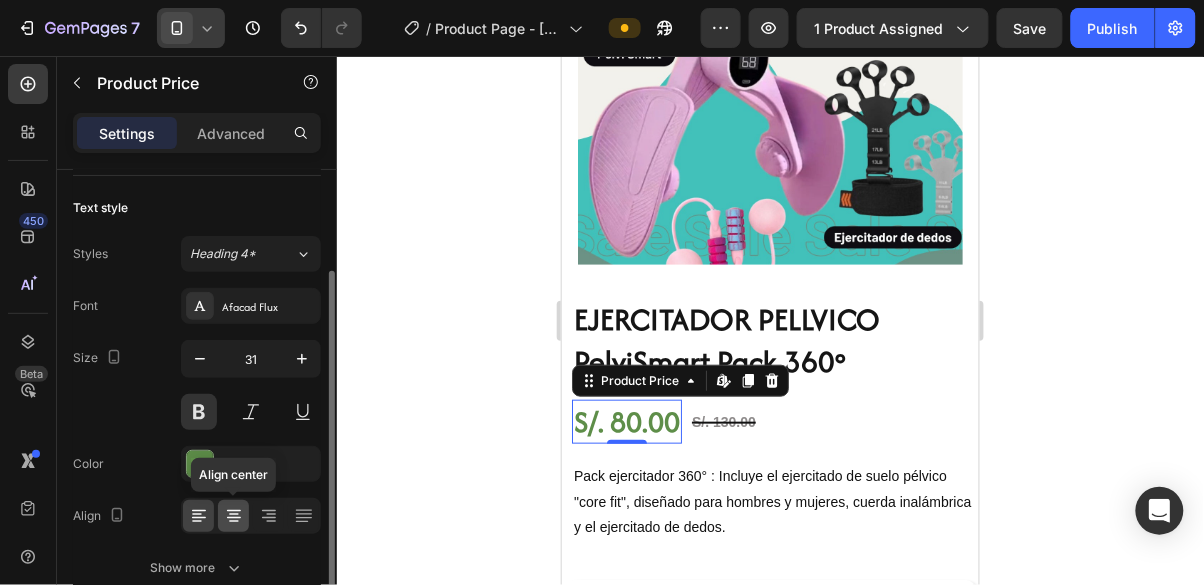 click 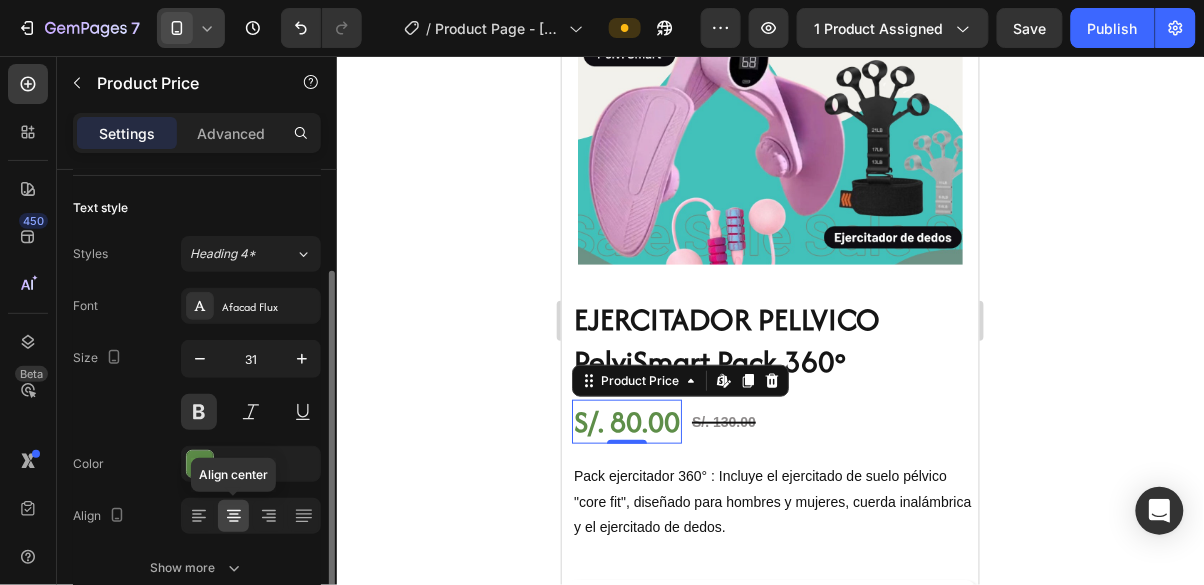 click 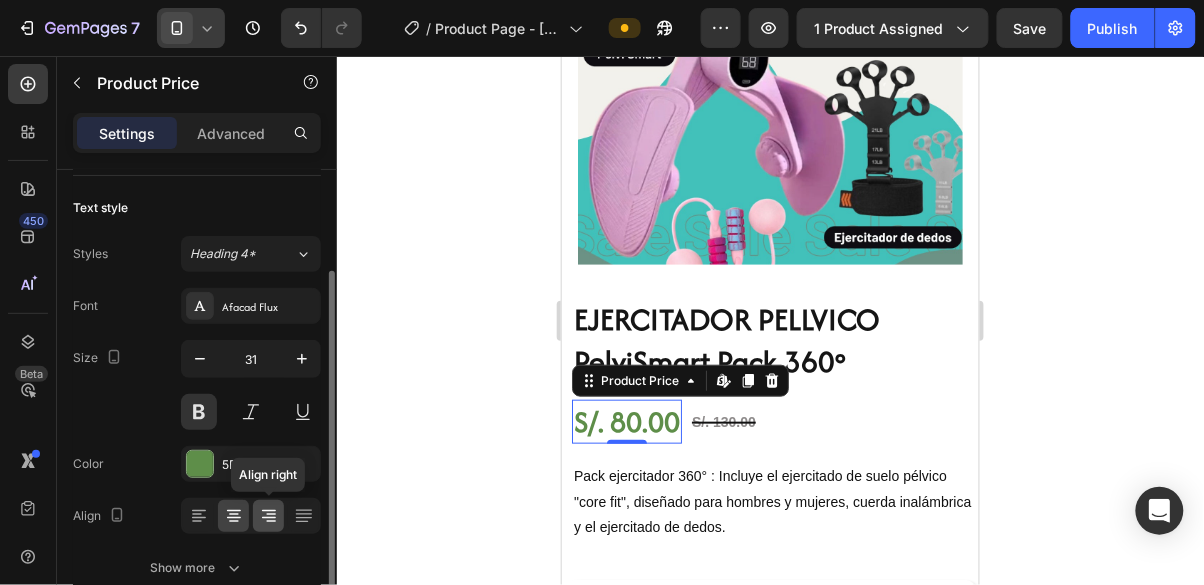 click 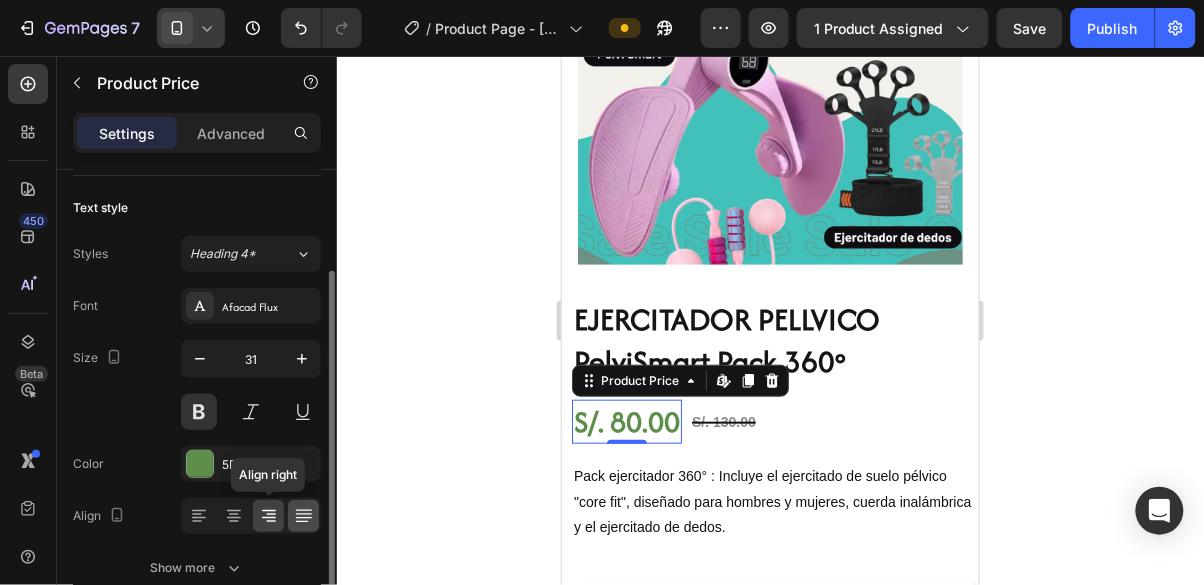 click 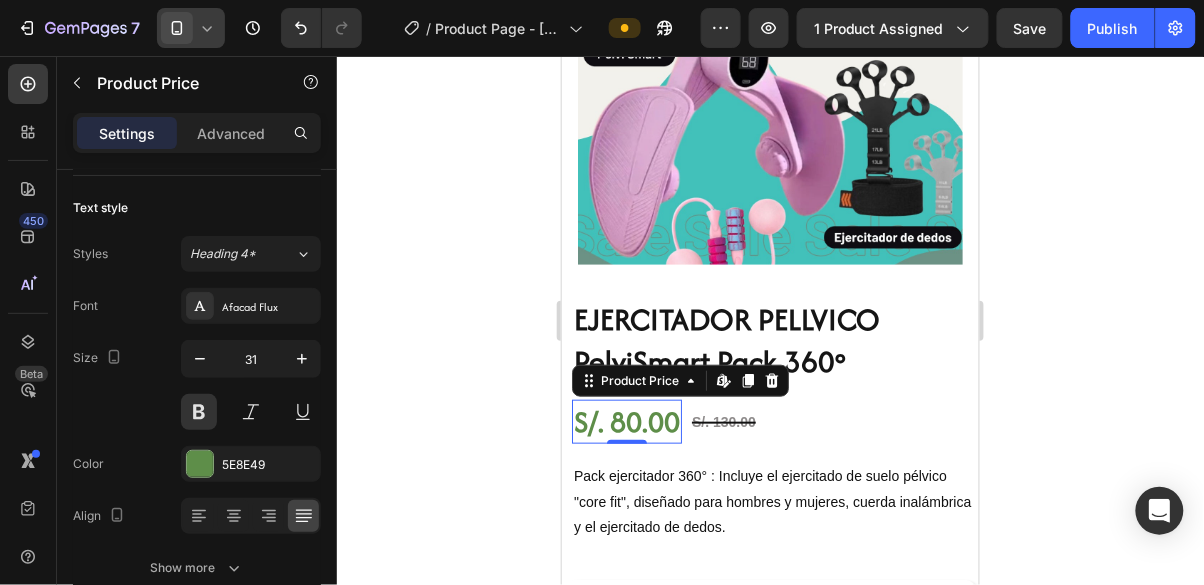click on "S/. 130.00" at bounding box center (723, 421) 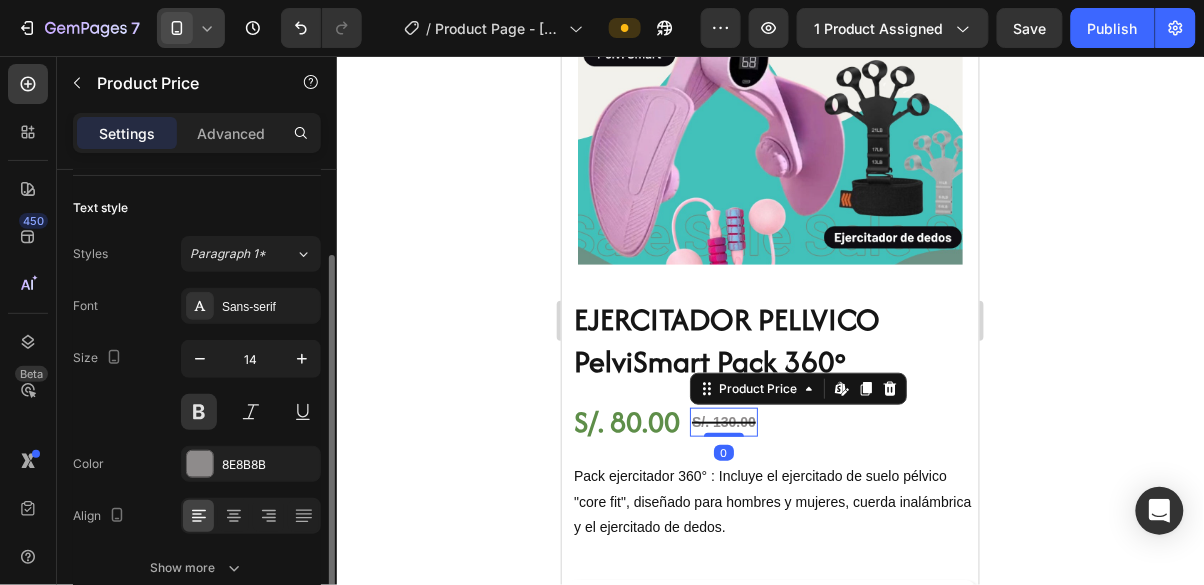 scroll, scrollTop: 122, scrollLeft: 0, axis: vertical 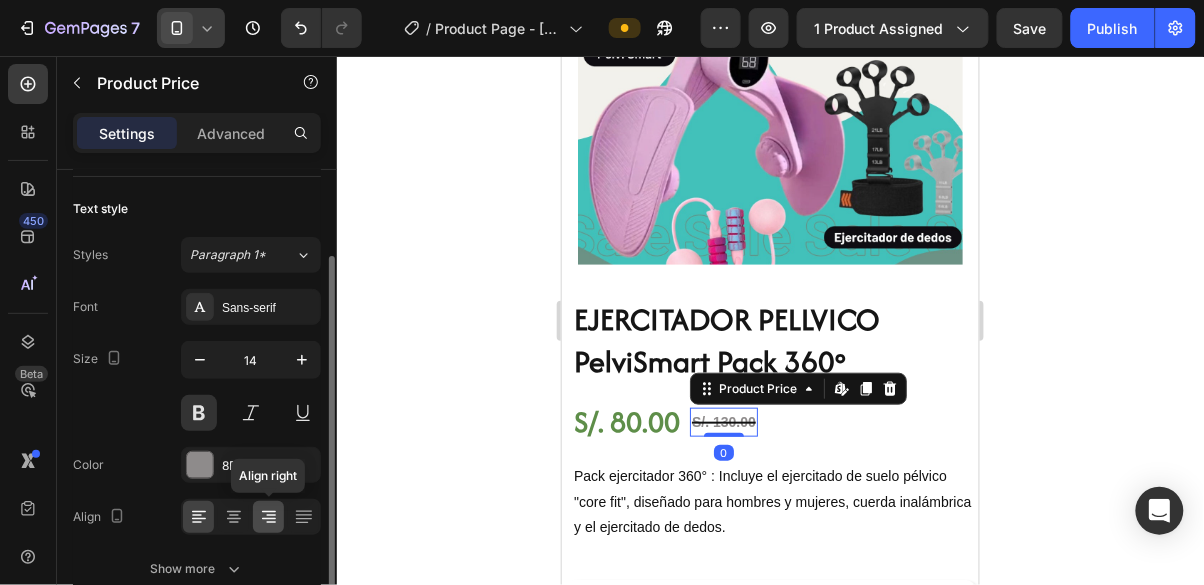 click 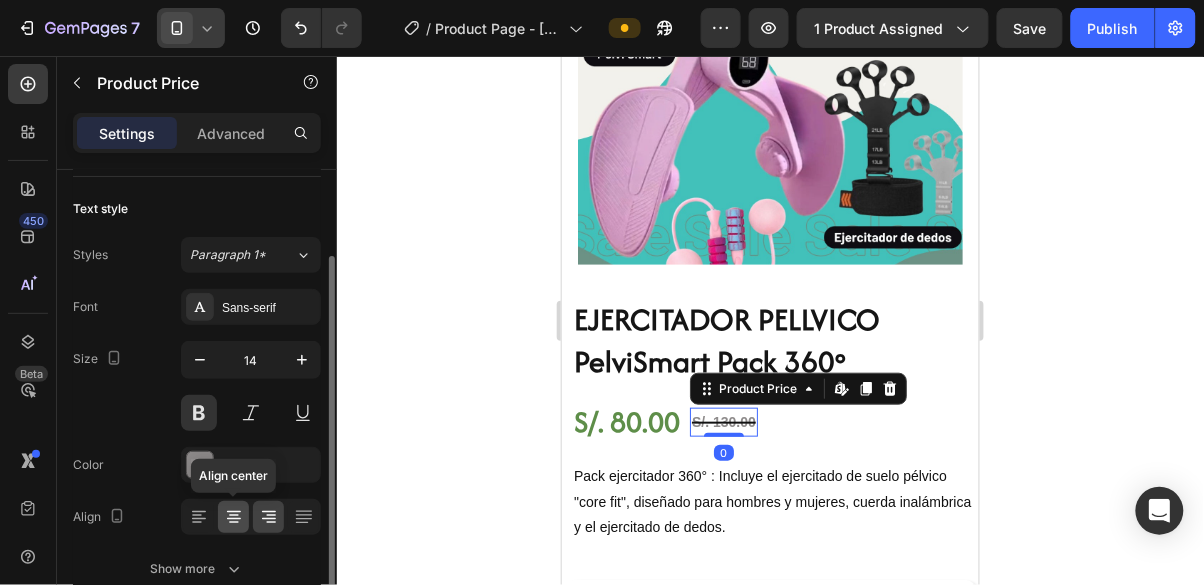 click 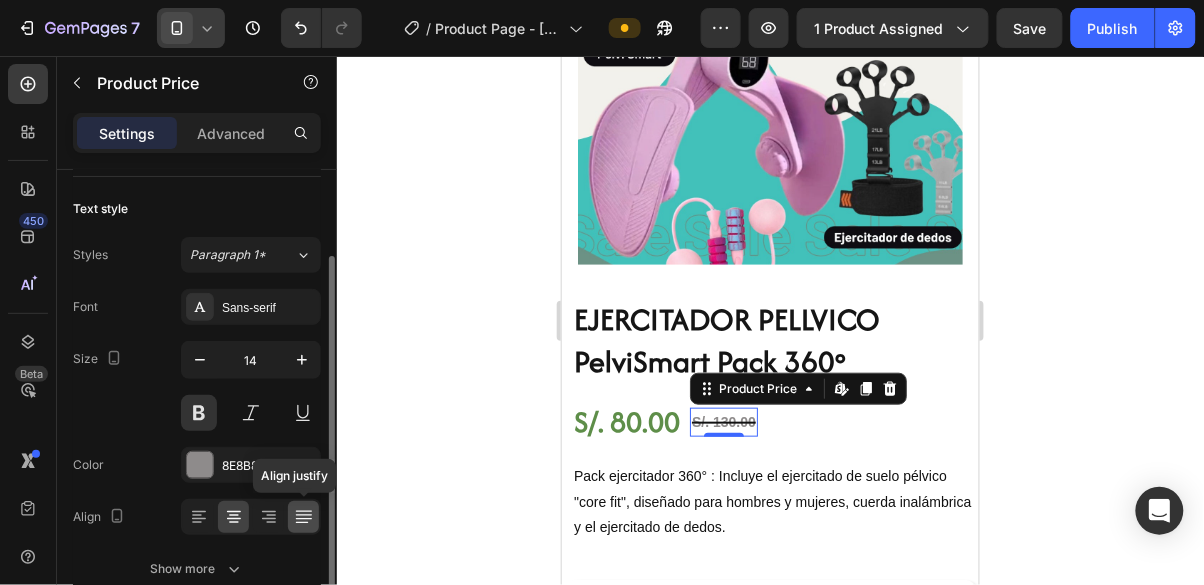 click 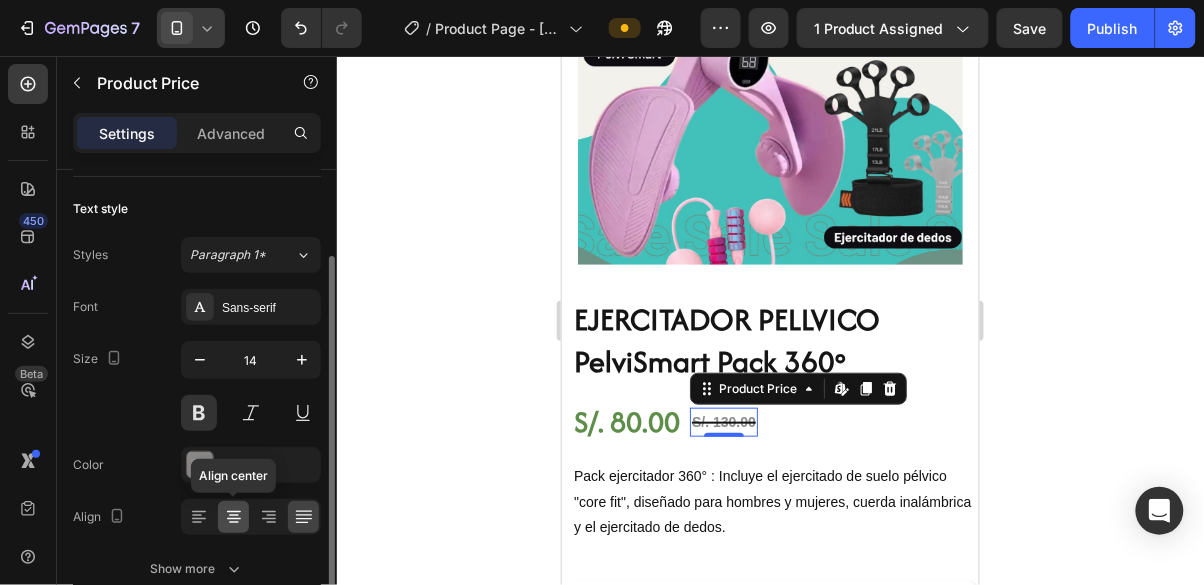 click 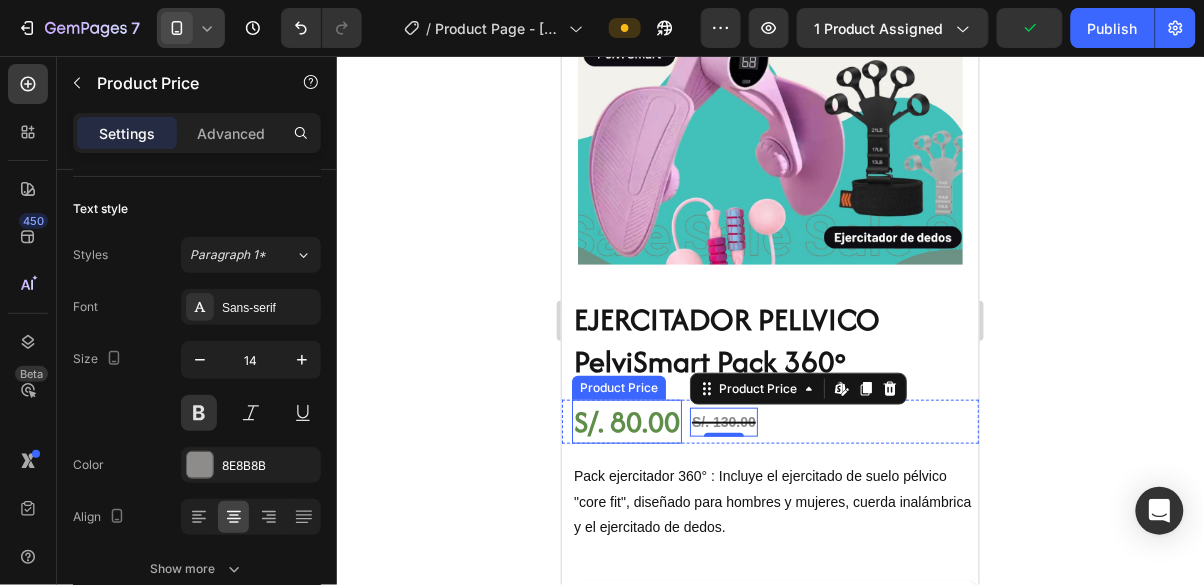 click on "S/. 80.00" at bounding box center [626, 421] 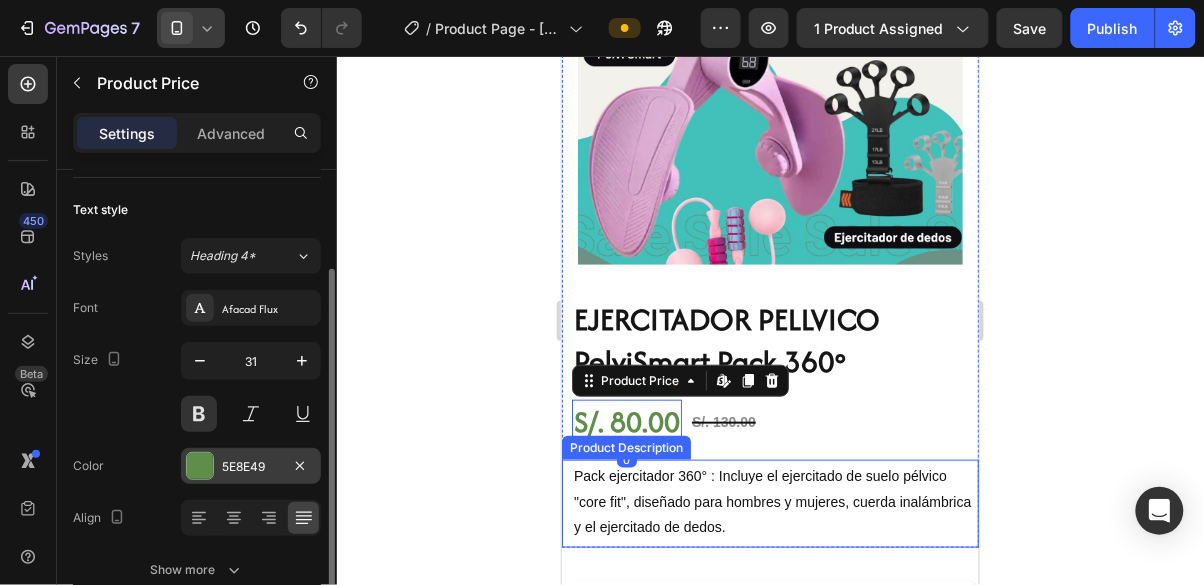 click on "5E8E49" at bounding box center [251, 467] 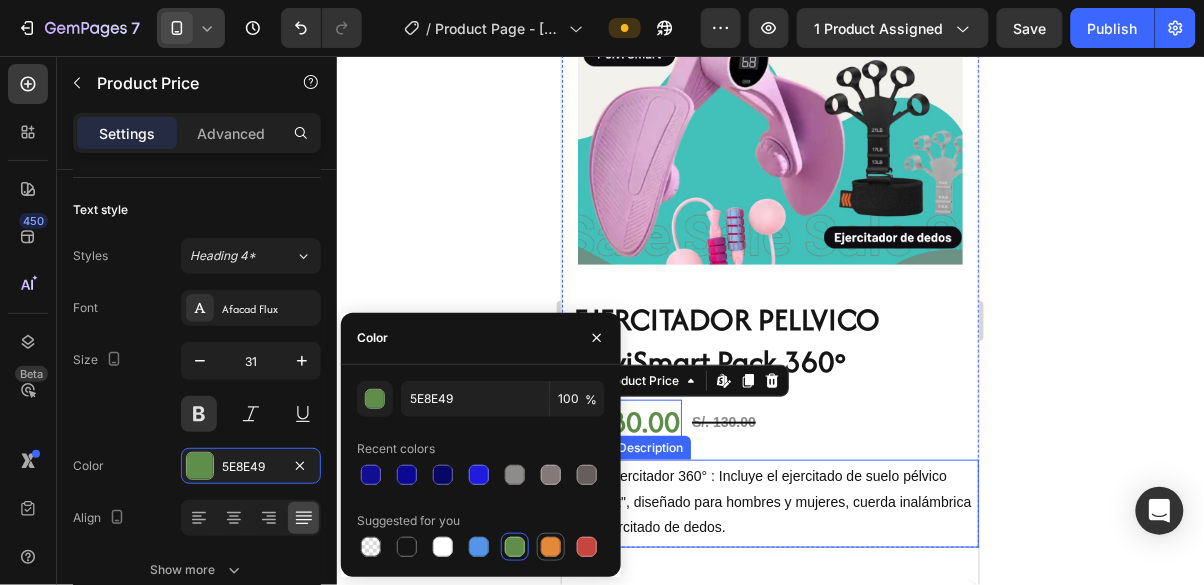 click at bounding box center [551, 547] 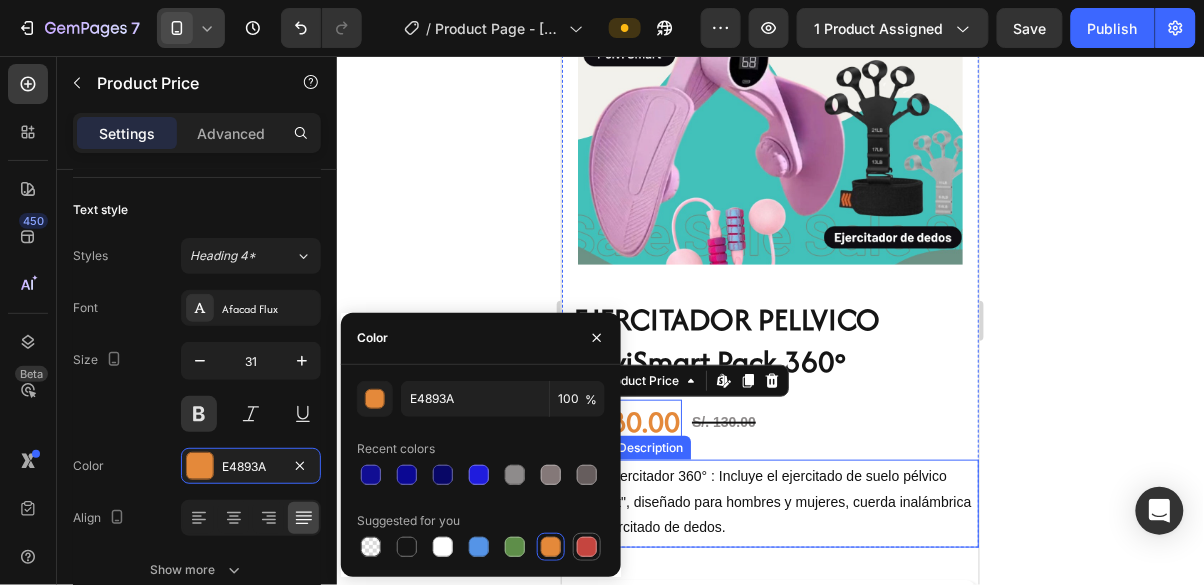 click at bounding box center [587, 547] 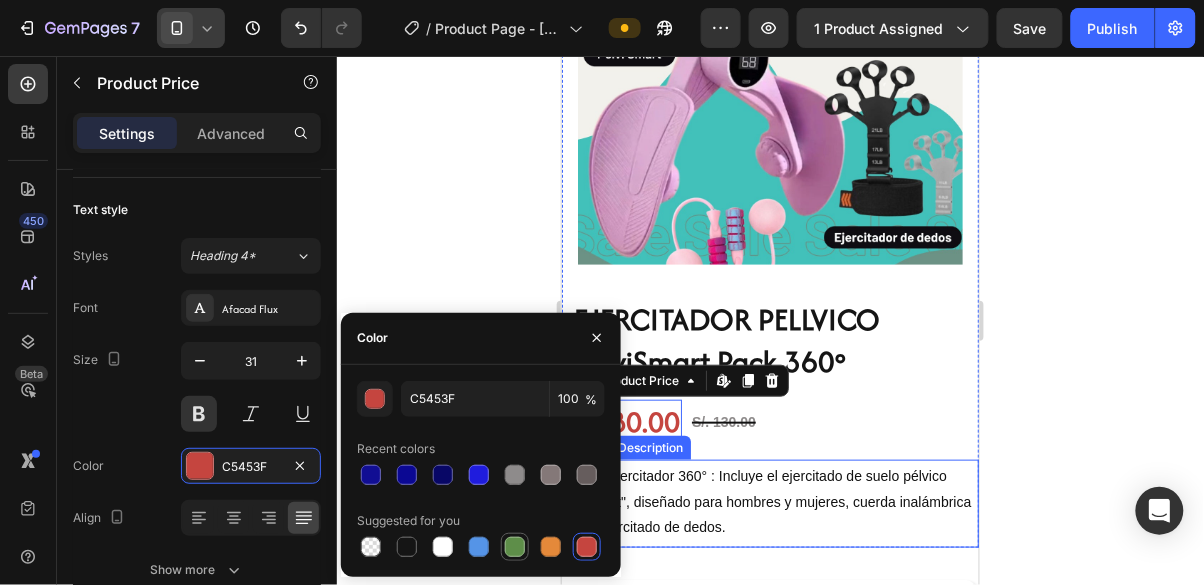 click at bounding box center (515, 547) 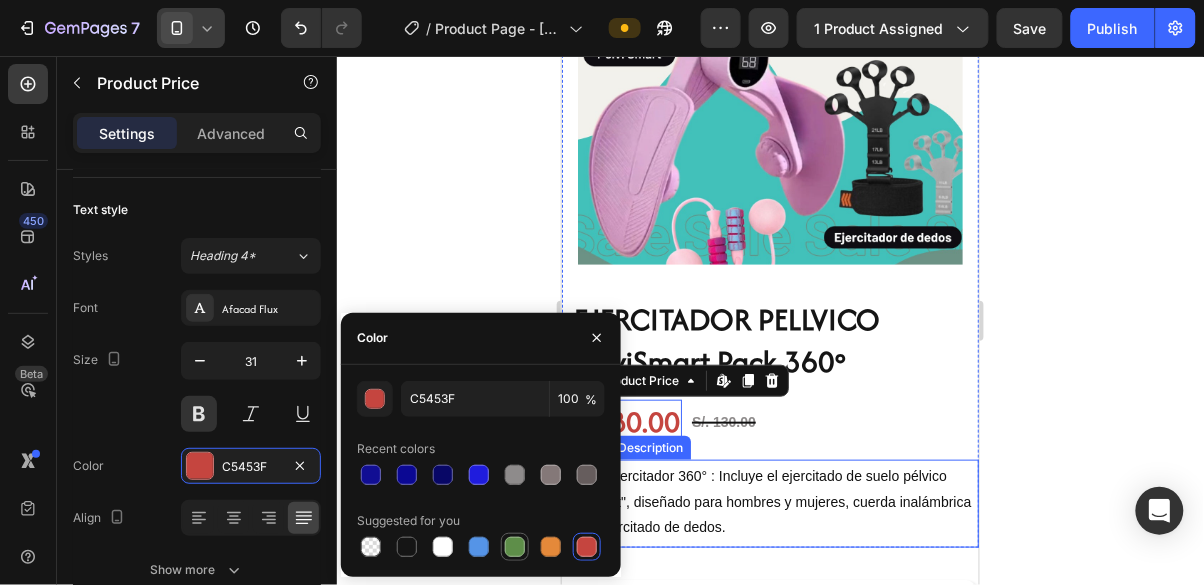 type on "5E8E49" 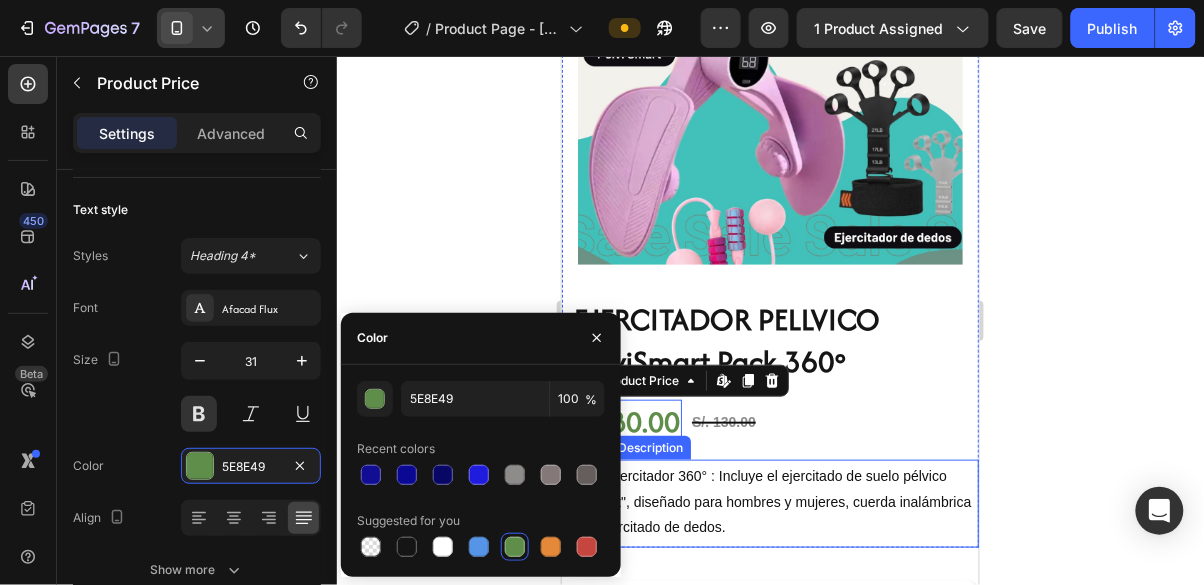 click 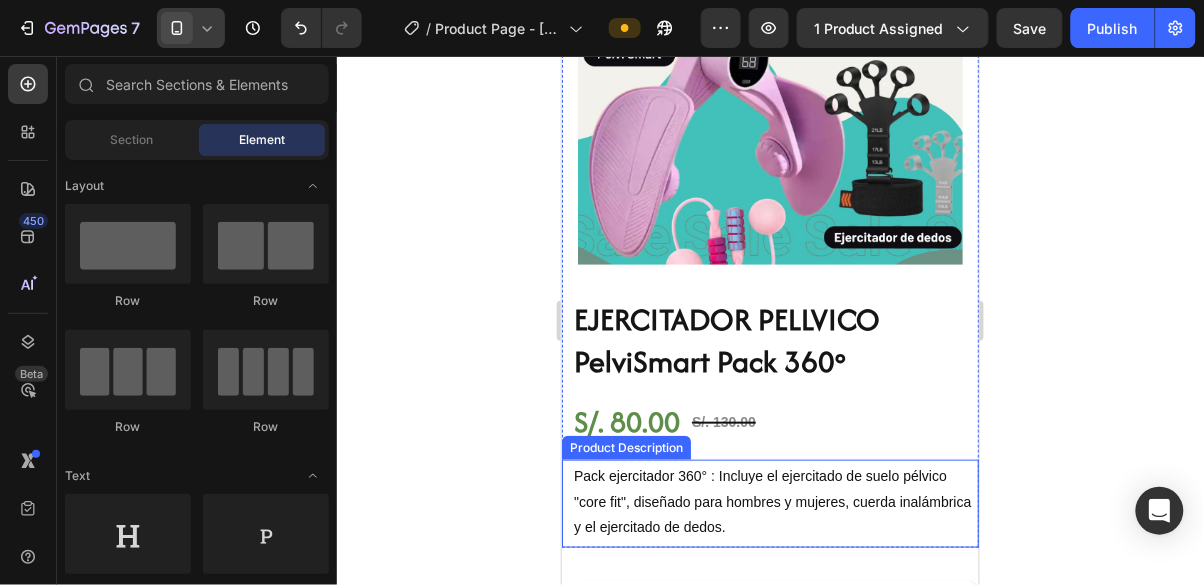 click on "S/. 80.00" at bounding box center [626, 421] 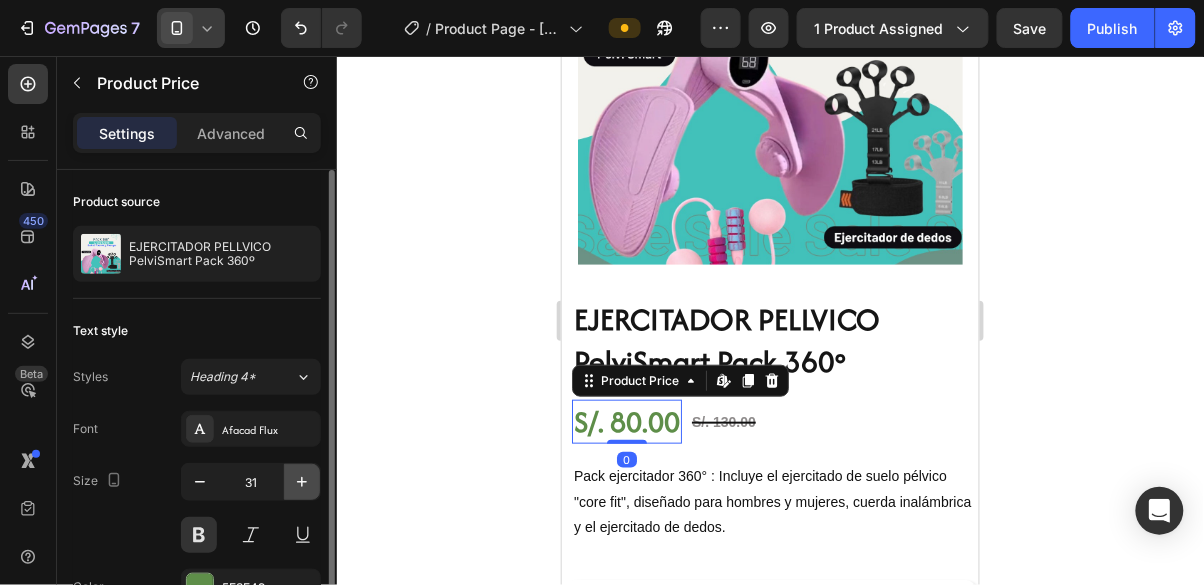 click 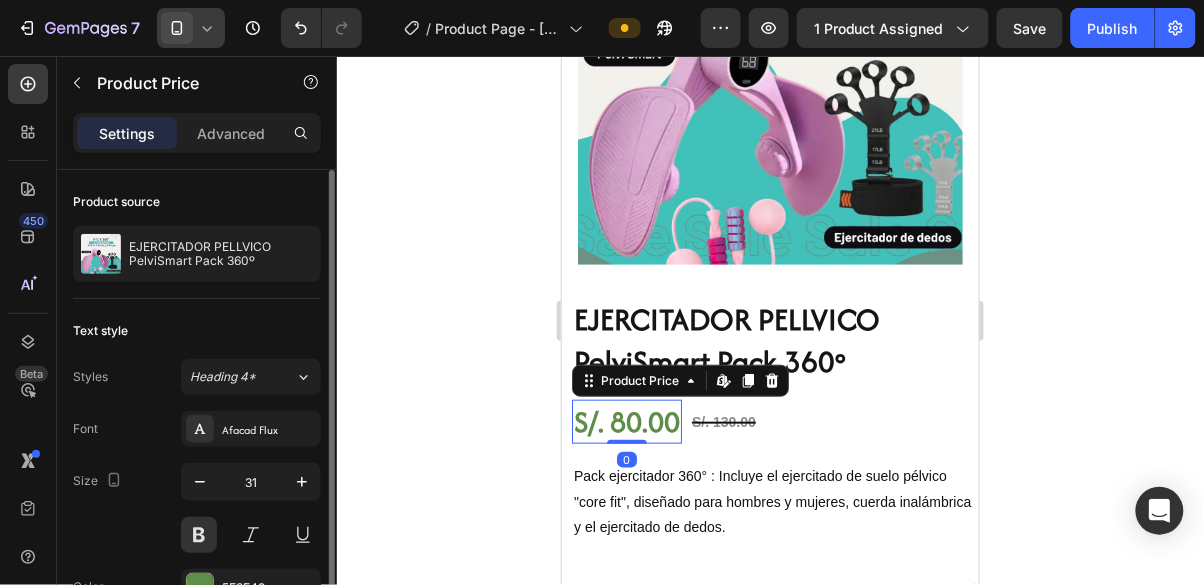 type on "32" 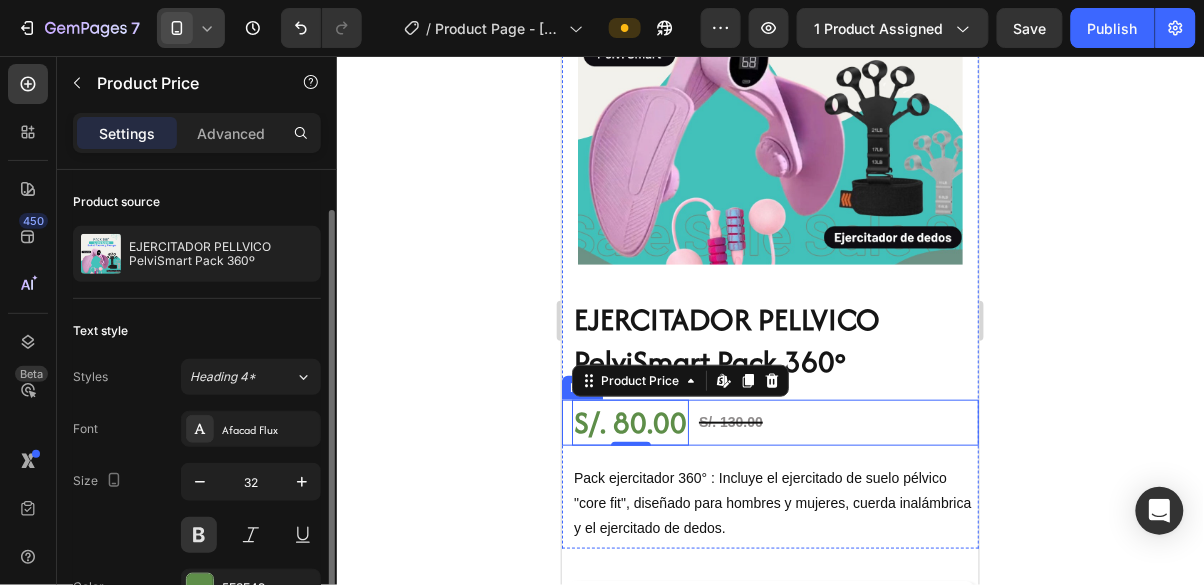 scroll, scrollTop: 123, scrollLeft: 0, axis: vertical 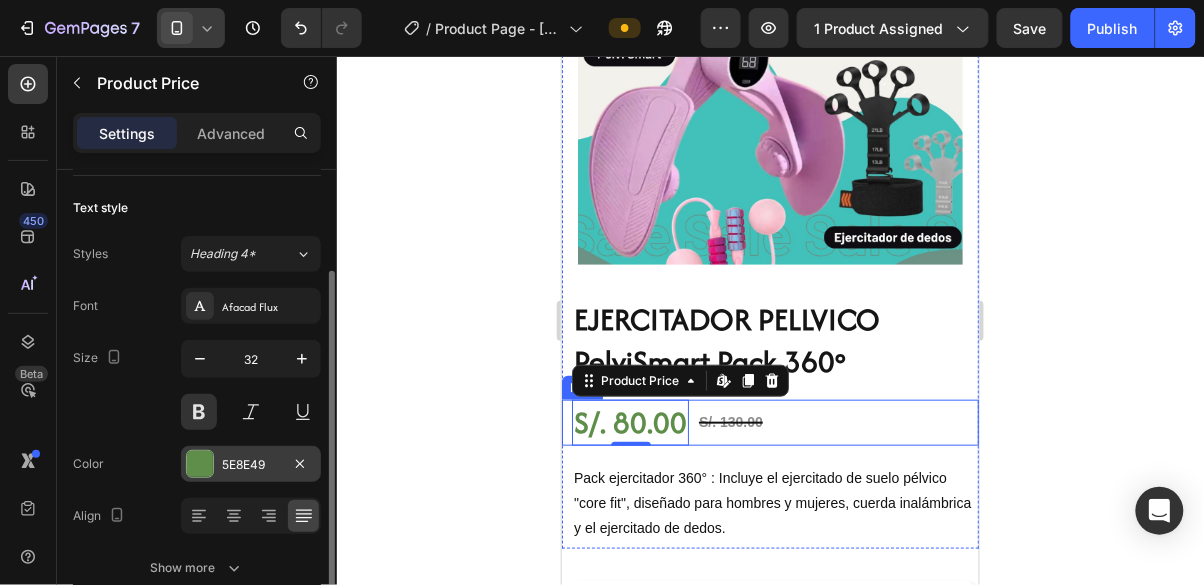 click on "5E8E49" at bounding box center [251, 465] 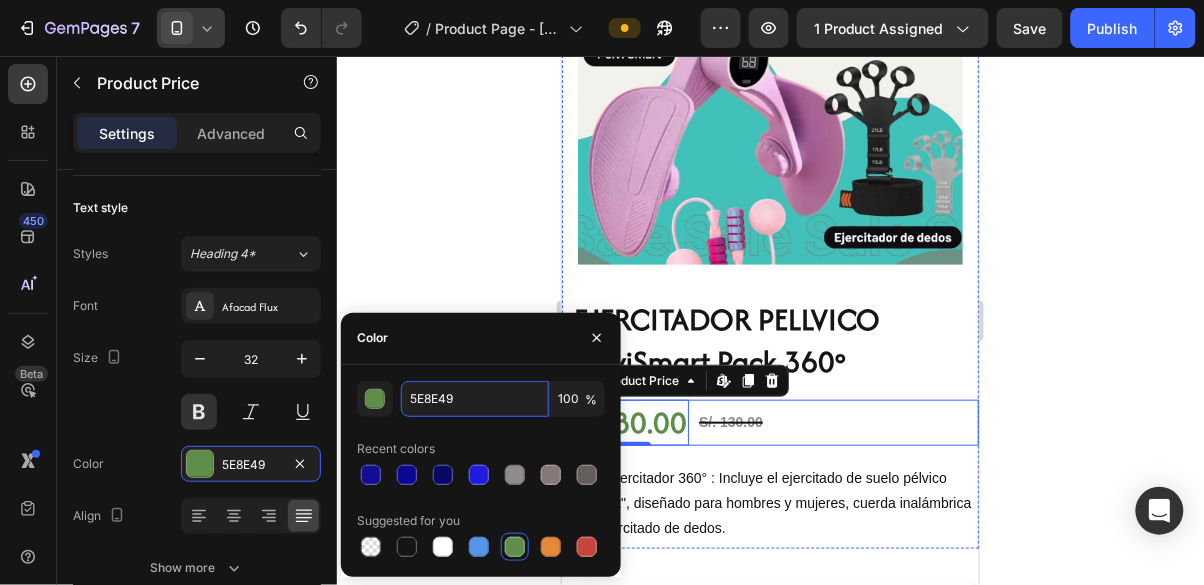 click on "5E8E49" at bounding box center (475, 399) 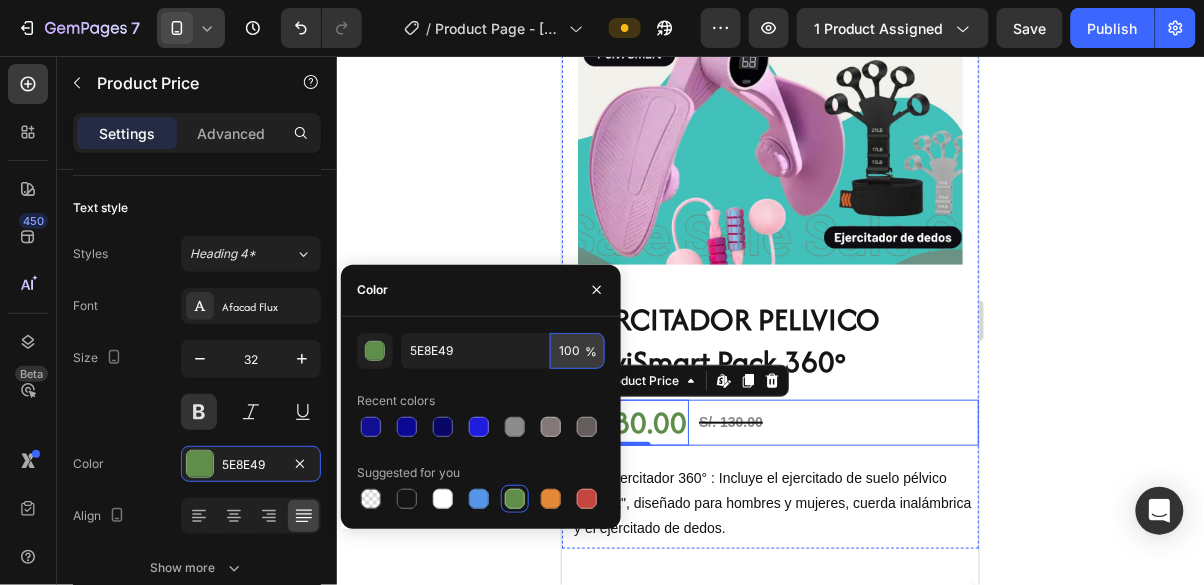 click on "100" at bounding box center (577, 351) 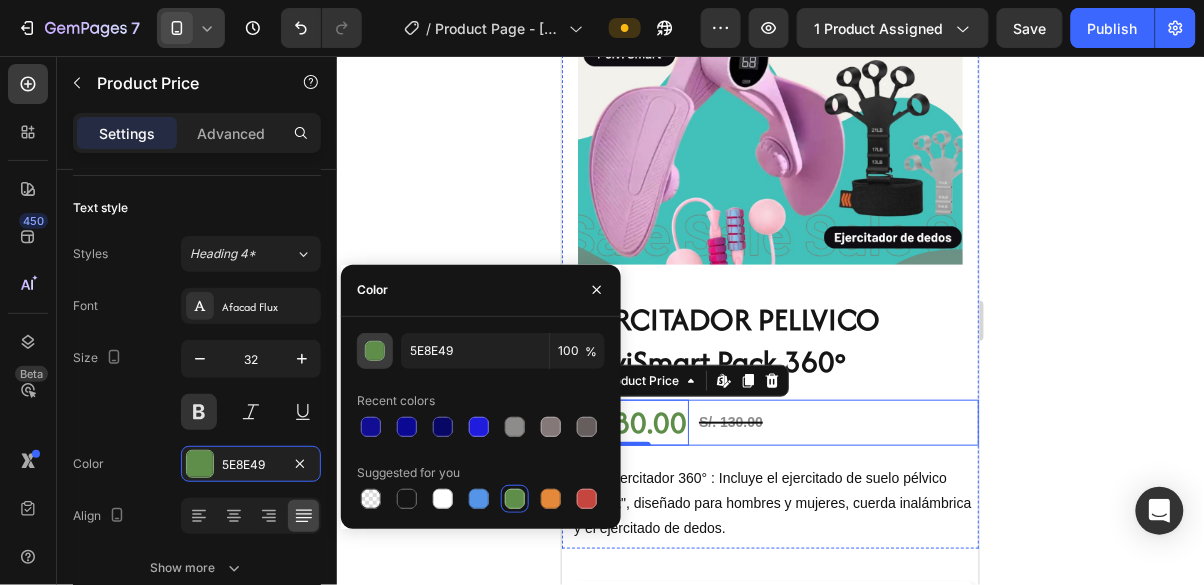 click at bounding box center [375, 351] 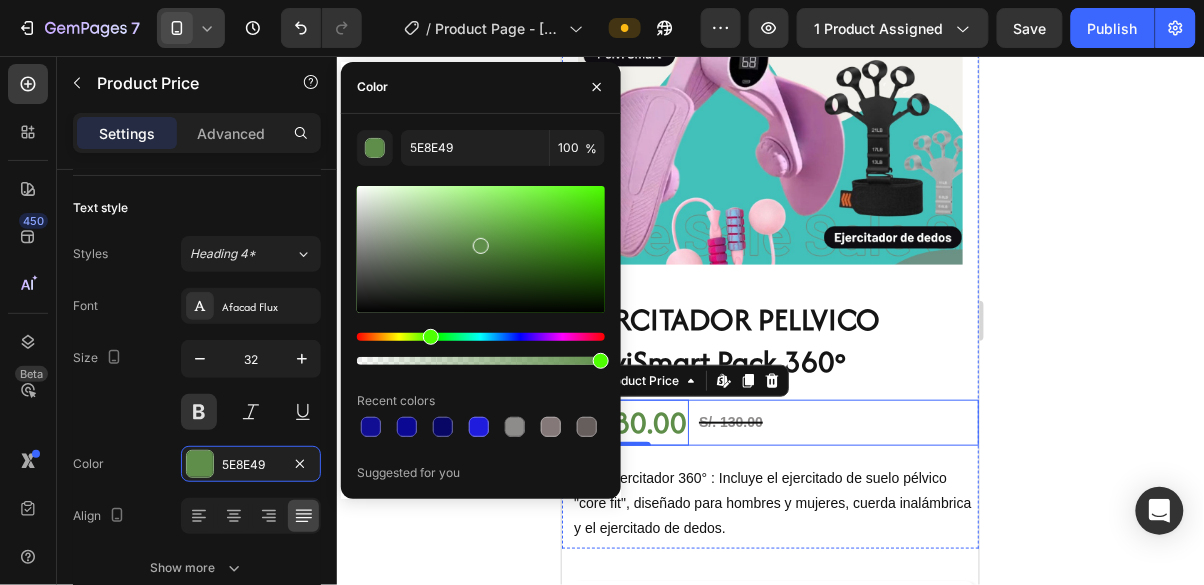 click at bounding box center [481, 249] 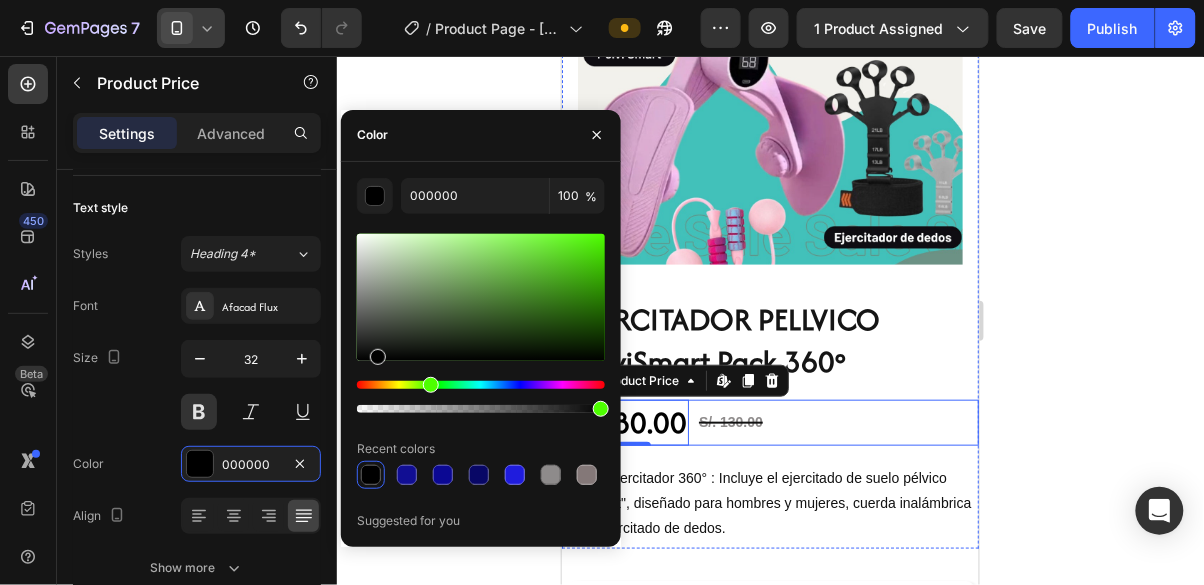 click at bounding box center [481, 297] 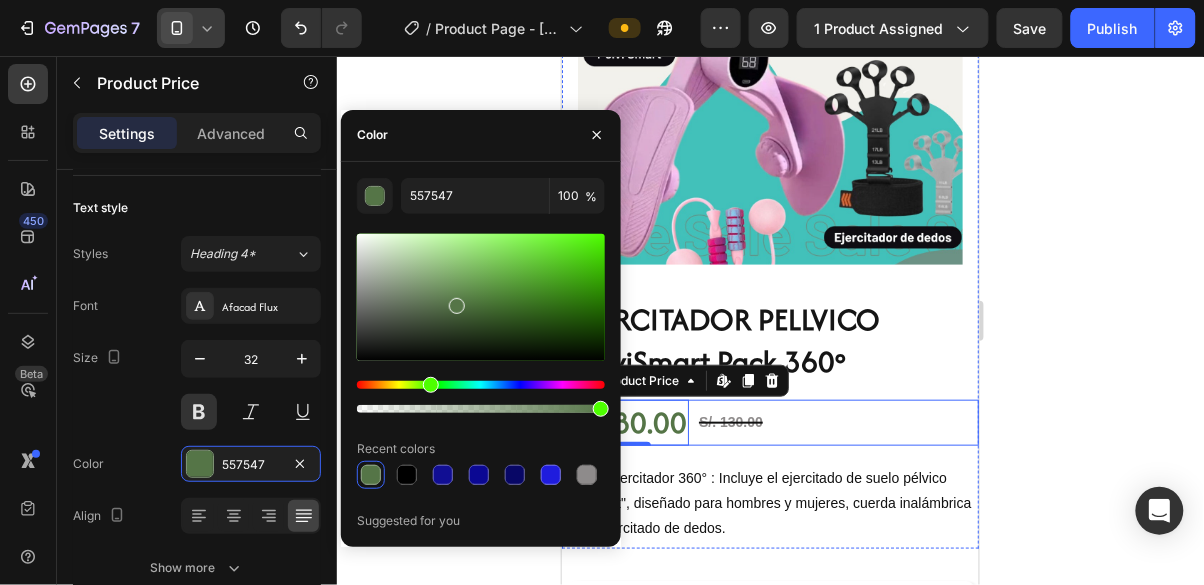 click at bounding box center [481, 297] 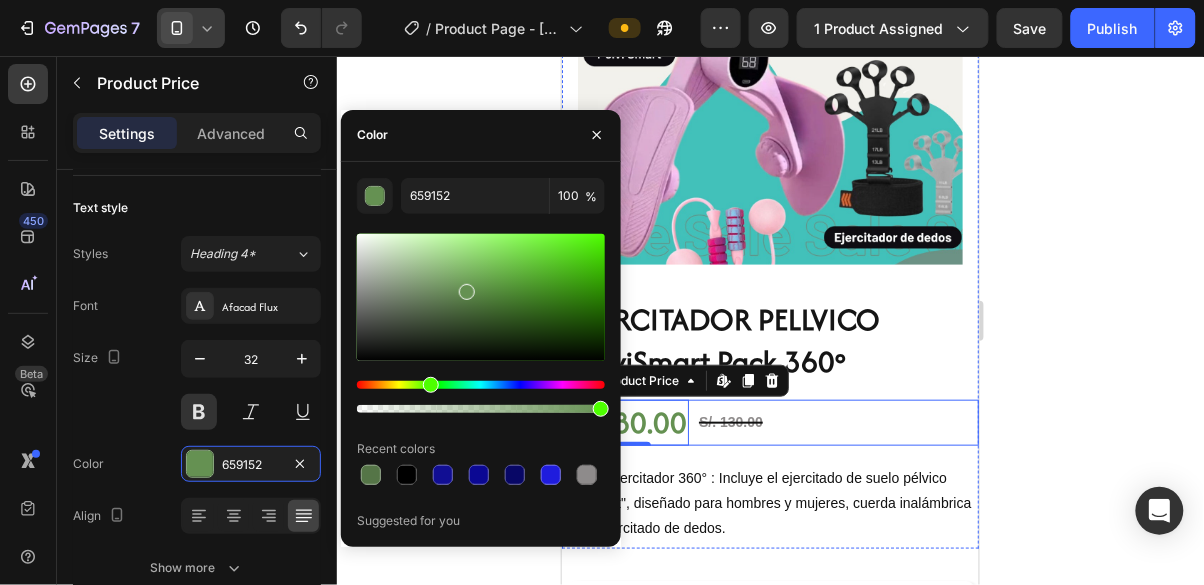 click at bounding box center [481, 297] 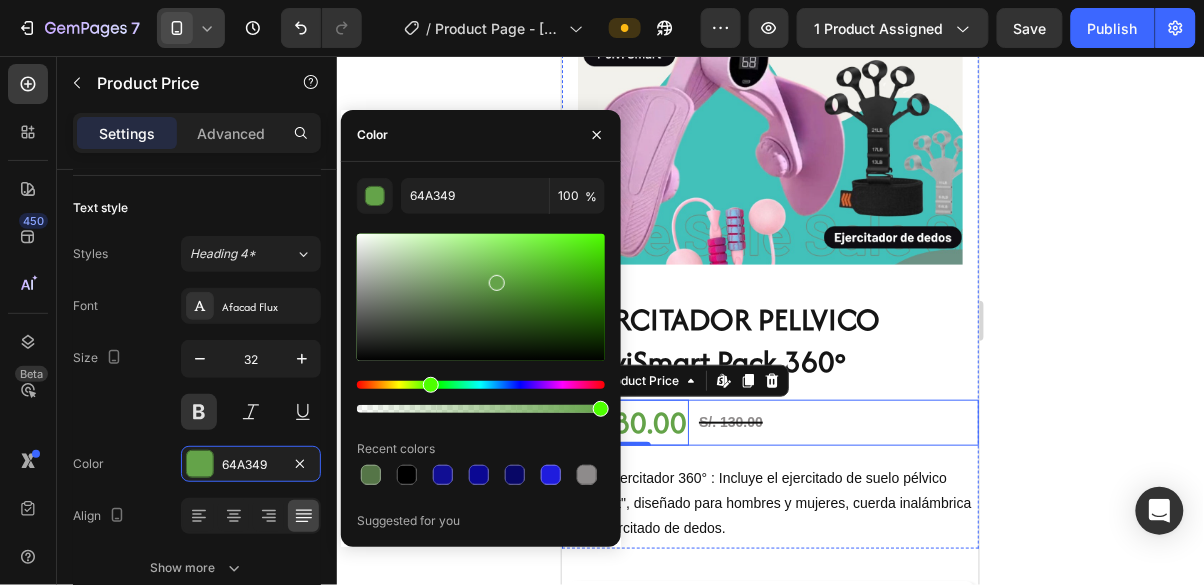 click at bounding box center (481, 297) 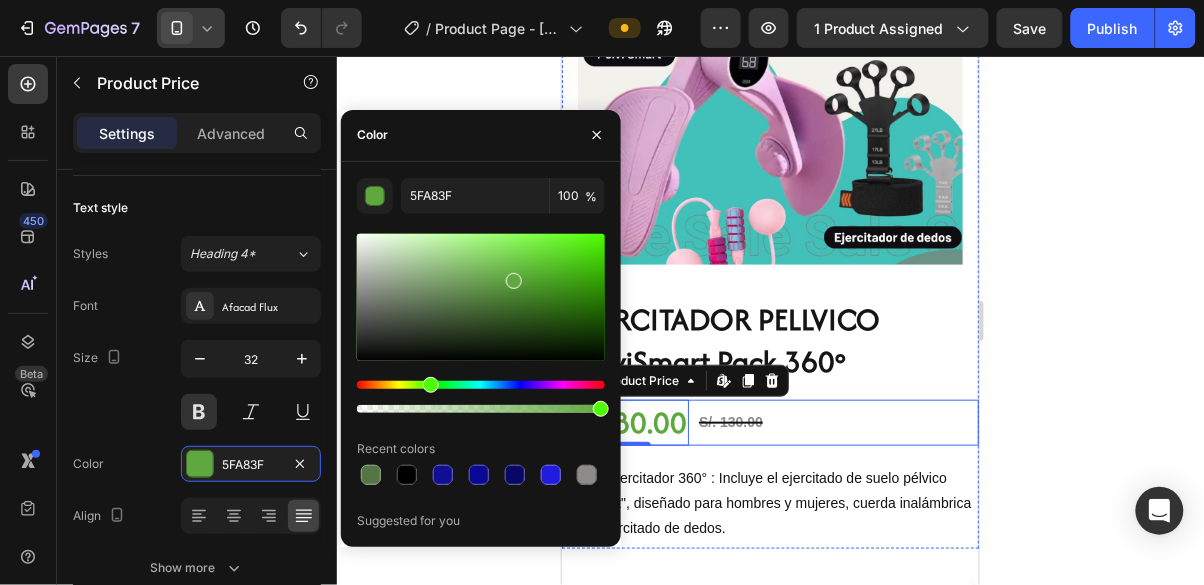 click at bounding box center (481, 297) 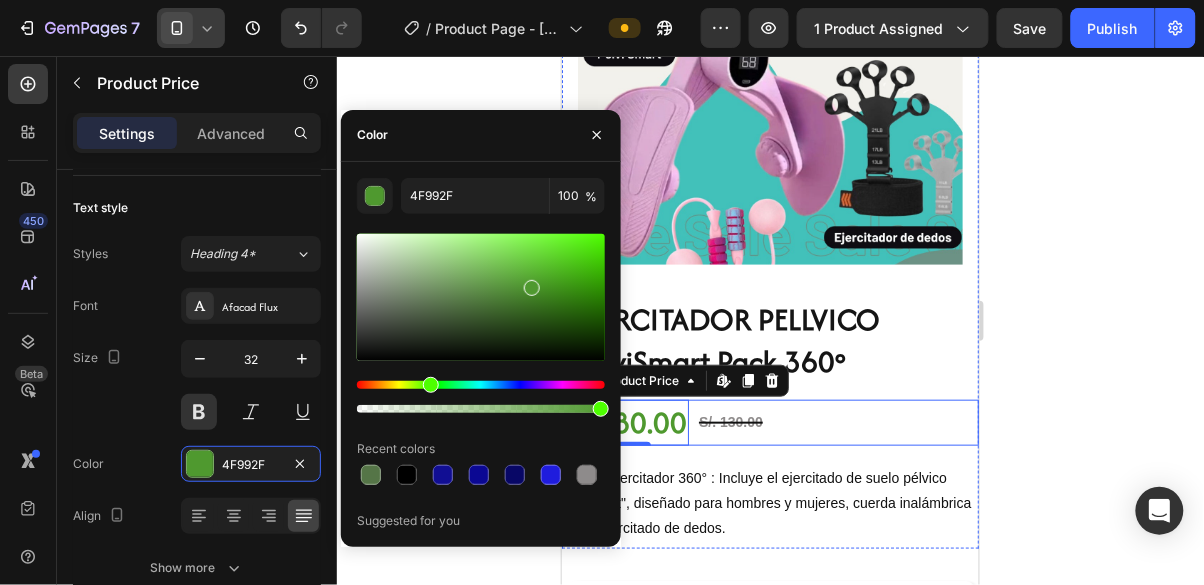 click at bounding box center [481, 297] 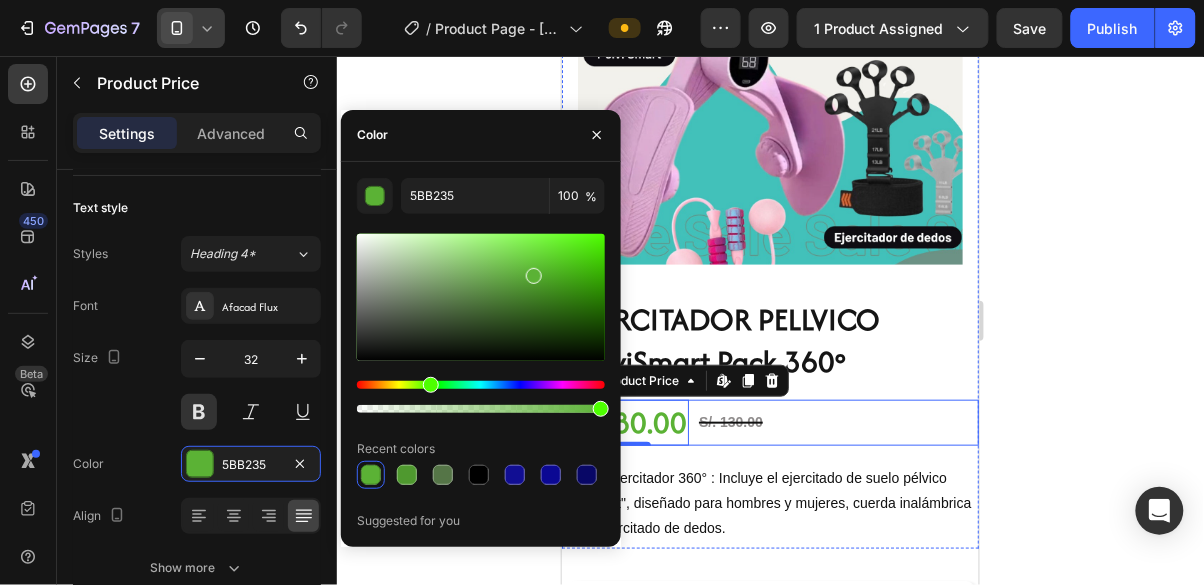 click at bounding box center [481, 297] 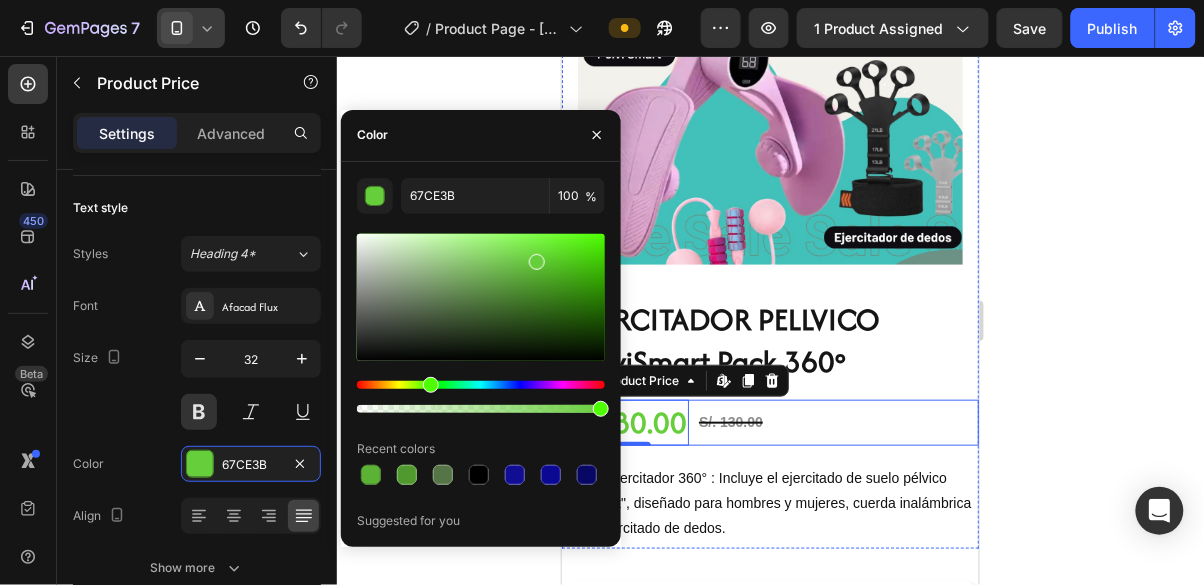 click at bounding box center (481, 297) 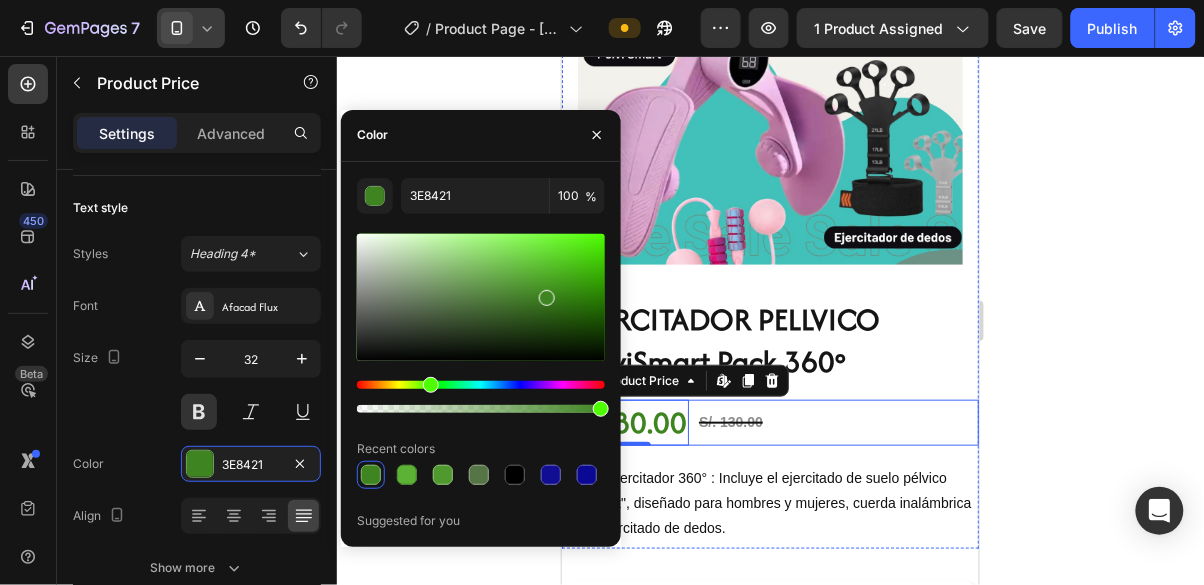 click at bounding box center (481, 297) 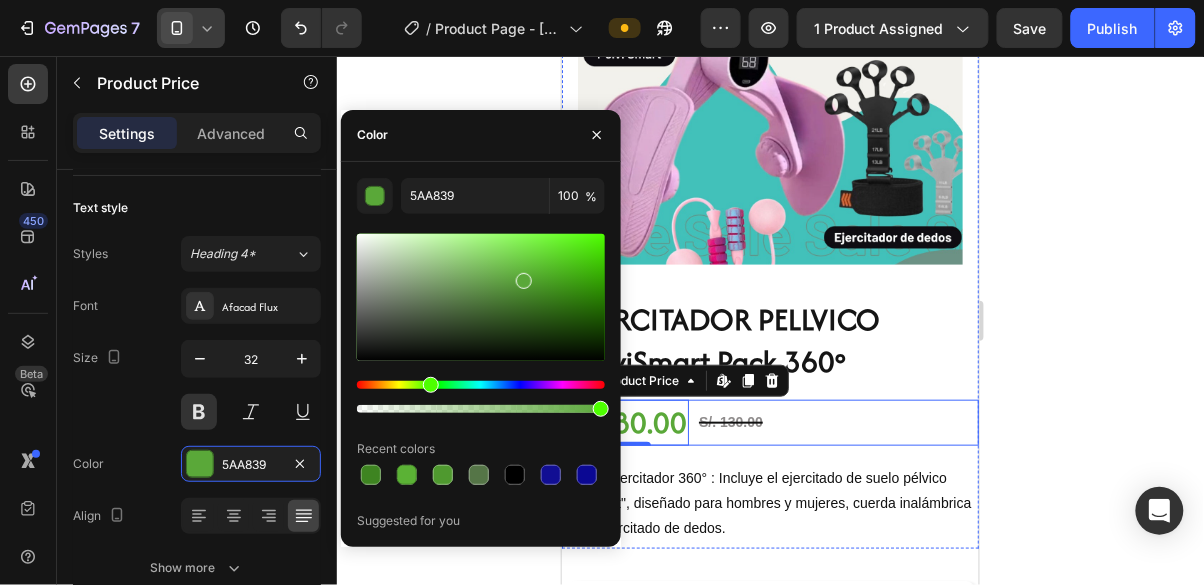click at bounding box center [481, 297] 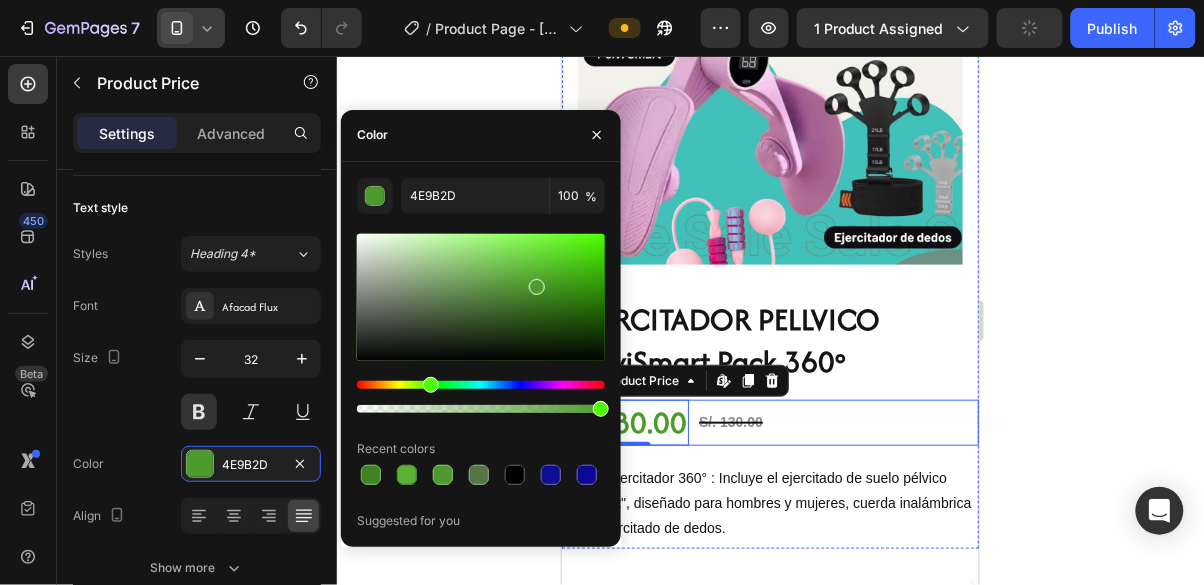 click at bounding box center (481, 297) 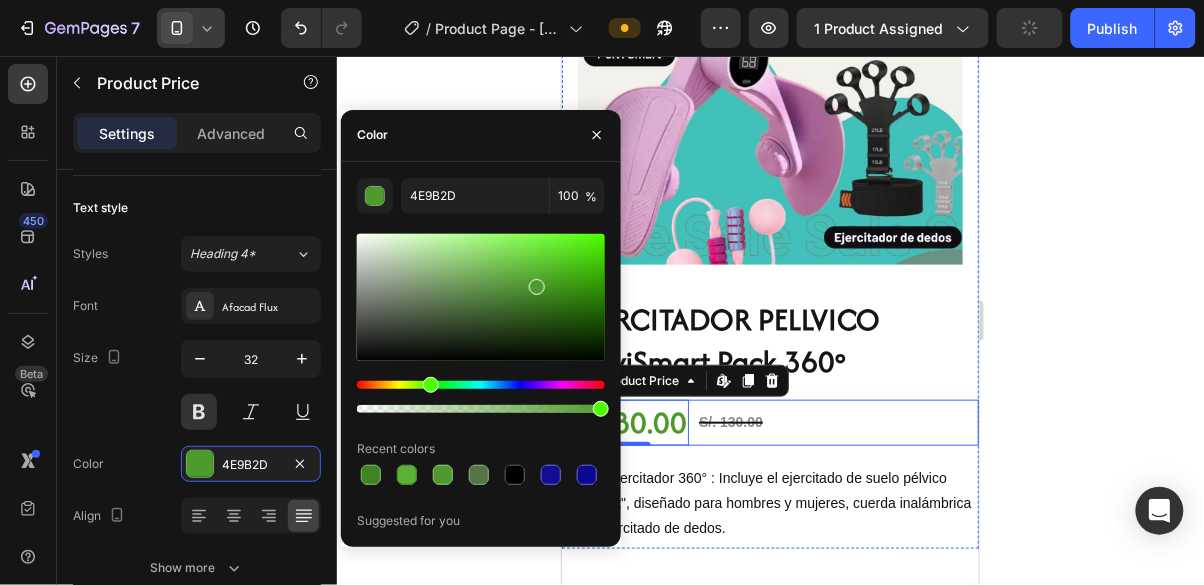 type on "57B230" 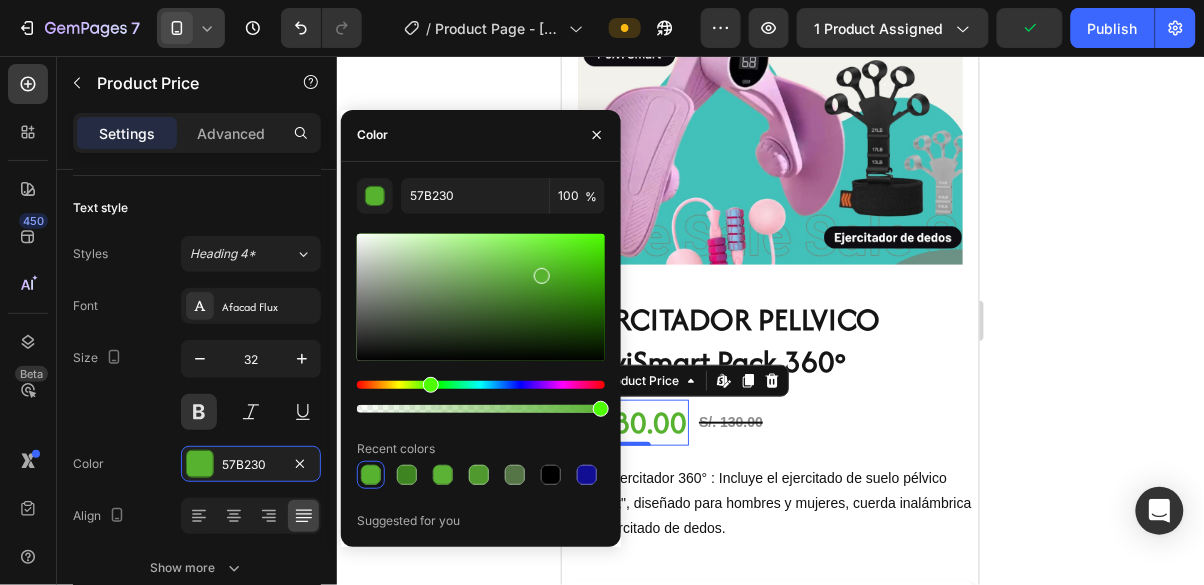 click 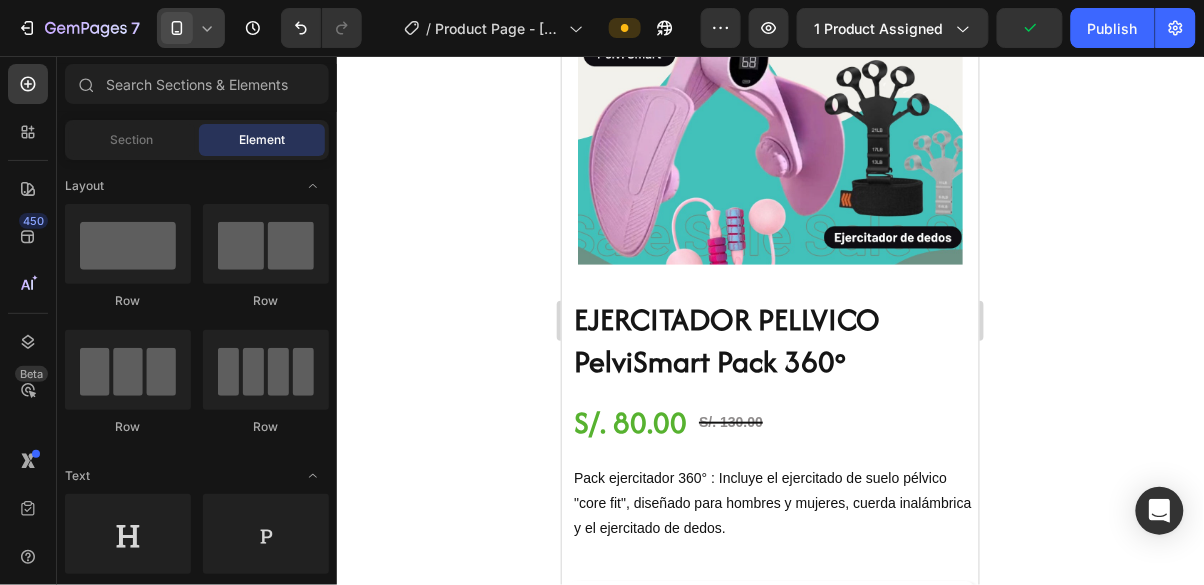 click on "S/. 80.00" at bounding box center (629, 422) 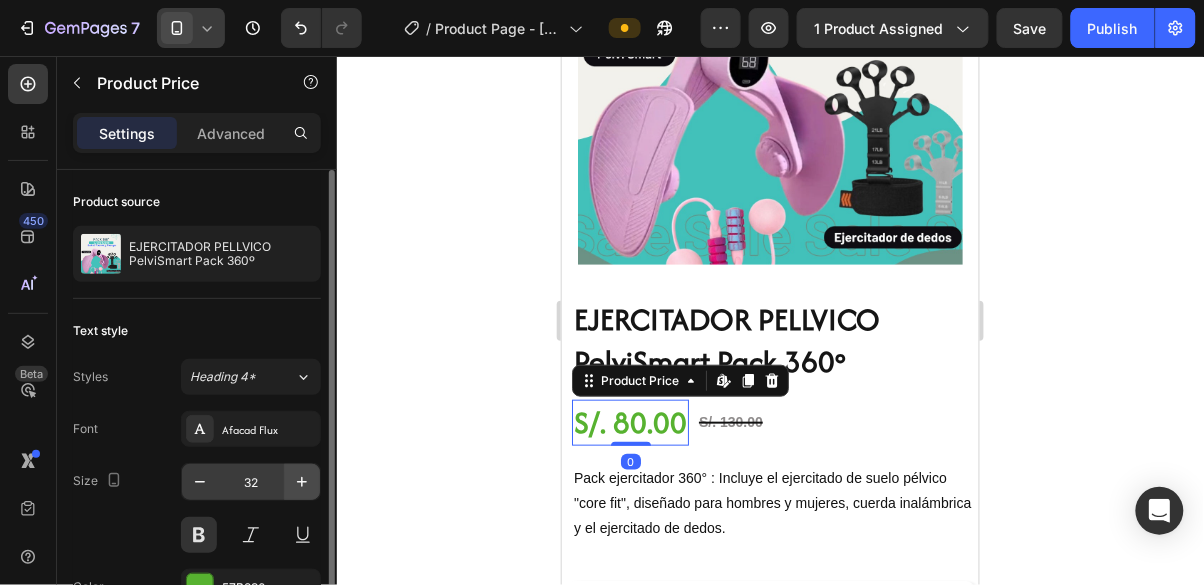 click 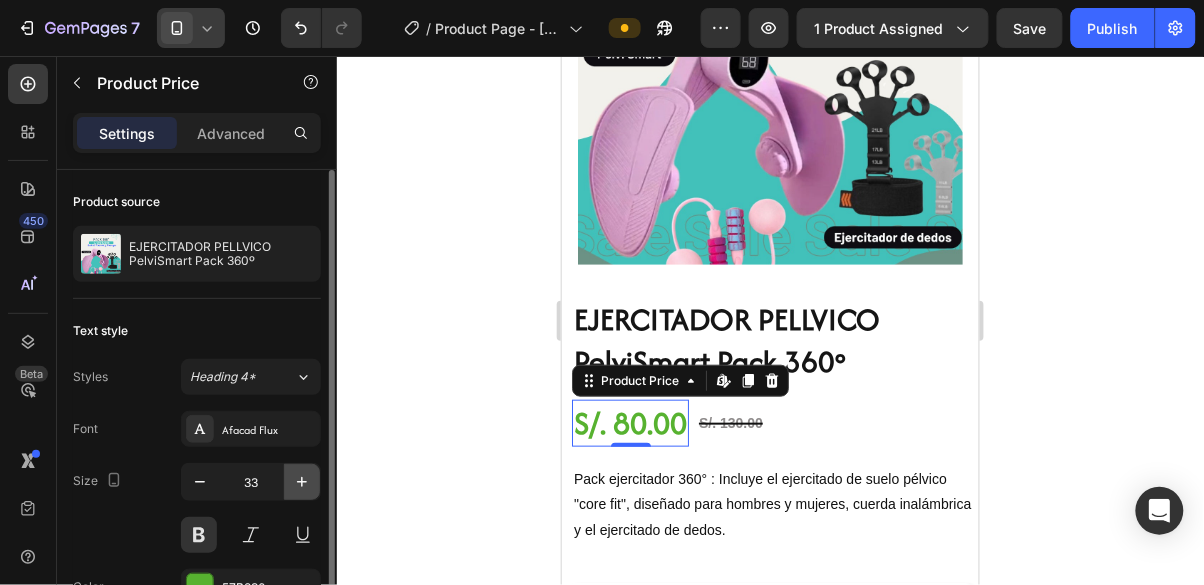 click 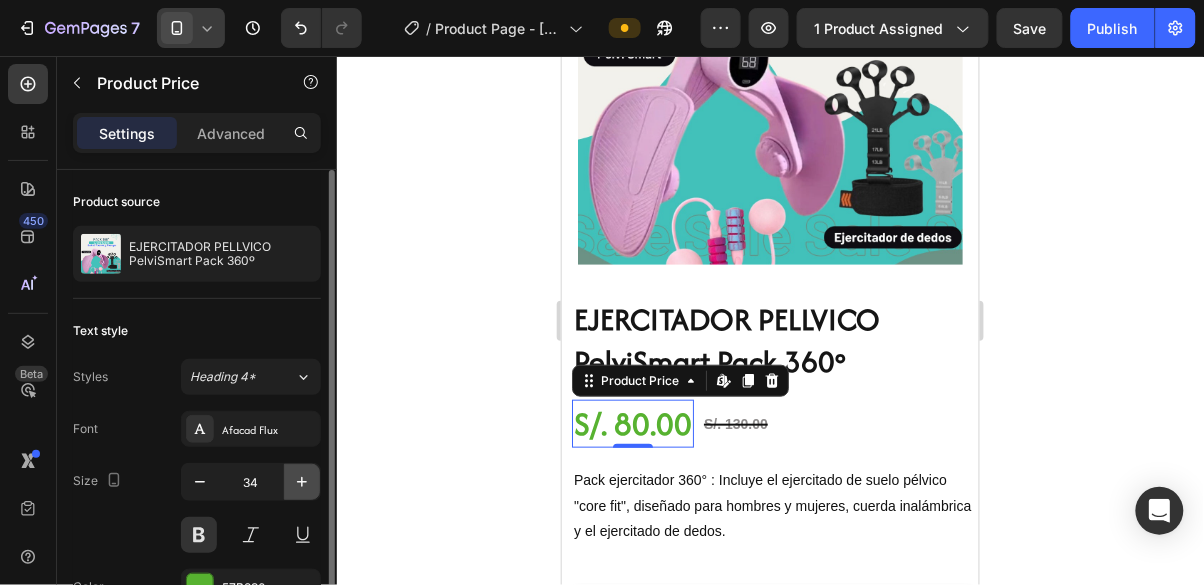 click 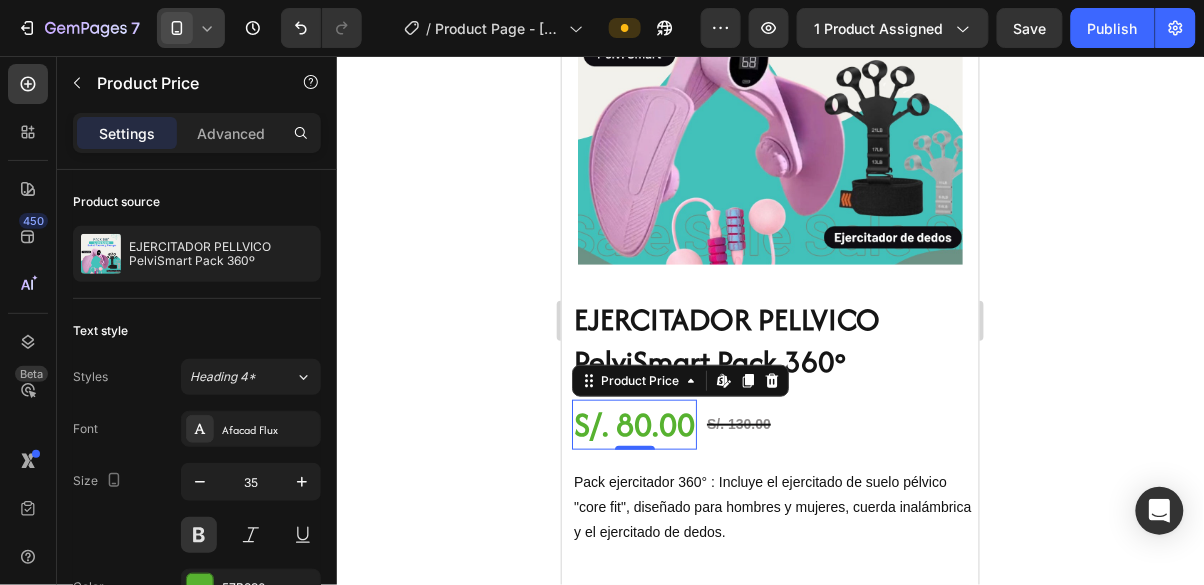 click 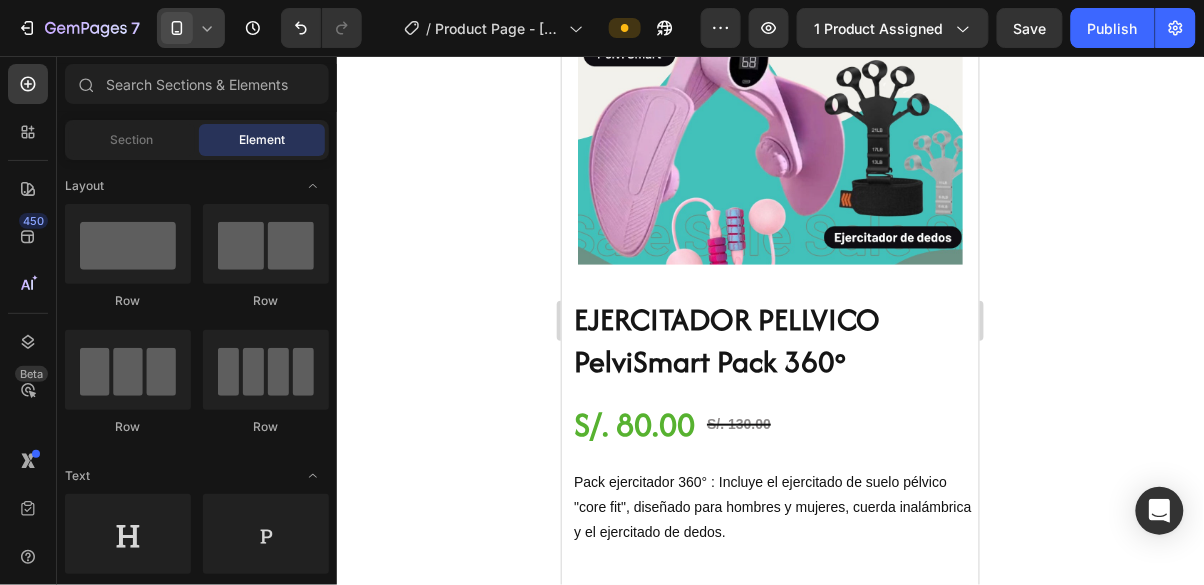 click on "S/. 130.00" at bounding box center [738, 423] 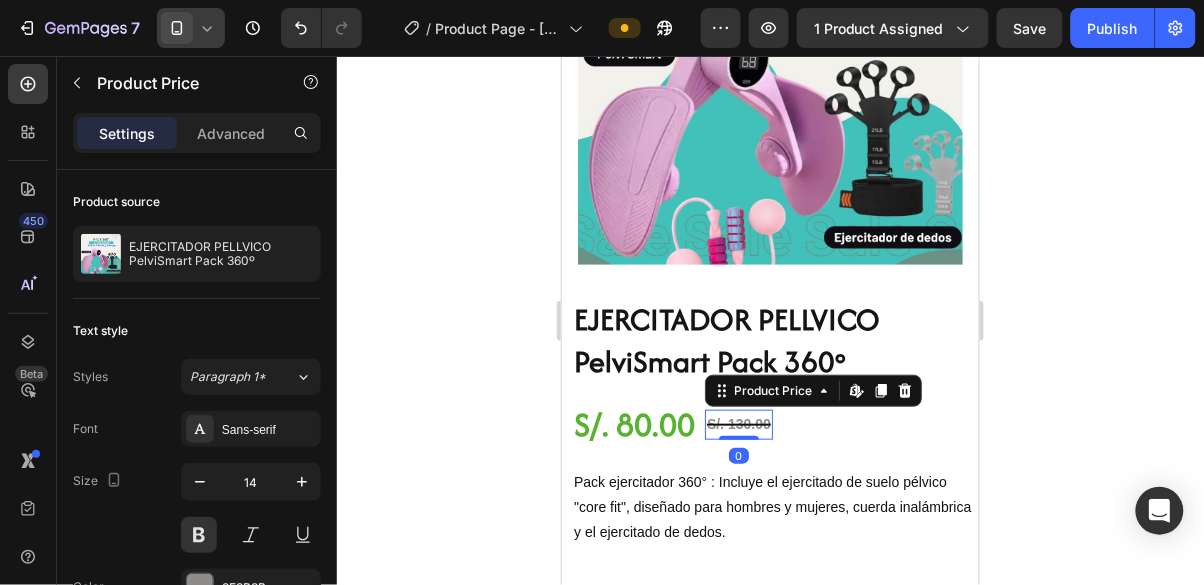 click 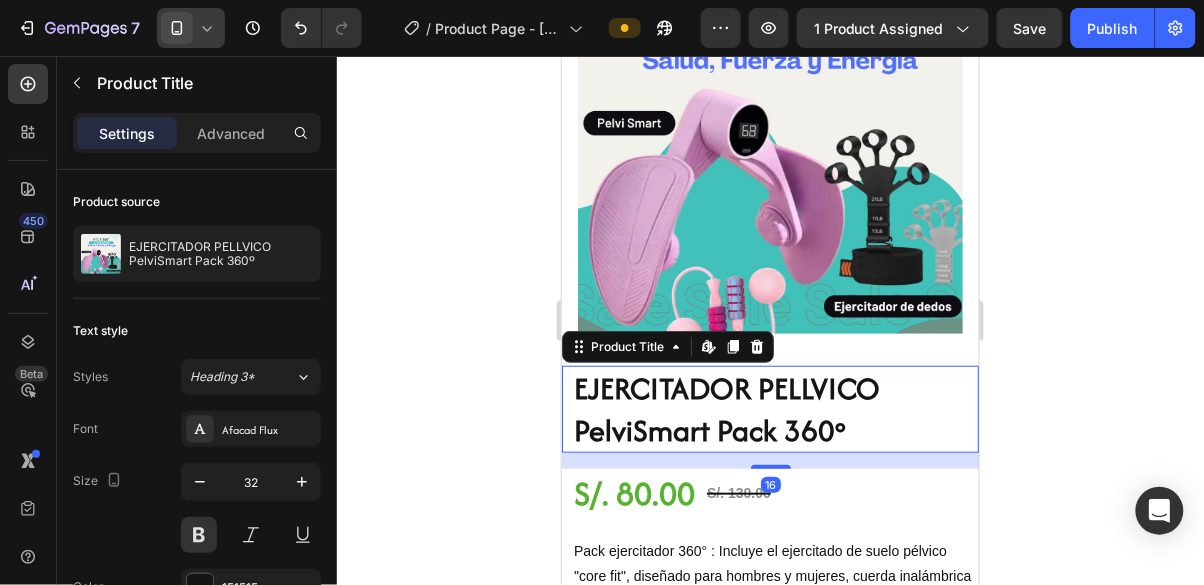 scroll, scrollTop: 165, scrollLeft: 0, axis: vertical 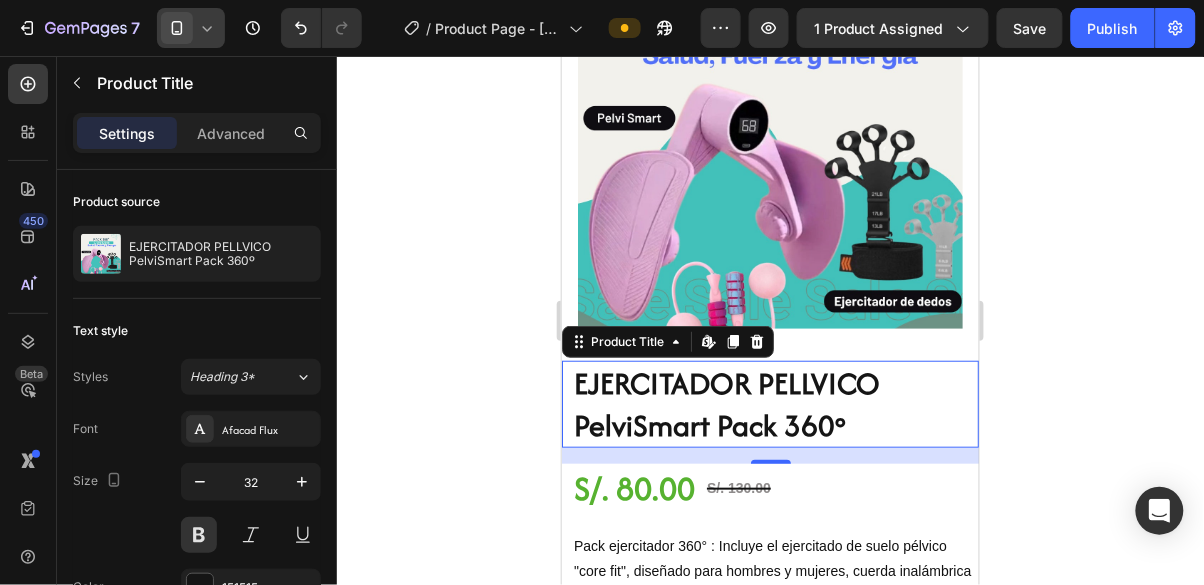click on "S/. 130.00" at bounding box center [738, 487] 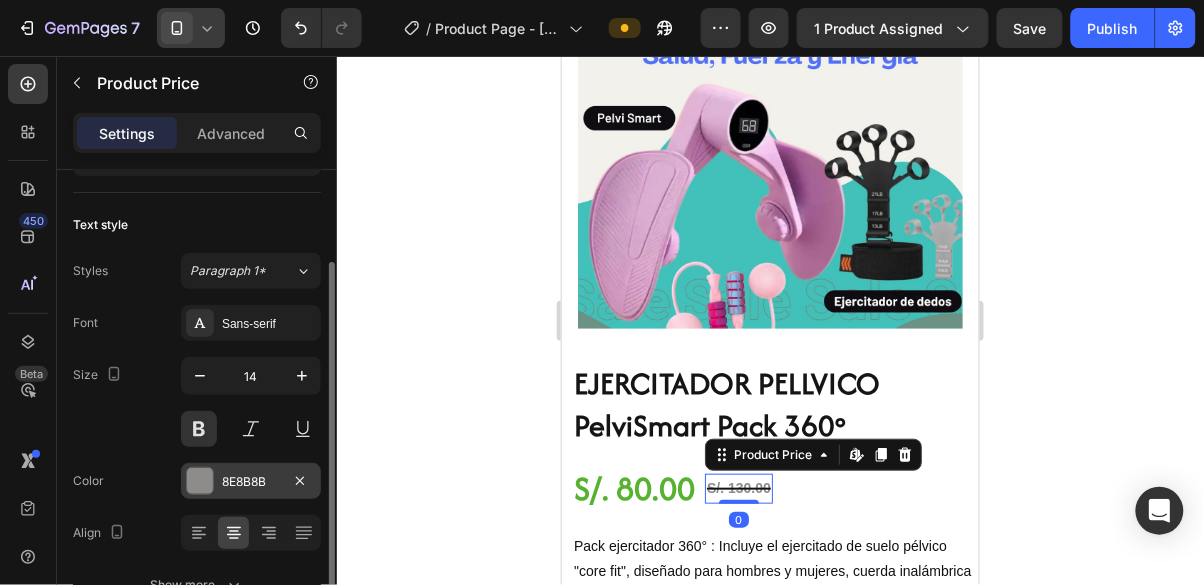 scroll, scrollTop: 117, scrollLeft: 0, axis: vertical 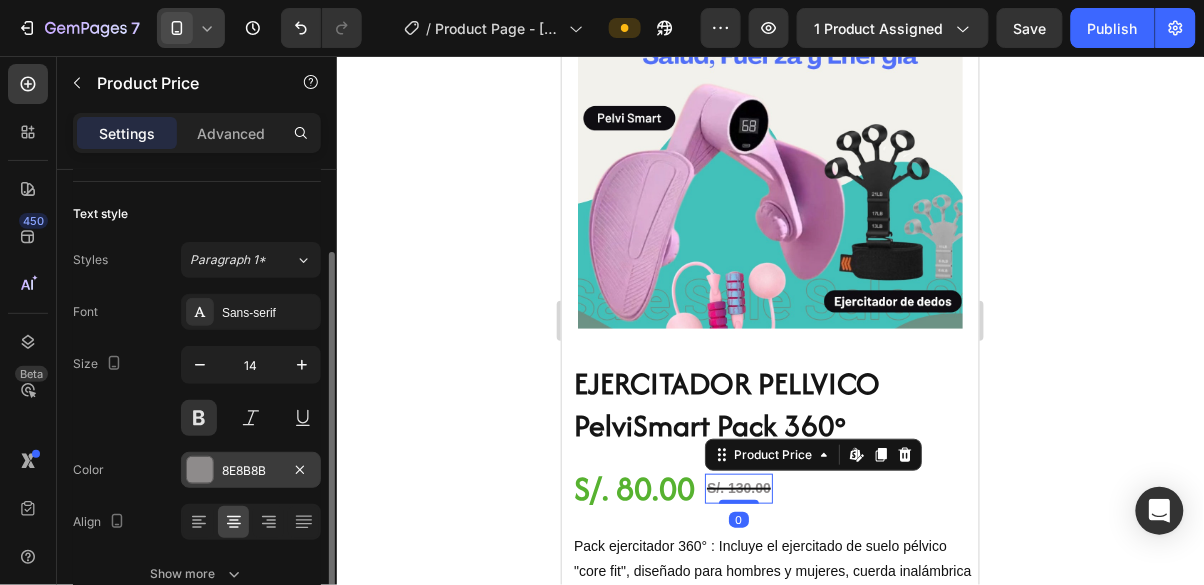 click at bounding box center (200, 470) 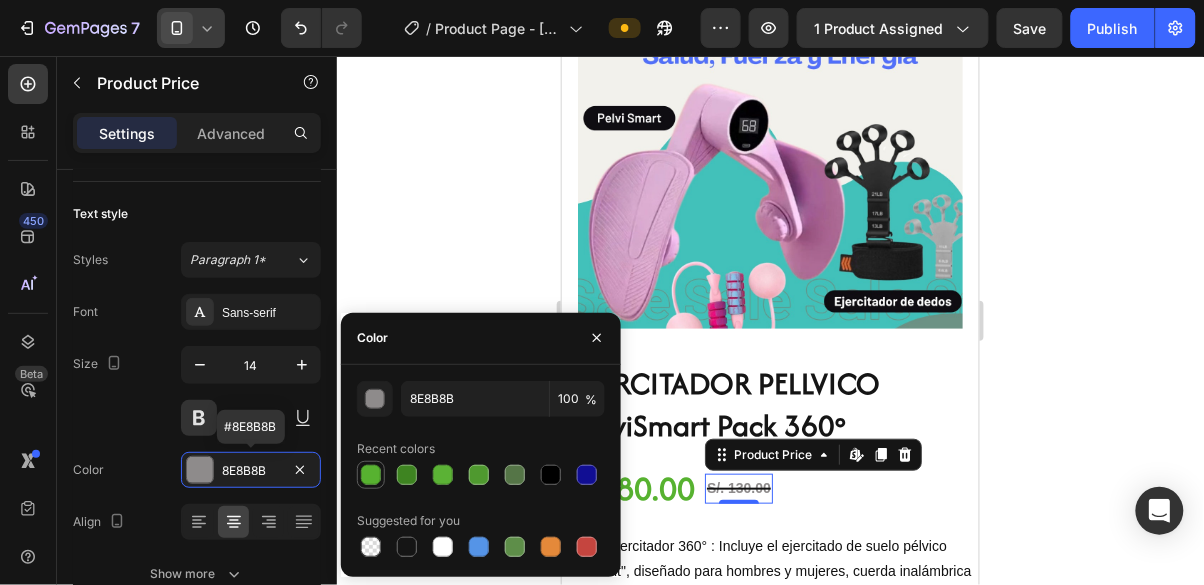 click at bounding box center (371, 475) 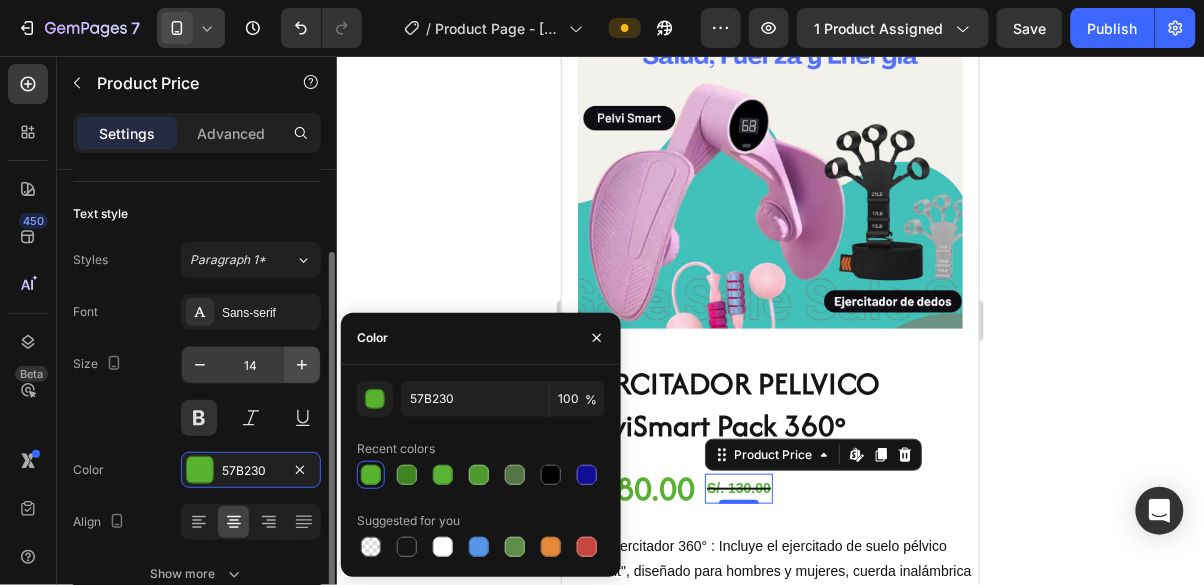 click 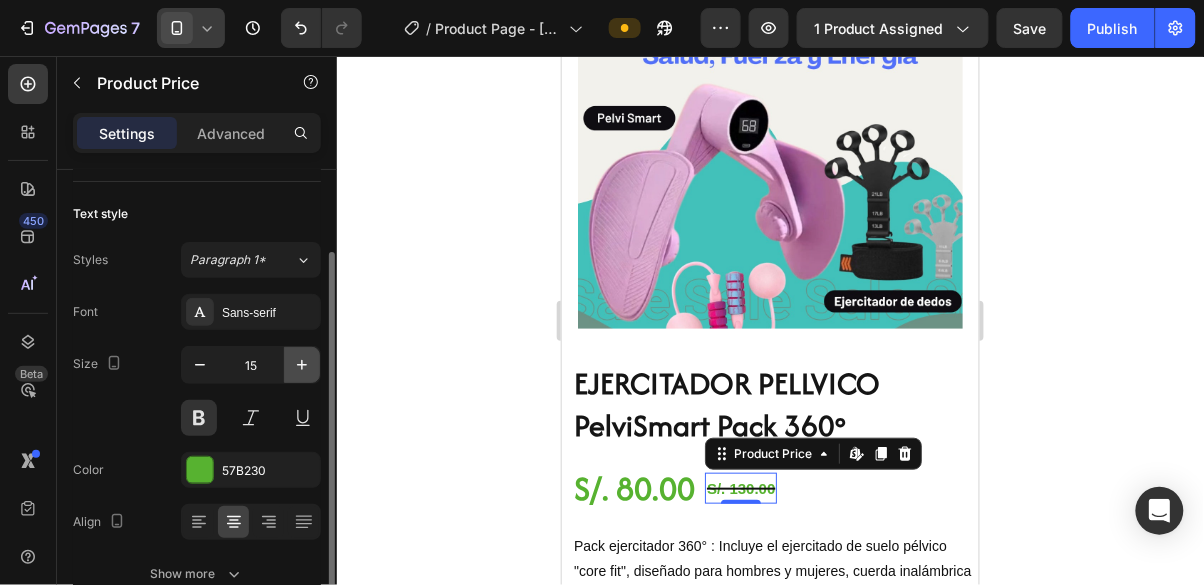 click 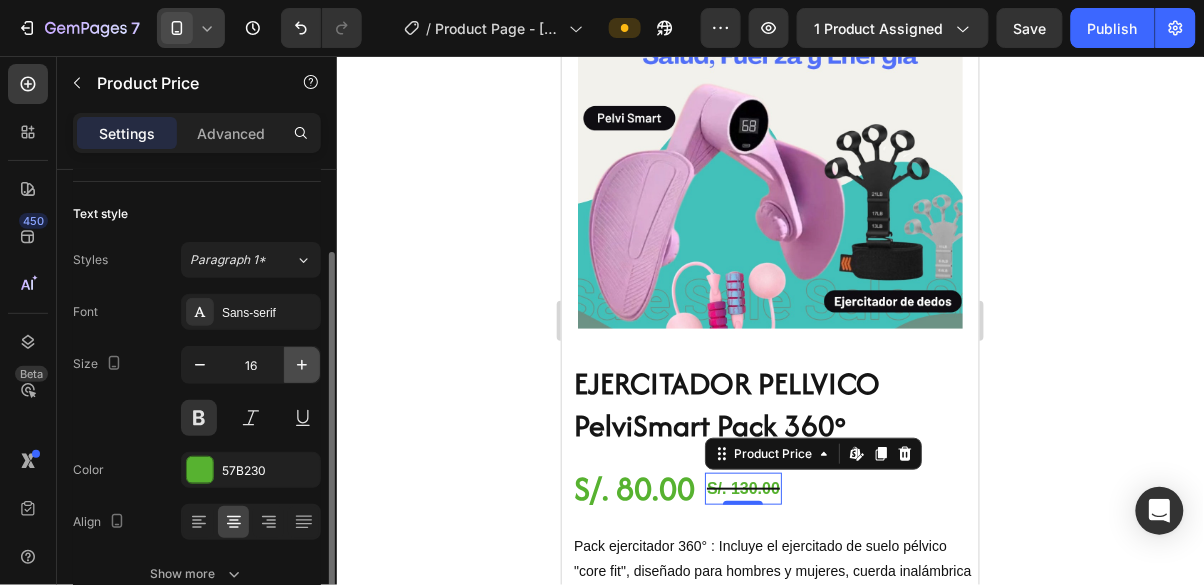 click 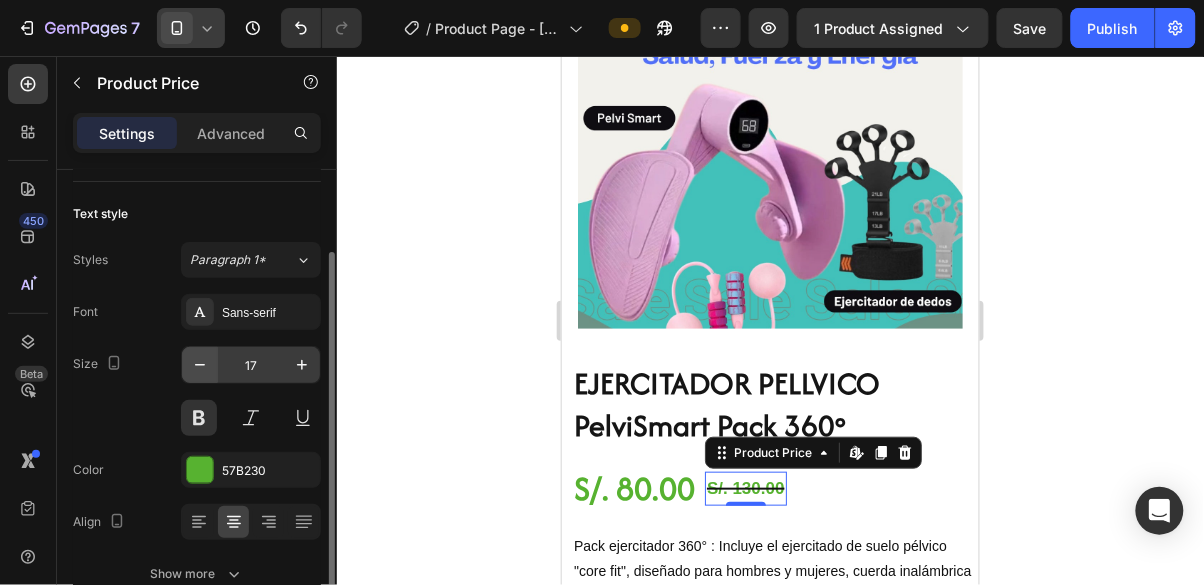 click 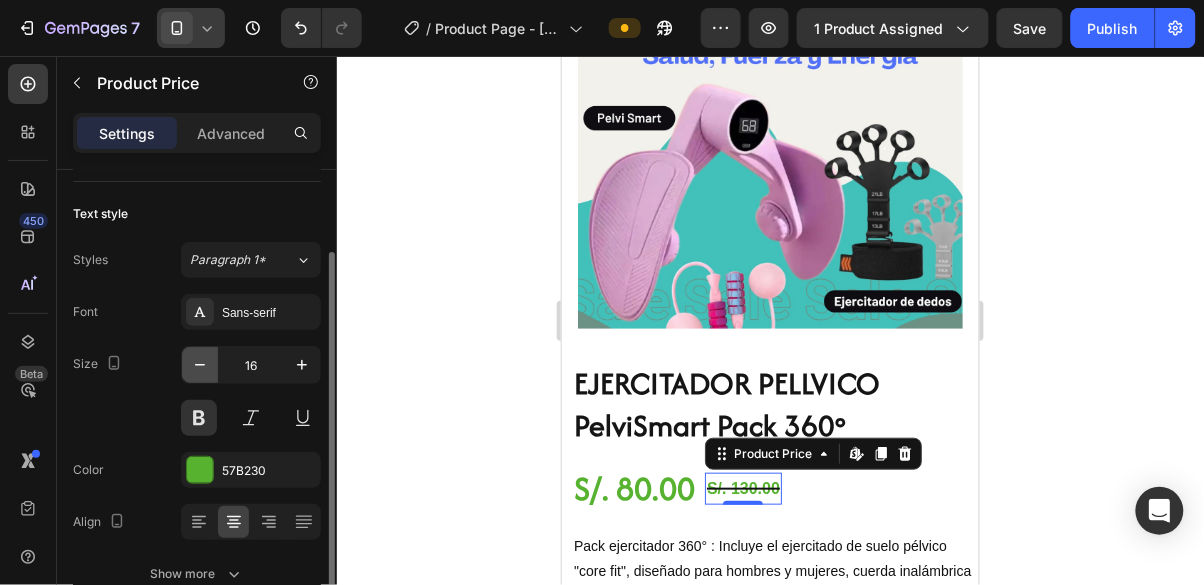 click 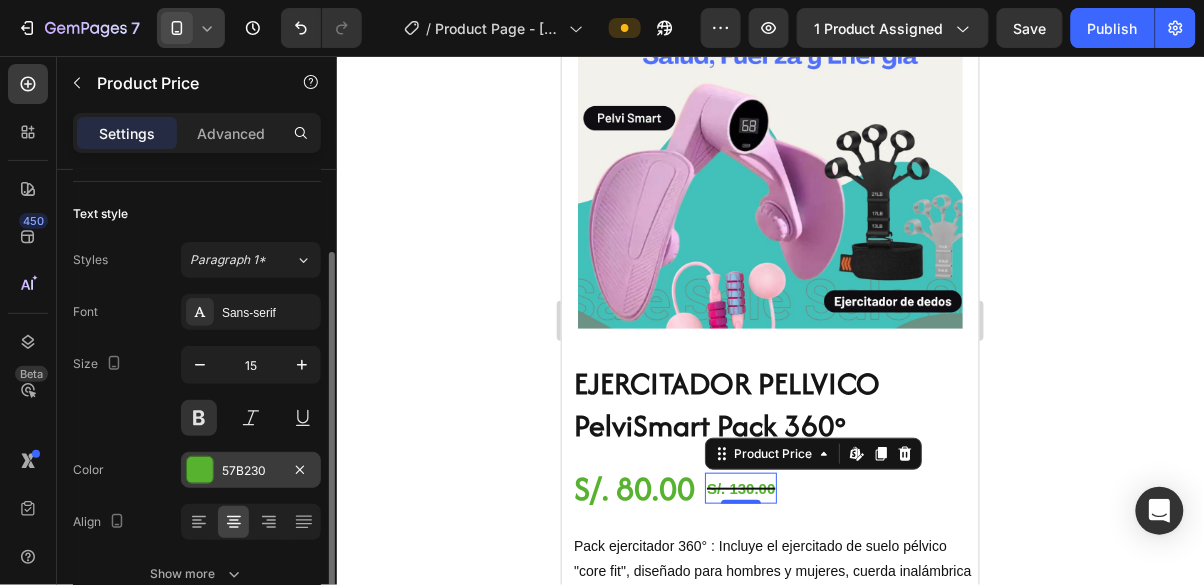 click at bounding box center [200, 470] 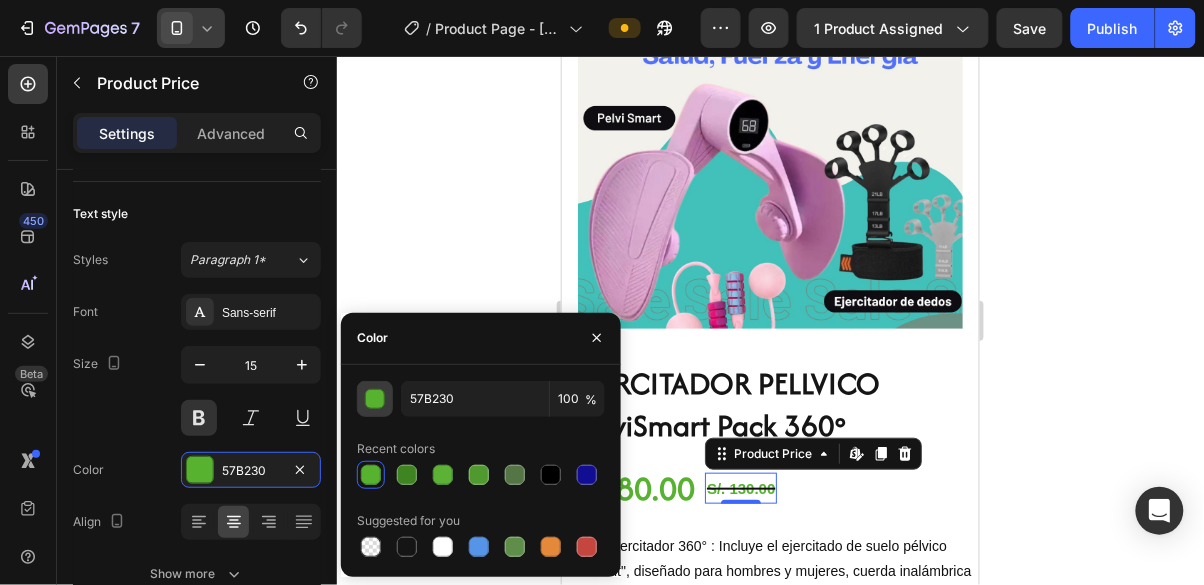 click at bounding box center [376, 400] 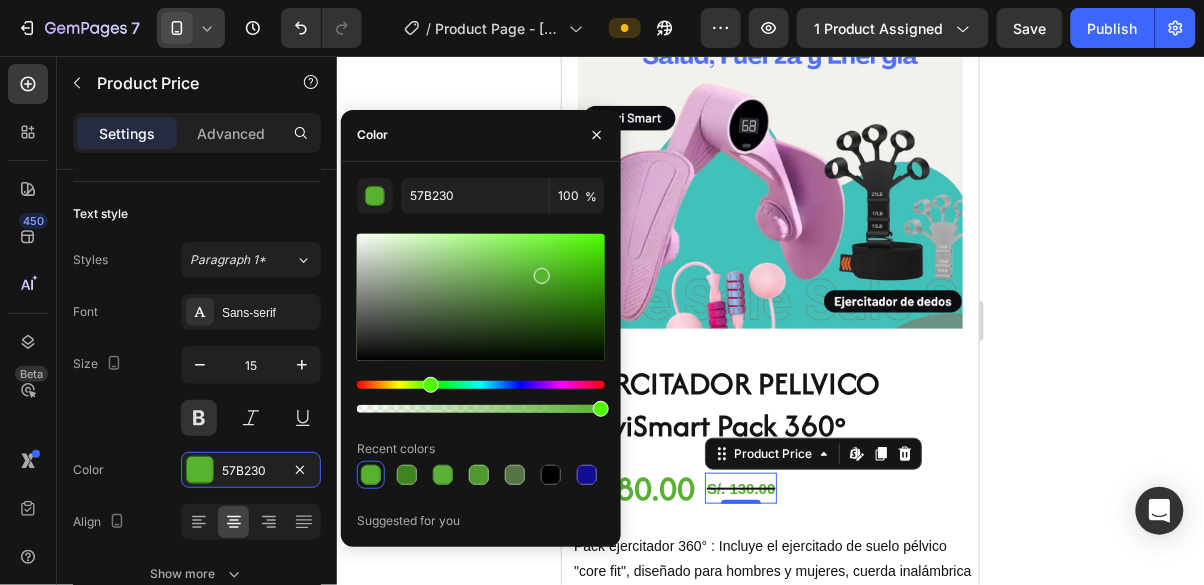 click at bounding box center [481, 297] 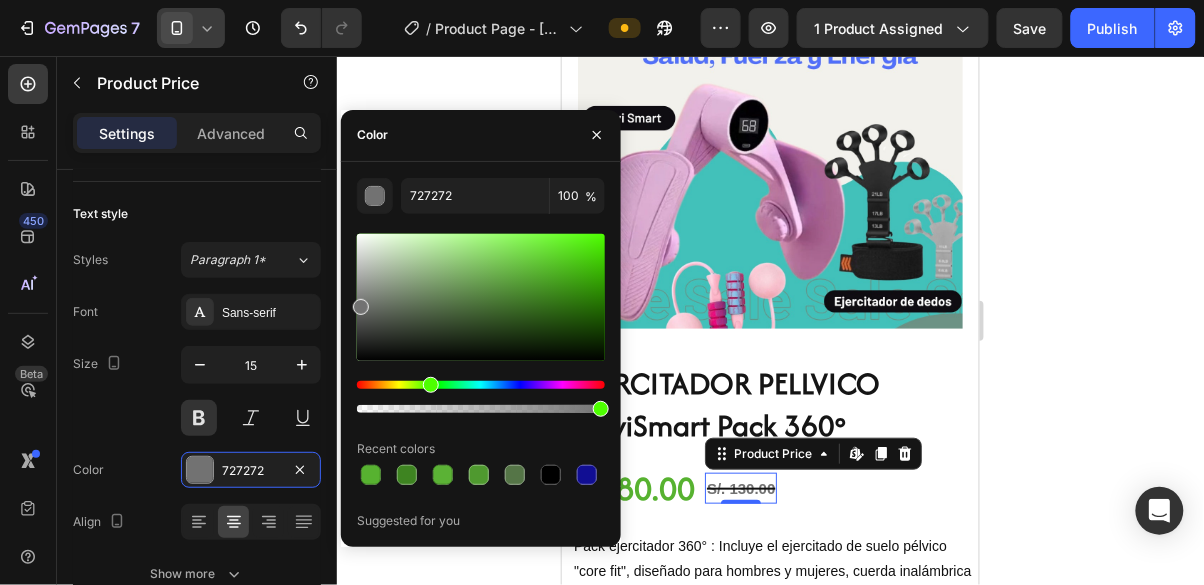 click at bounding box center (361, 307) 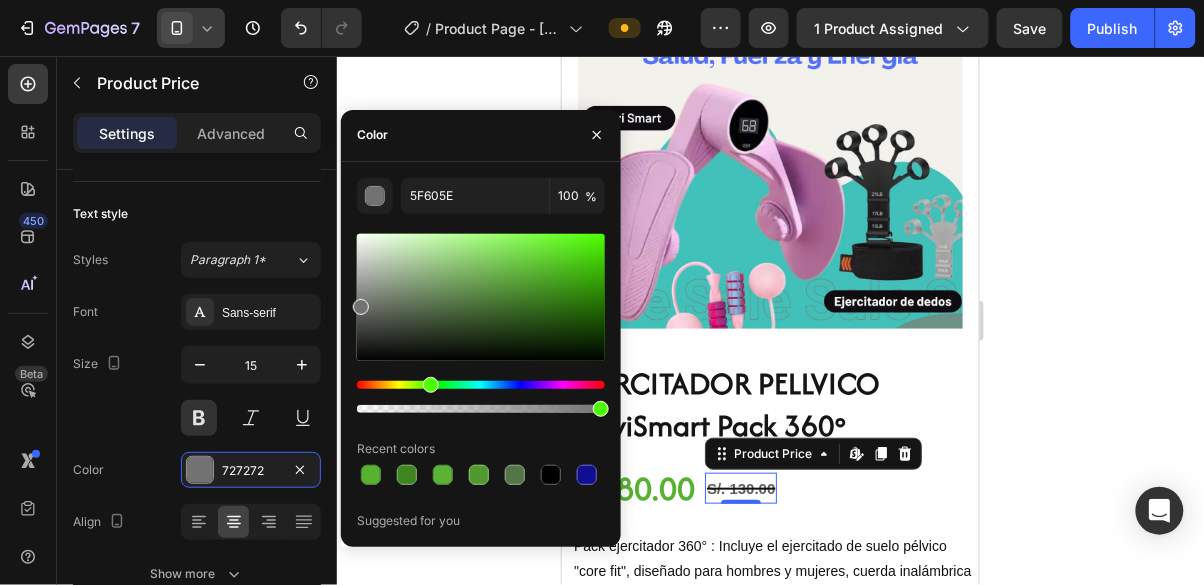 click at bounding box center [361, 307] 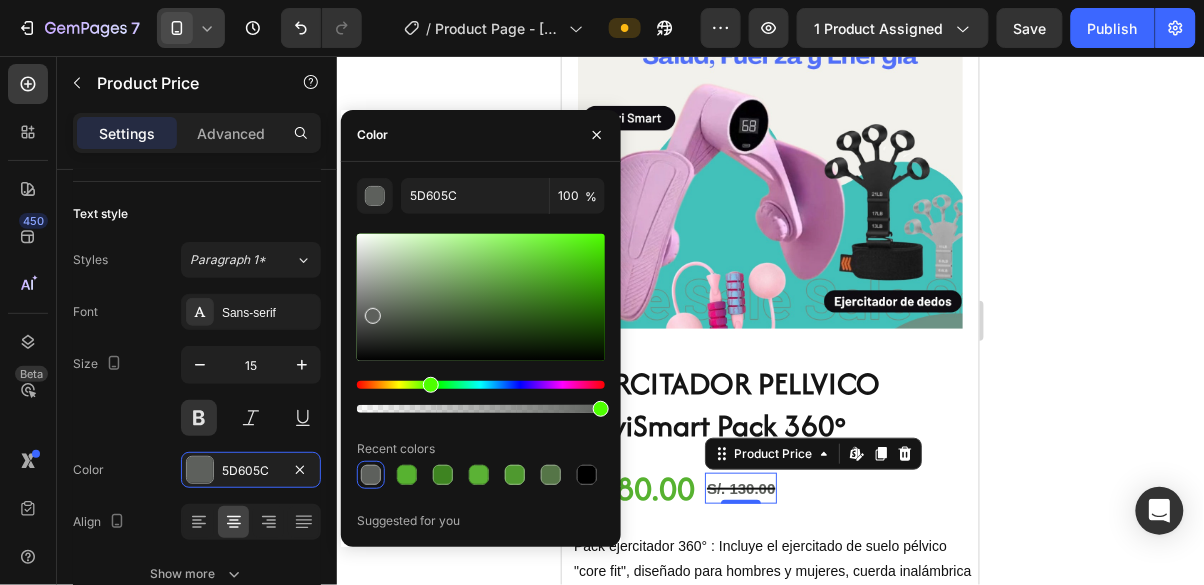 click 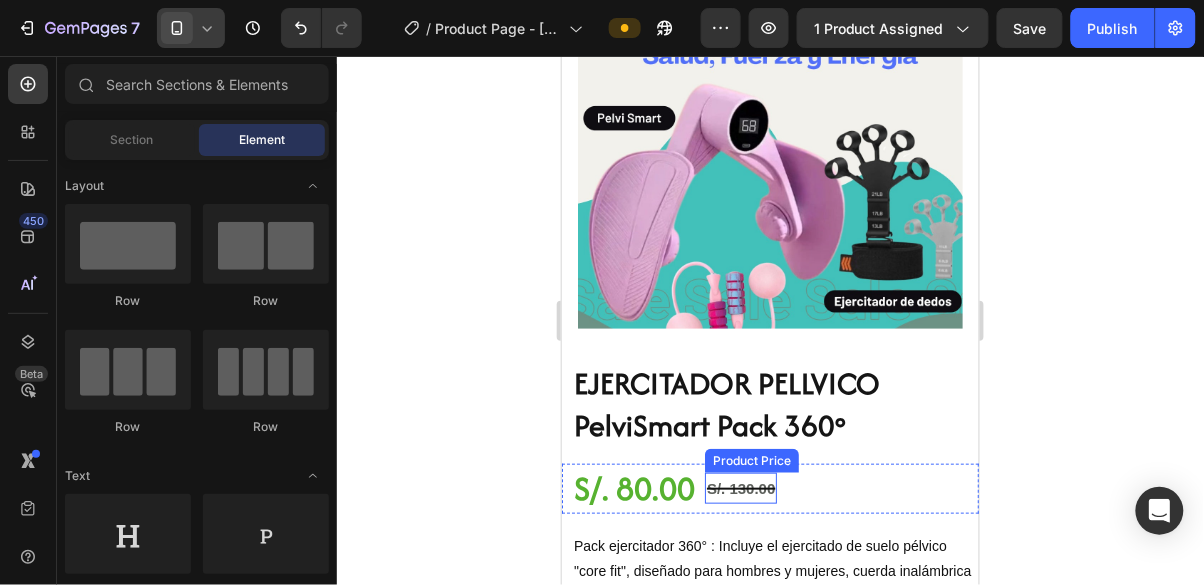 click on "S/. 130.00" at bounding box center (740, 487) 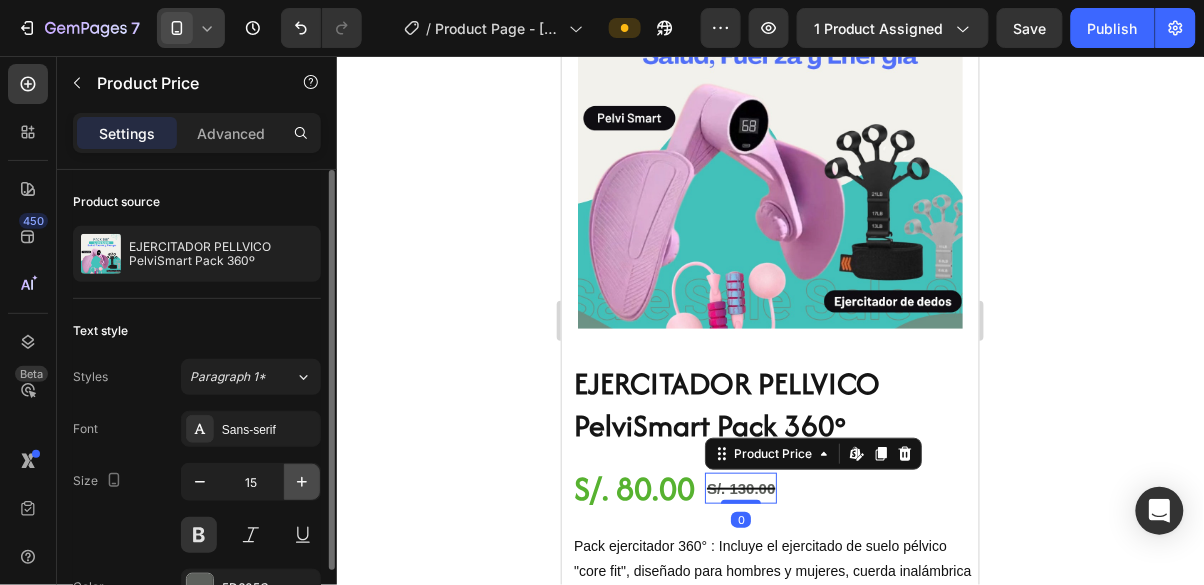 click 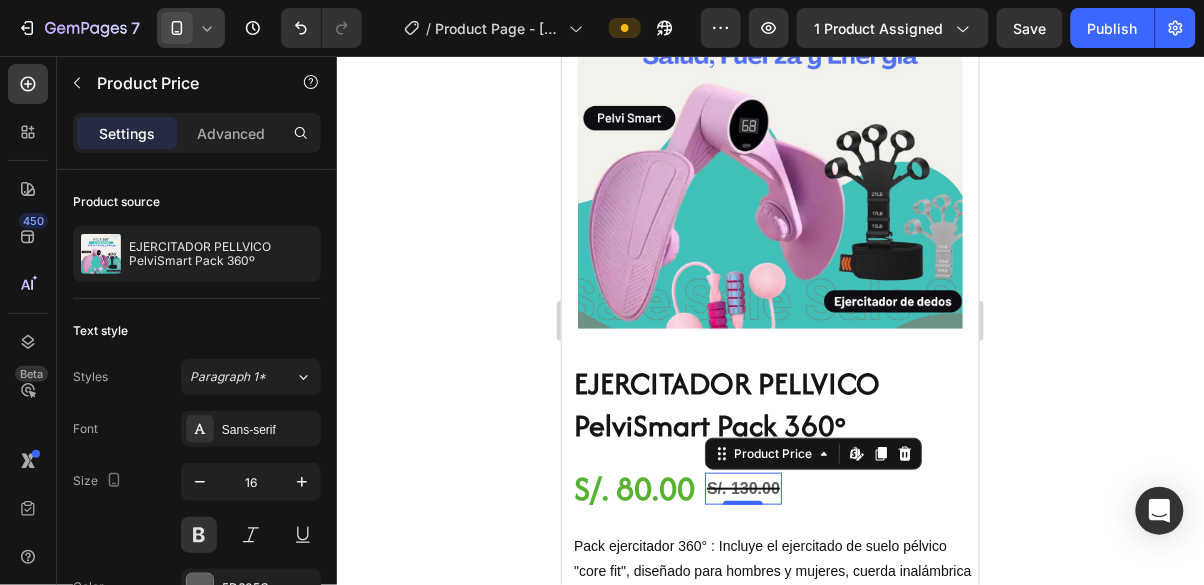 click 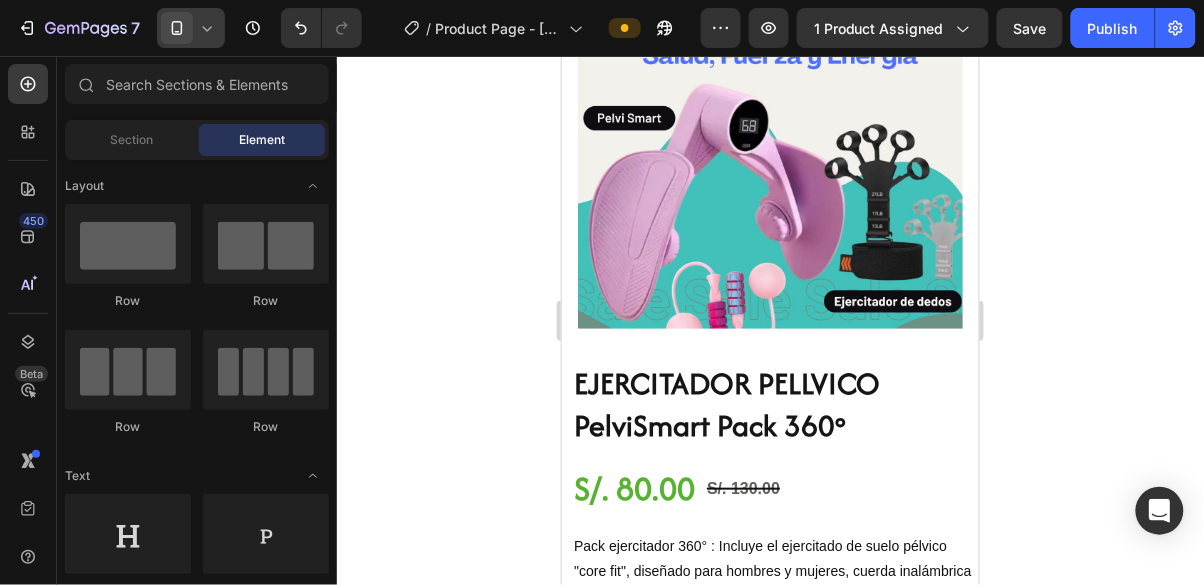 click on "S/. 80.00" at bounding box center (633, 488) 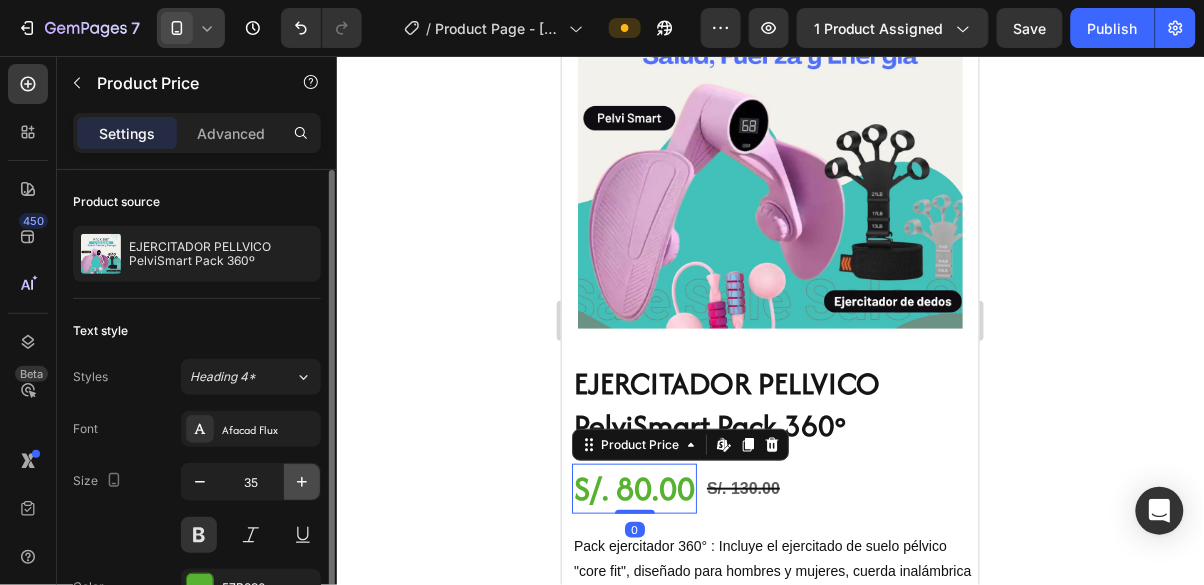 click at bounding box center (302, 482) 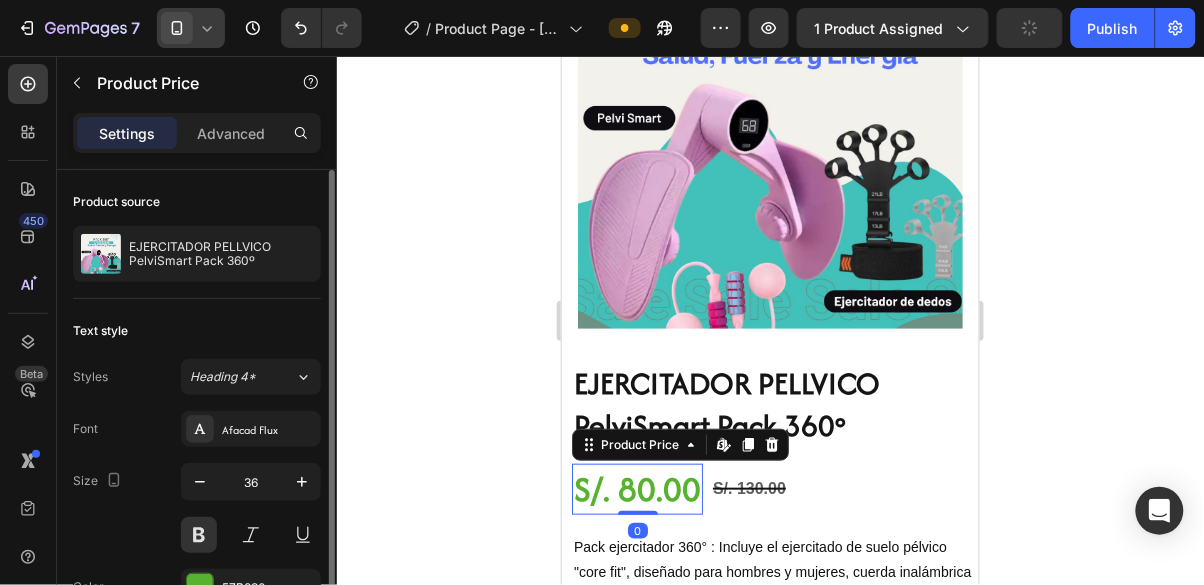 click 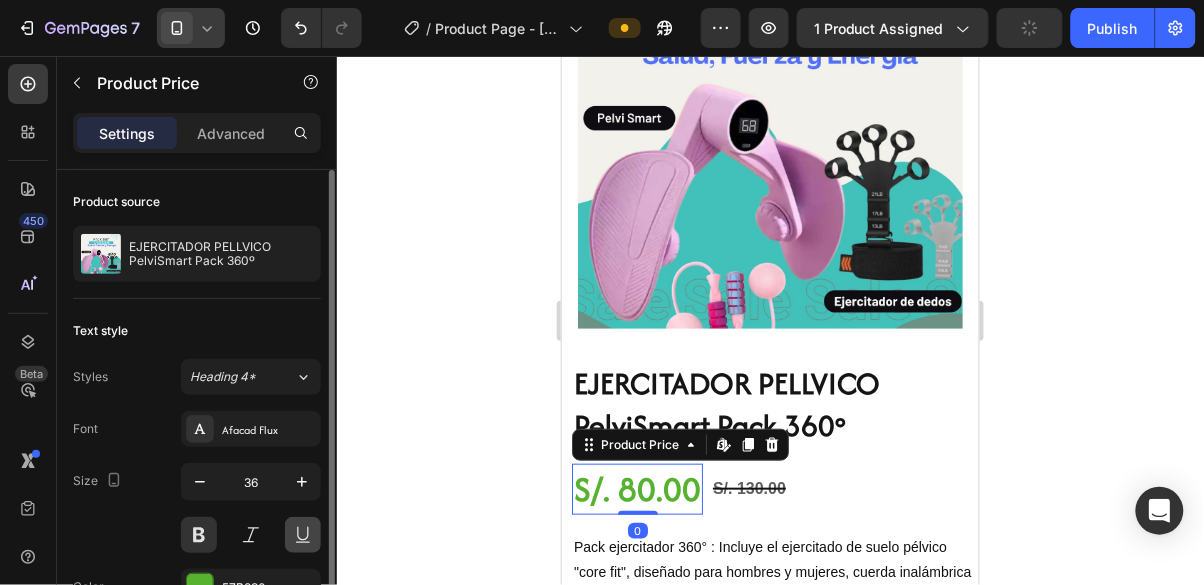 type on "37" 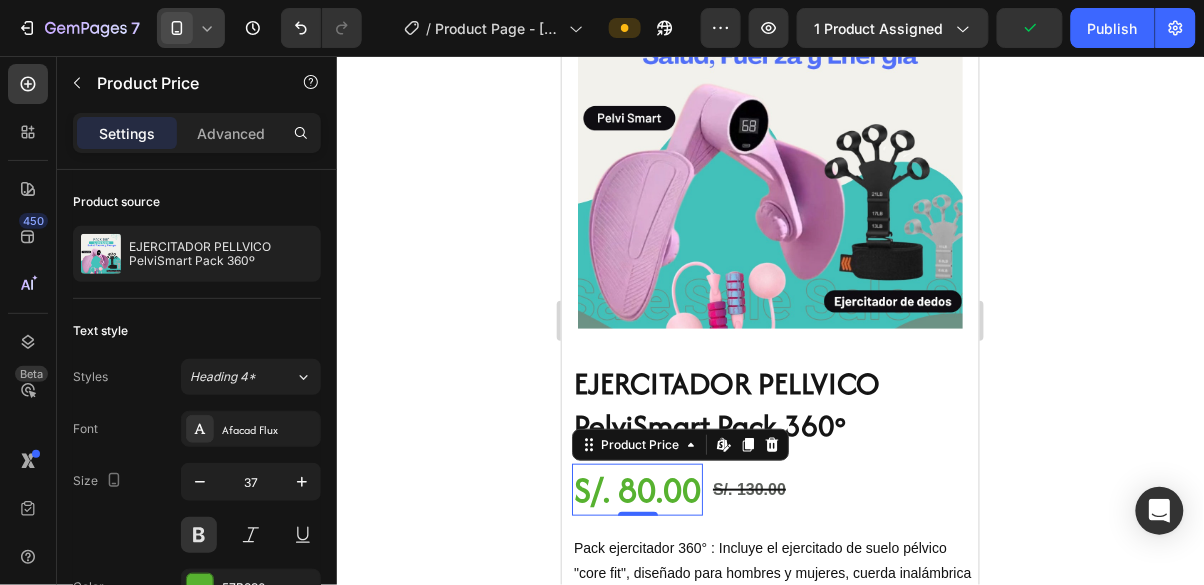 click 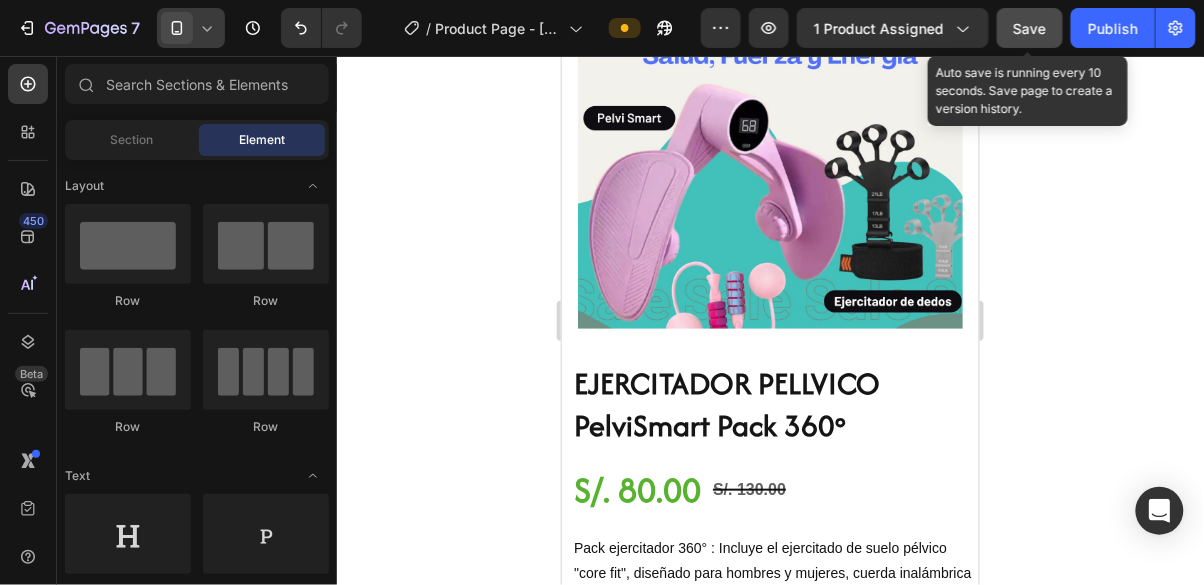 click on "Save" at bounding box center [1030, 28] 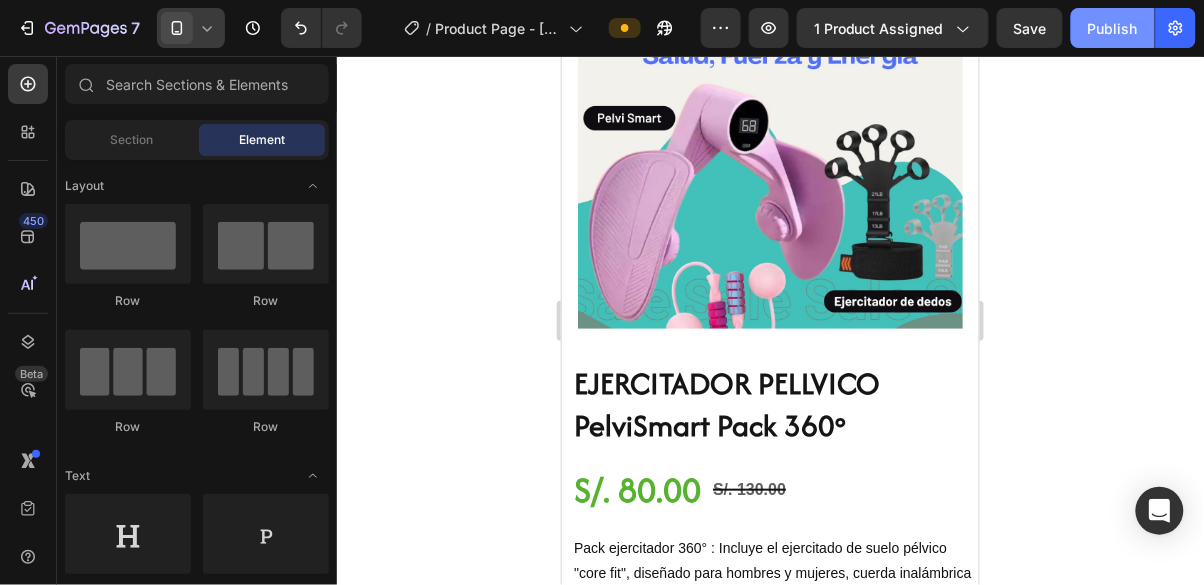 click on "Publish" at bounding box center [1113, 28] 